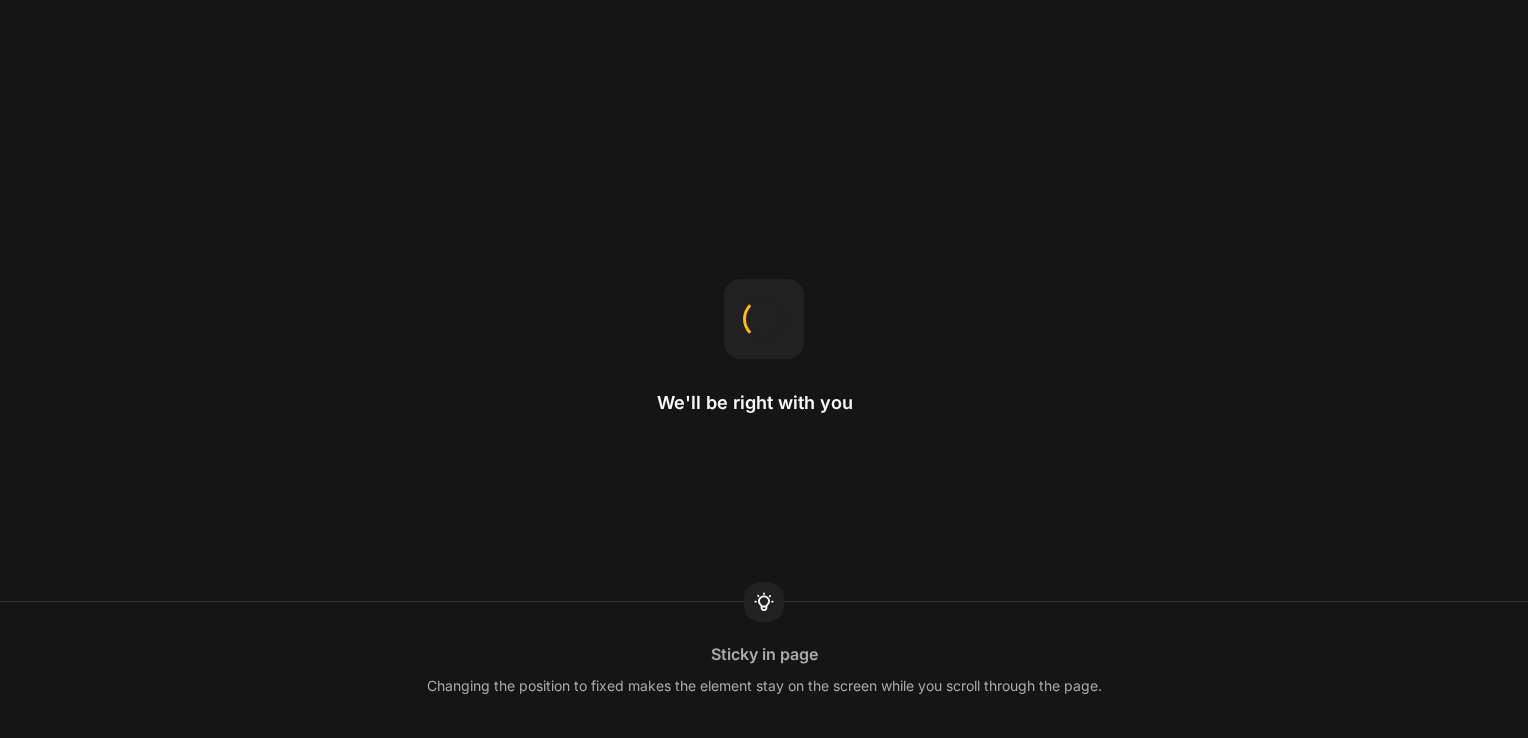 scroll, scrollTop: 0, scrollLeft: 0, axis: both 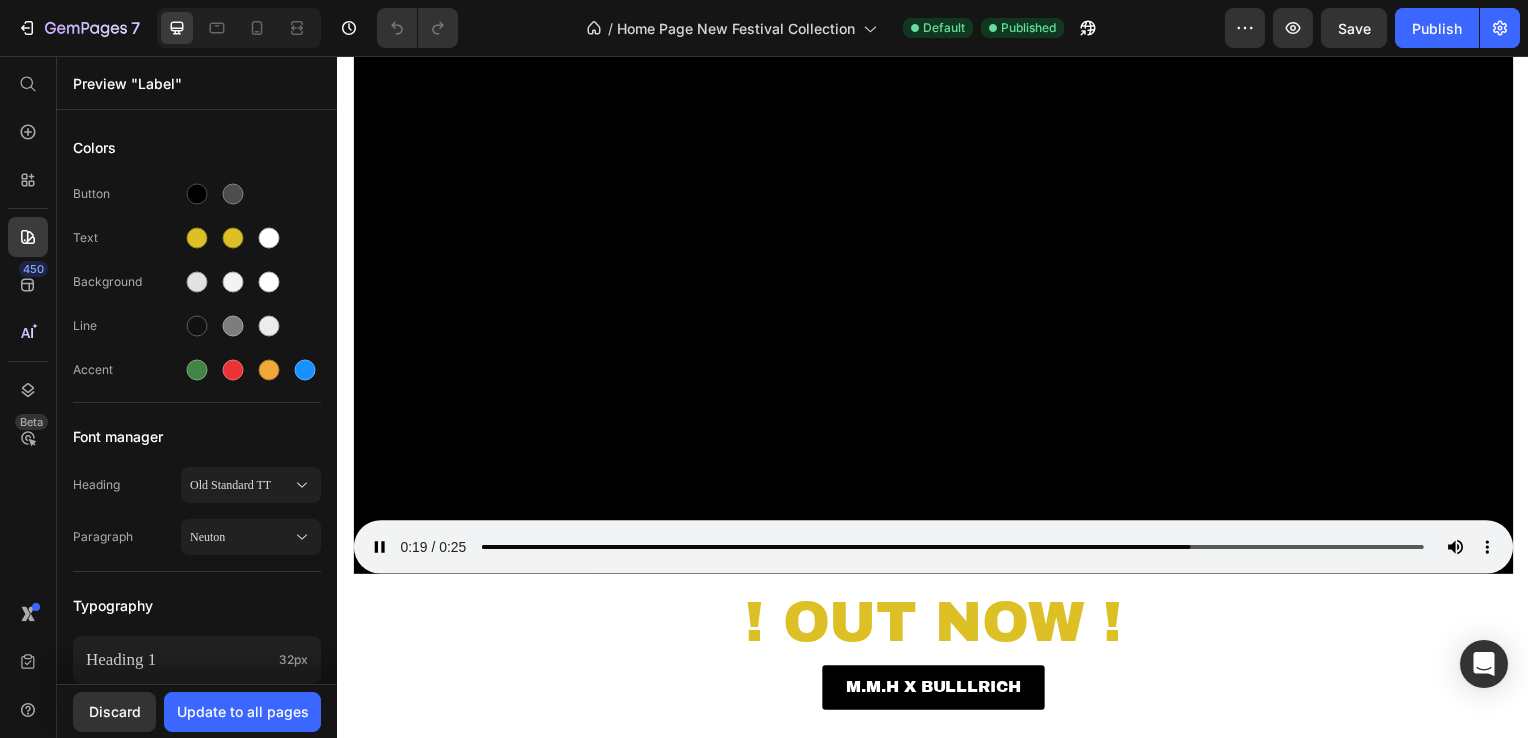 click at bounding box center [937, 249] 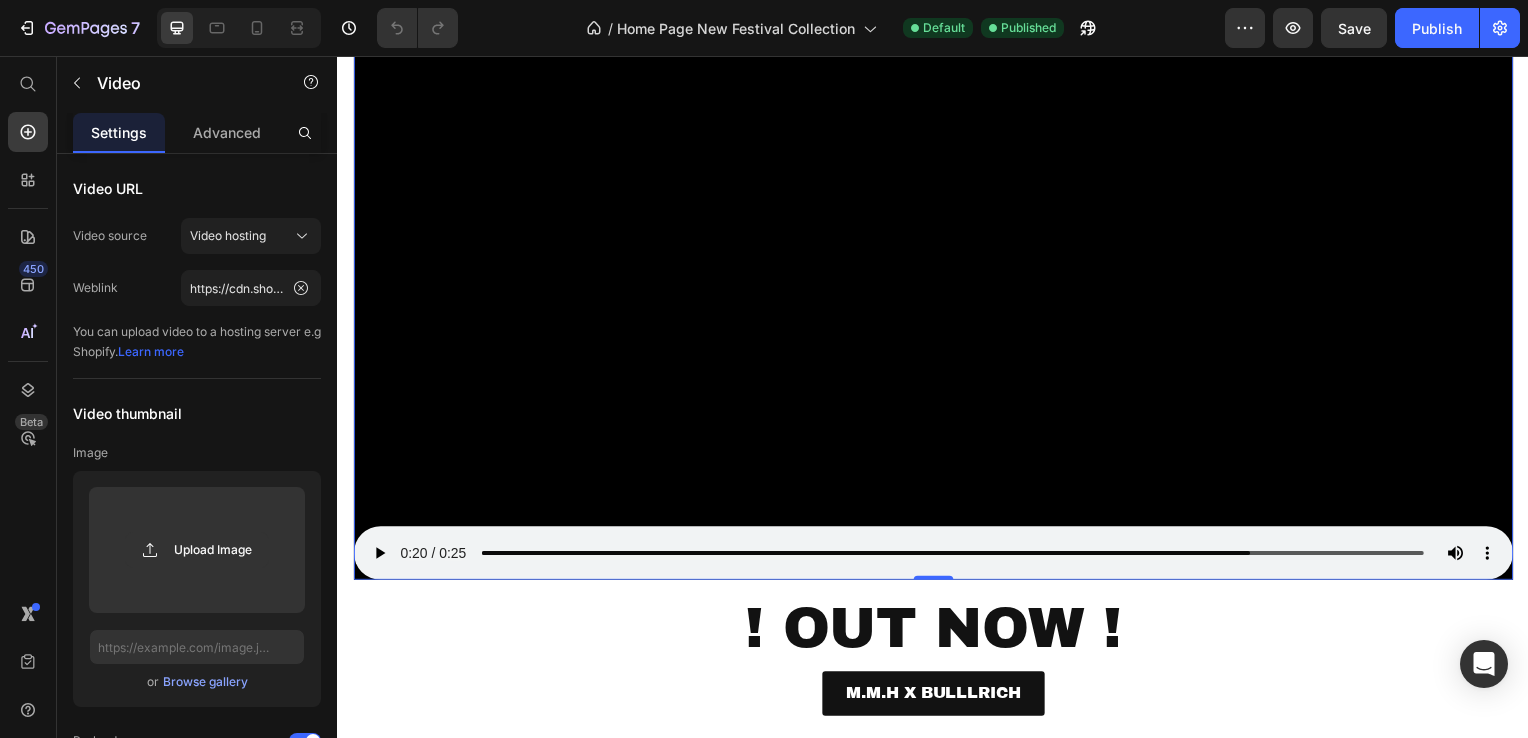 scroll, scrollTop: 300, scrollLeft: 0, axis: vertical 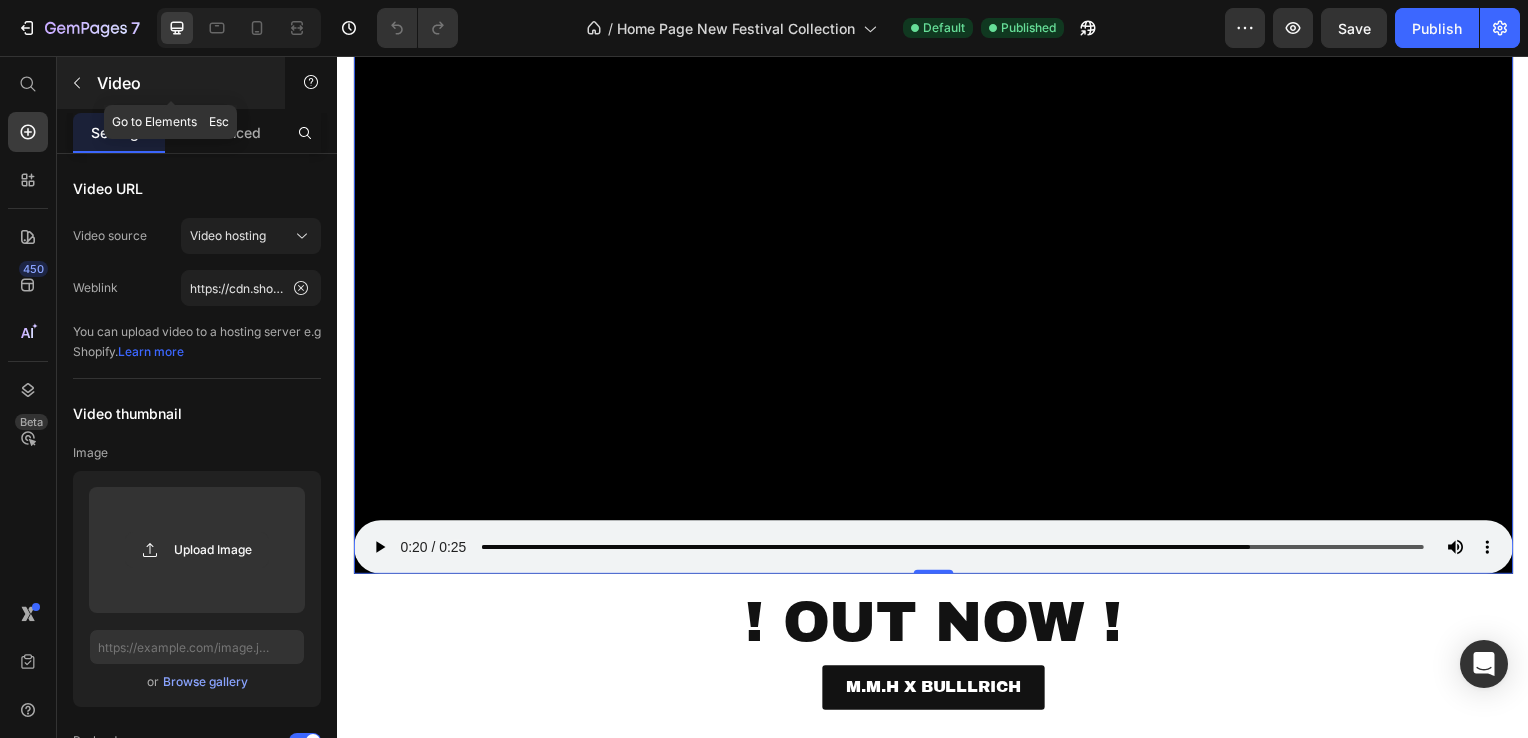 click 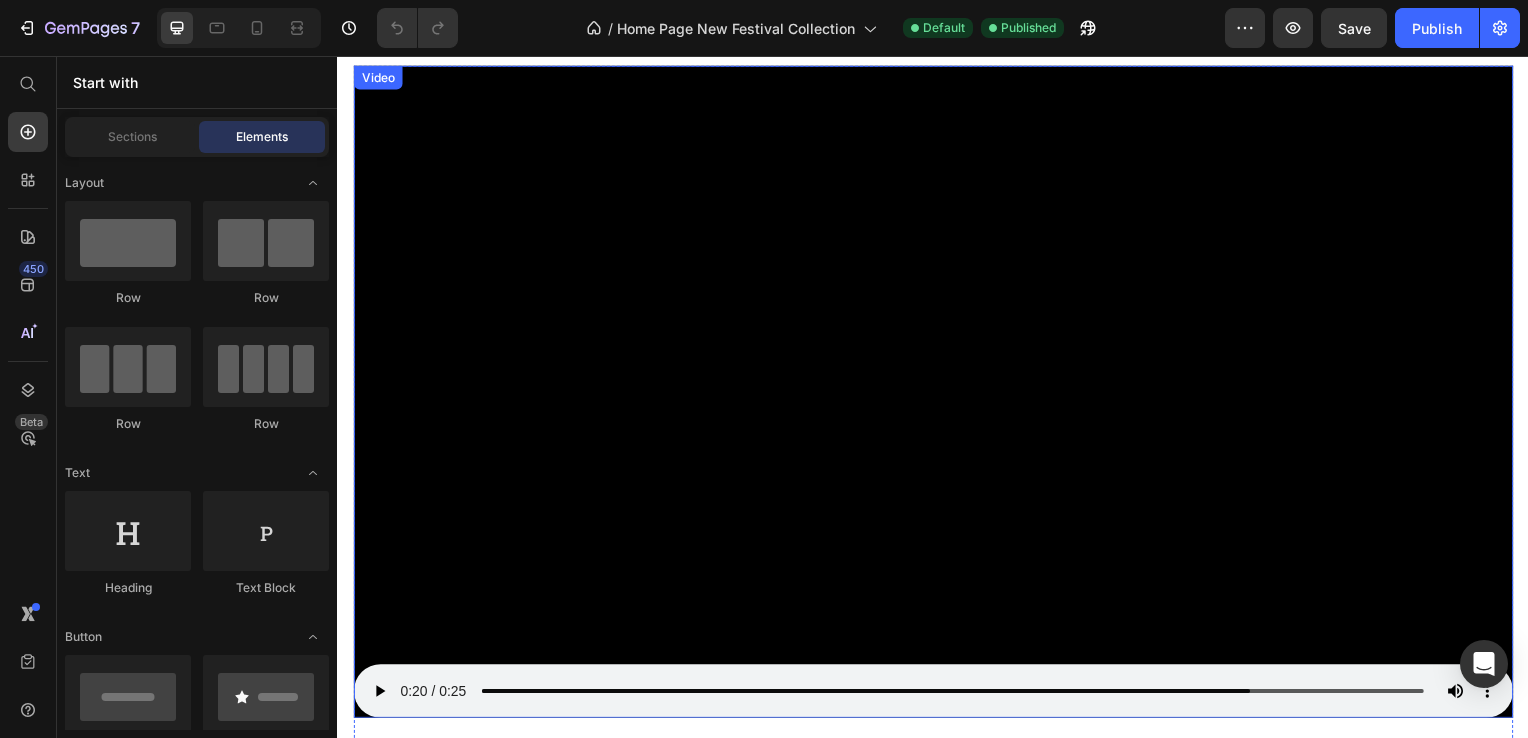 scroll, scrollTop: 0, scrollLeft: 0, axis: both 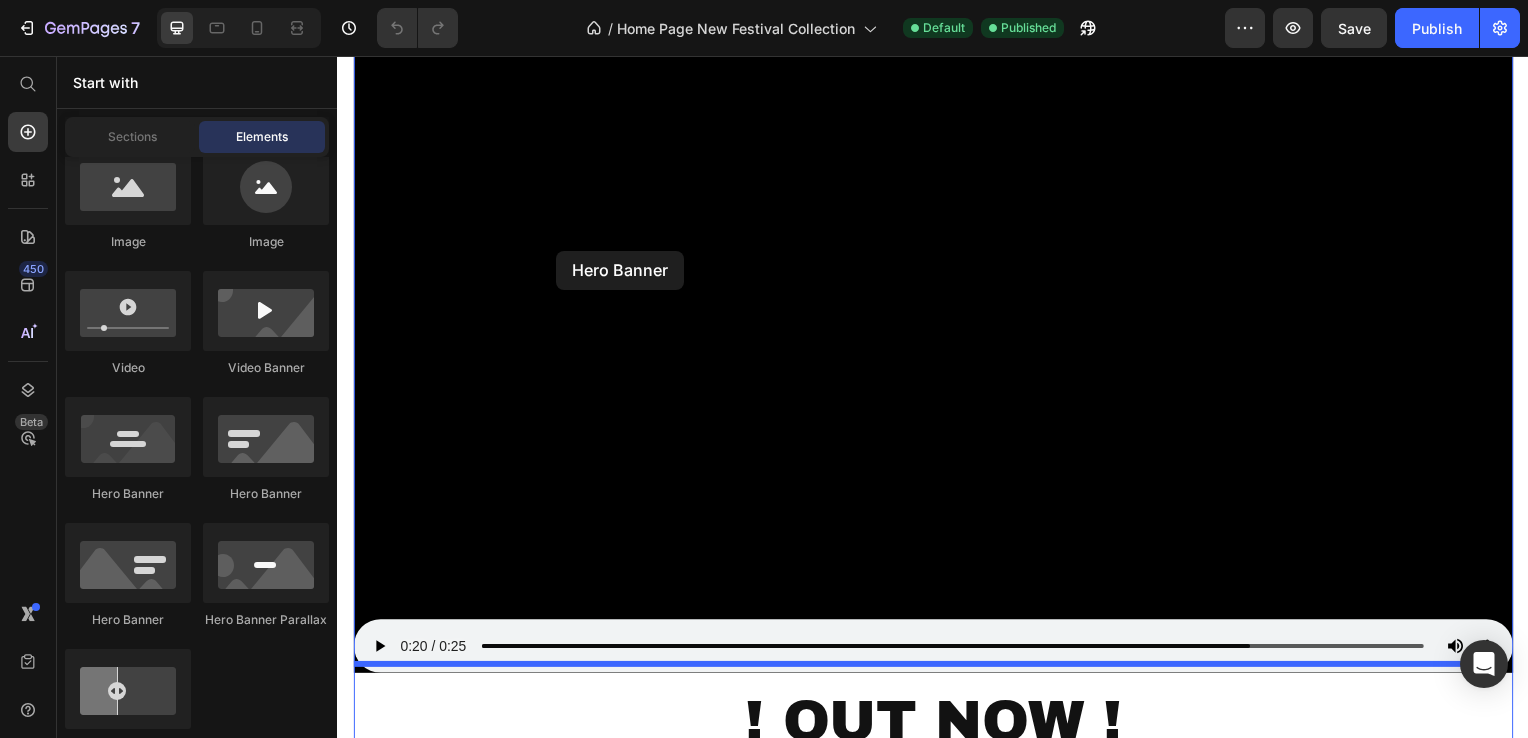 drag, startPoint x: 449, startPoint y: 494, endPoint x: 520, endPoint y: 185, distance: 317.05203 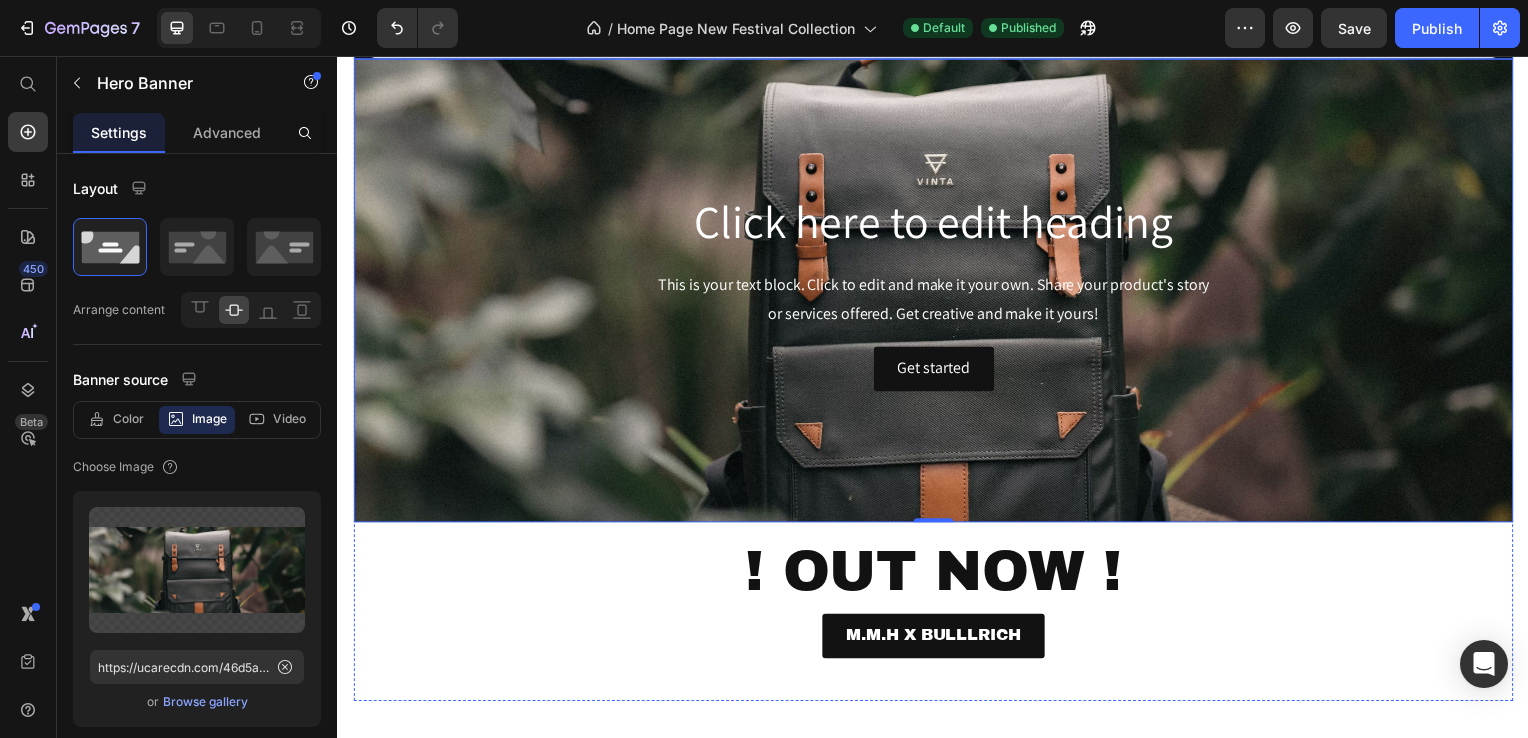 scroll, scrollTop: 700, scrollLeft: 0, axis: vertical 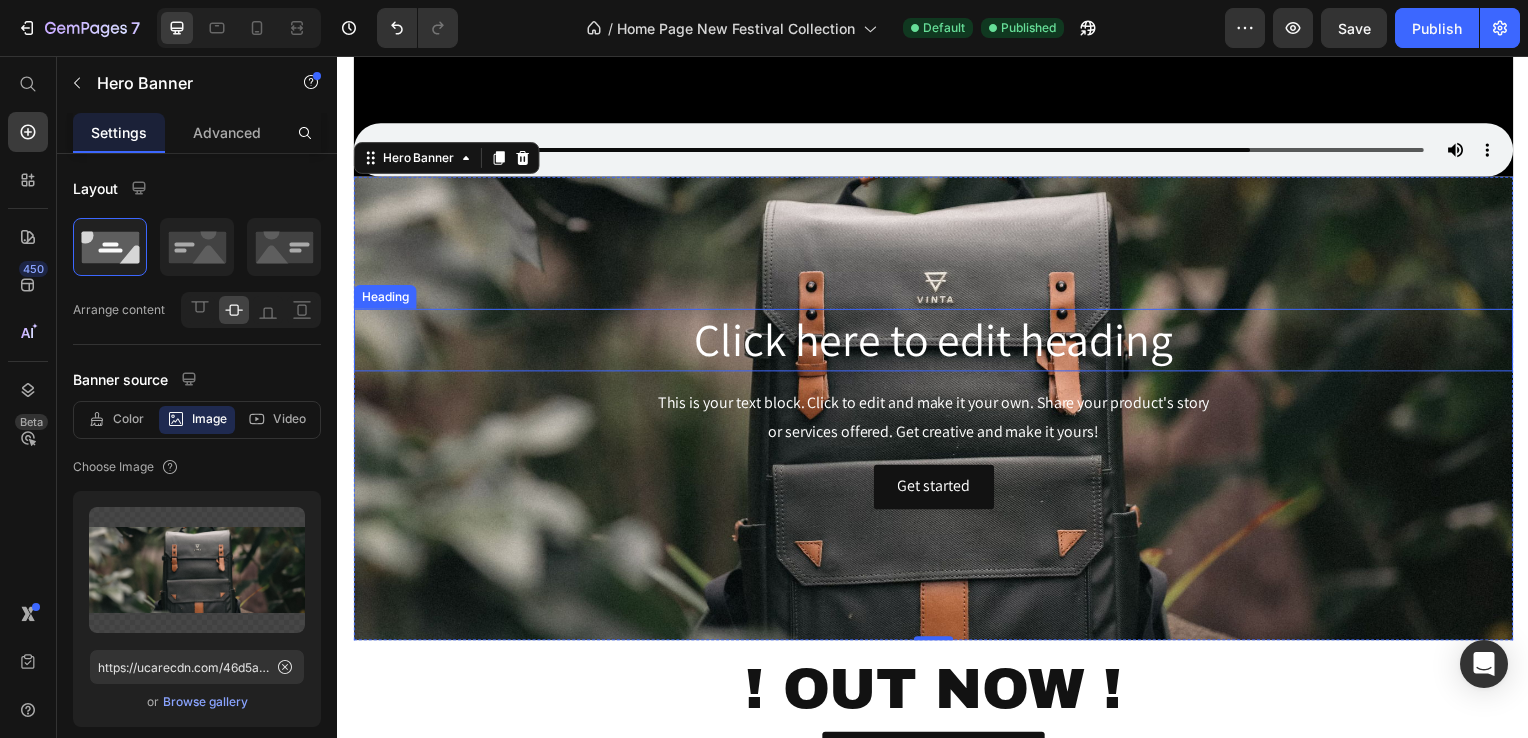 click on "Click here to edit heading" at bounding box center [937, 343] 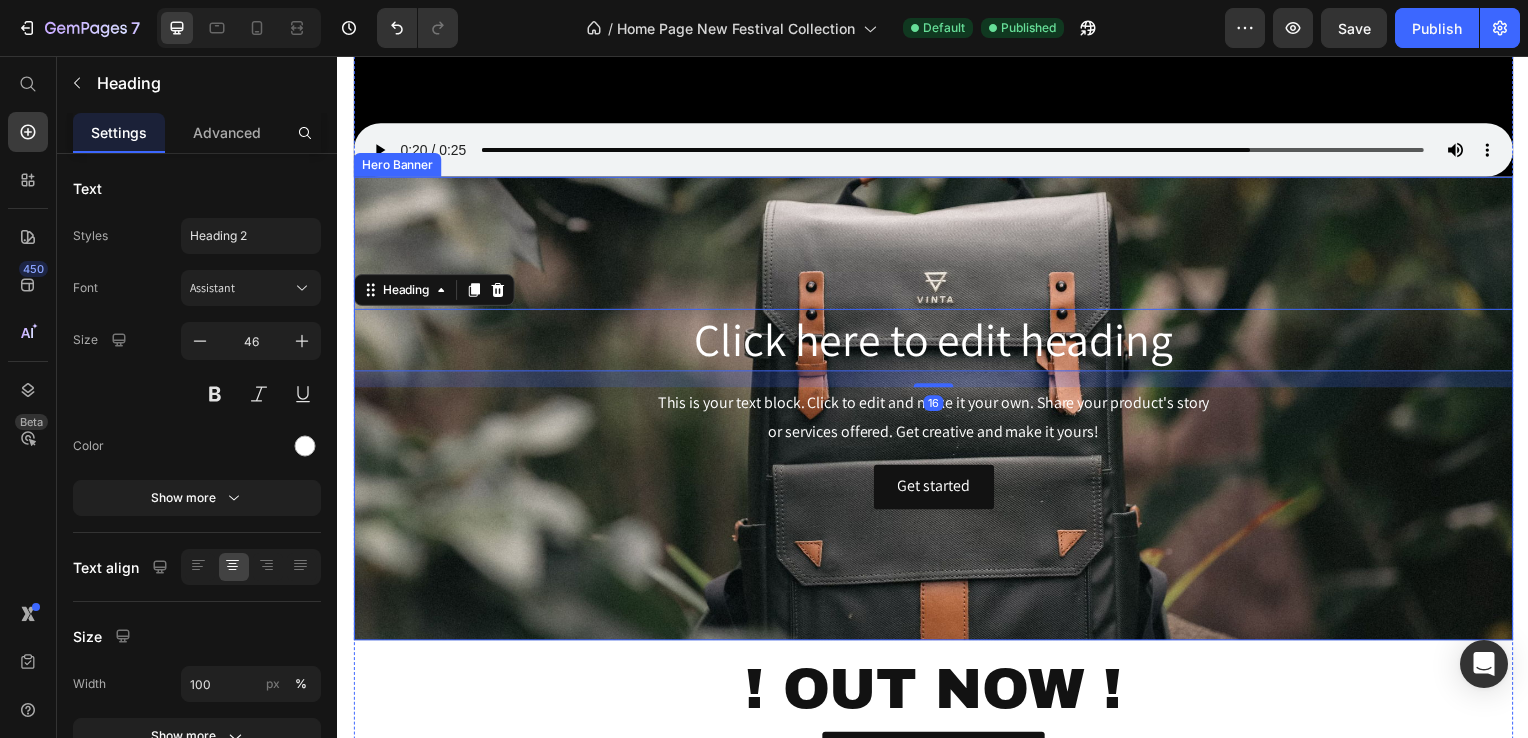 click at bounding box center (937, 411) 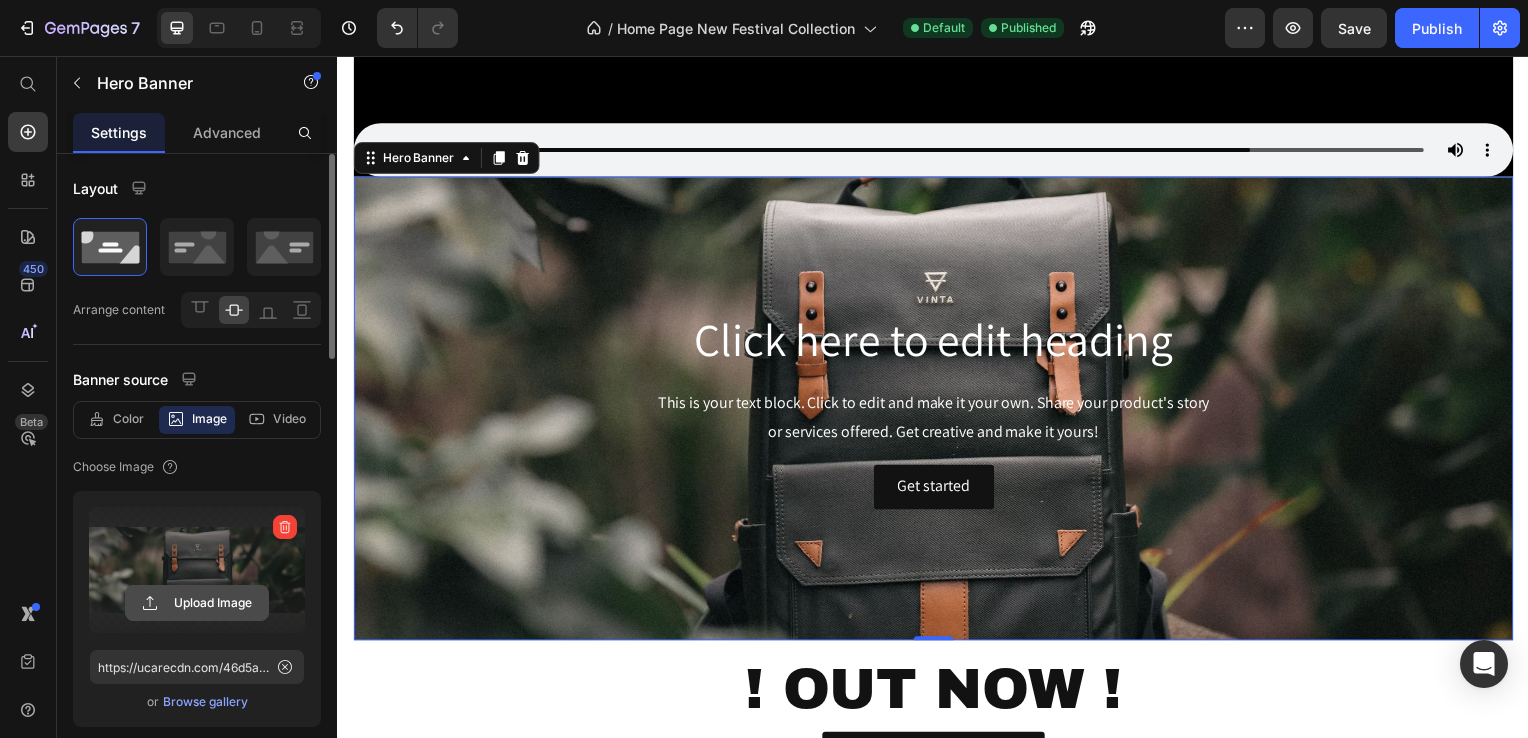 click 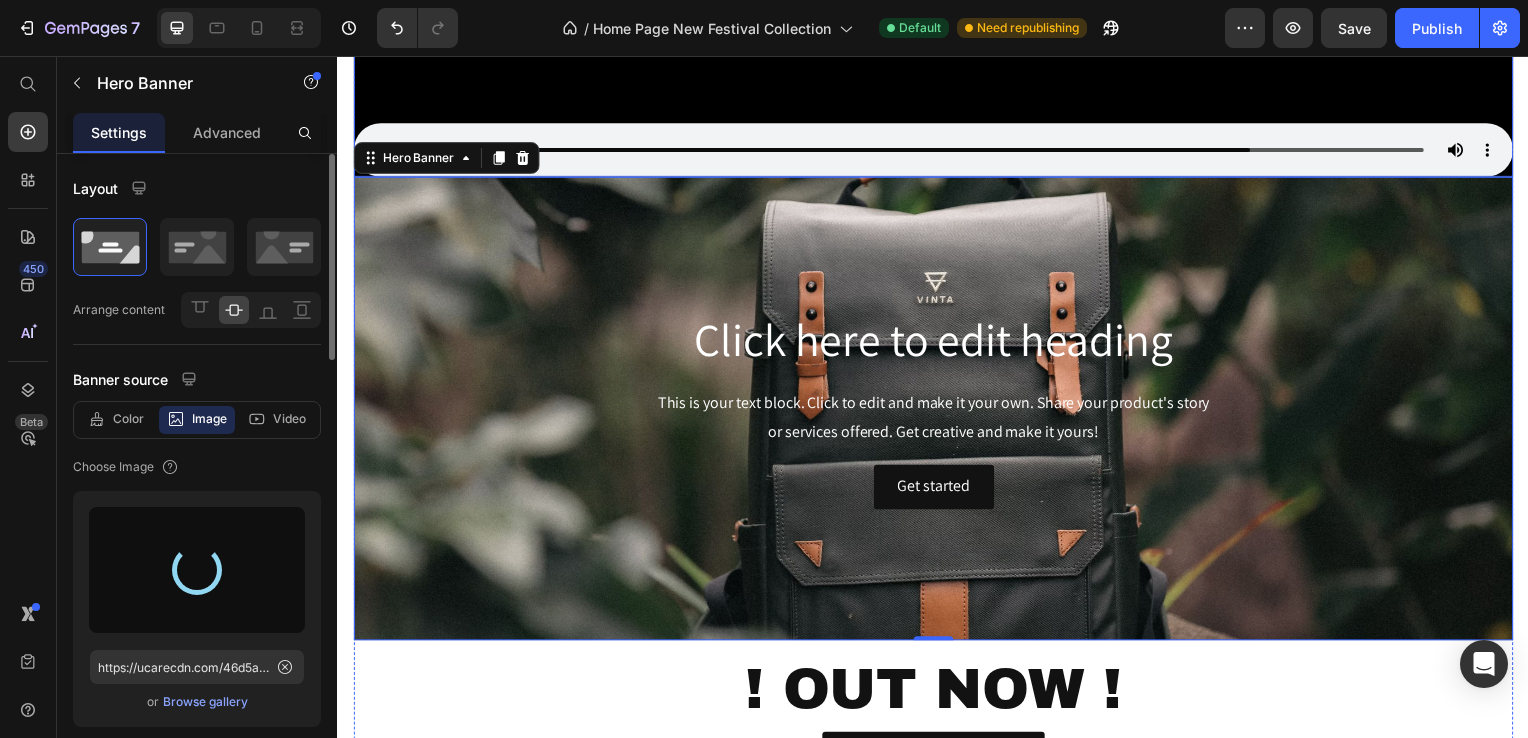 type on "https://cdn.shopify.com/s/files/1/0534/3808/7332/files/gempages_491652445064135566-31837e51-8b40-4e5a-bf86-4d255871c964.jpg" 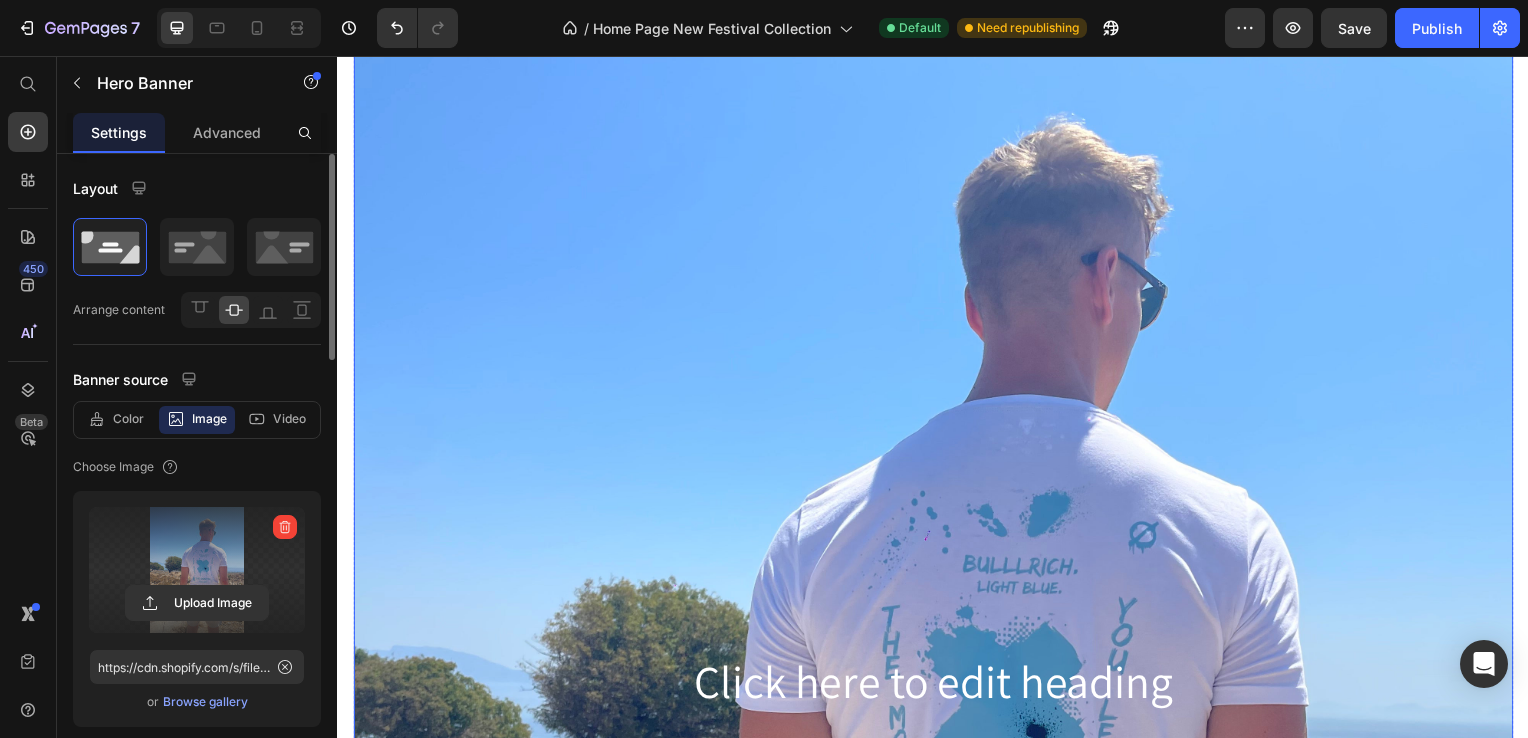 scroll, scrollTop: 500, scrollLeft: 0, axis: vertical 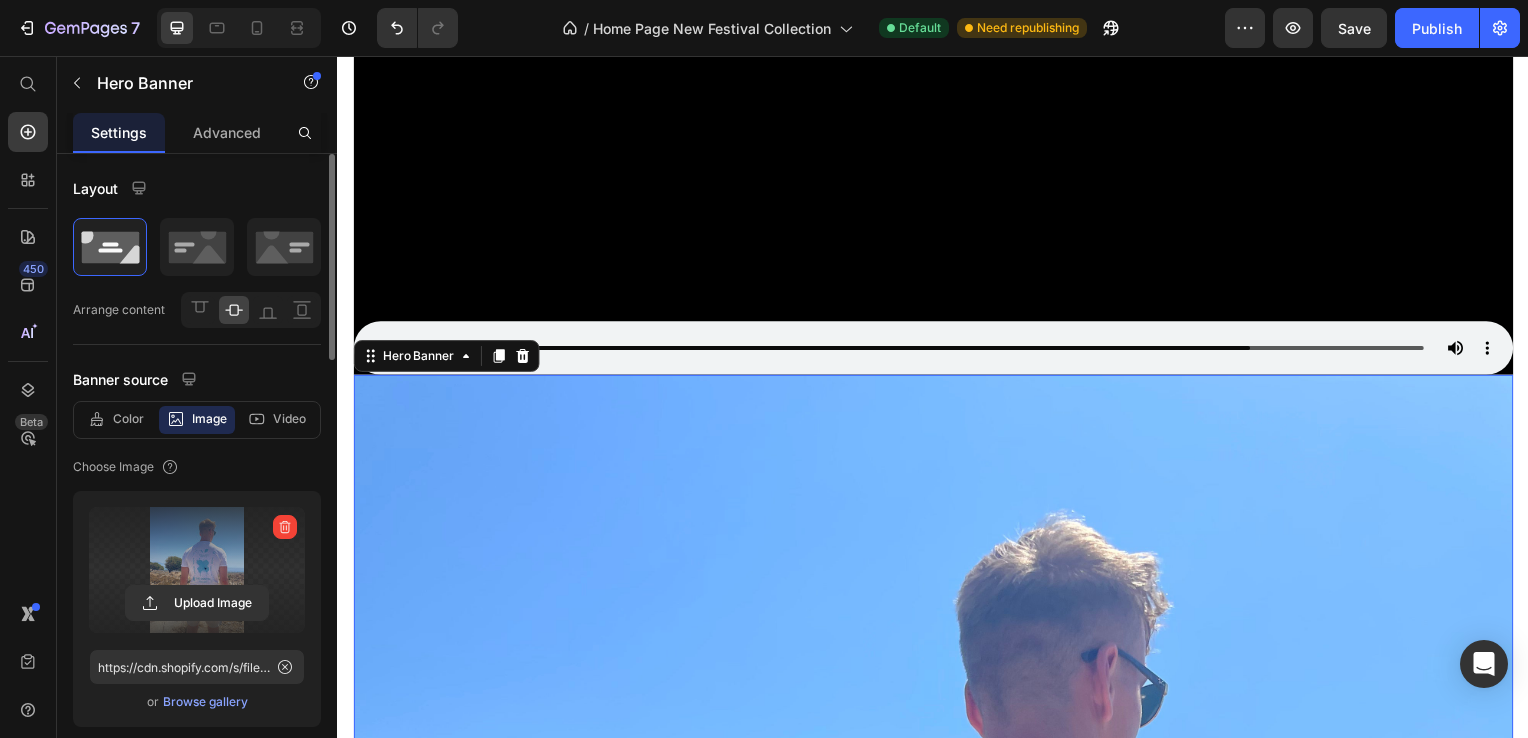 click at bounding box center (937, 1156) 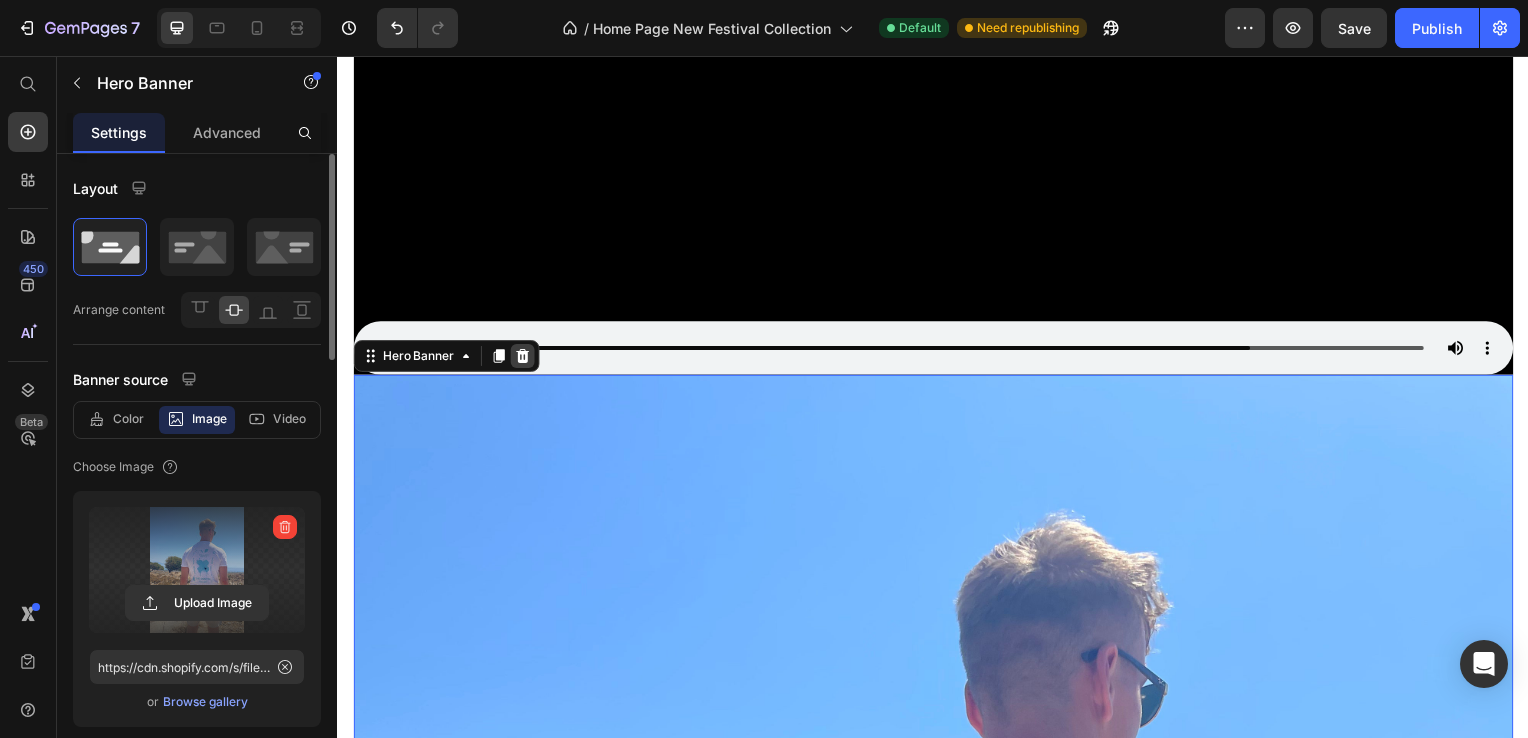 click 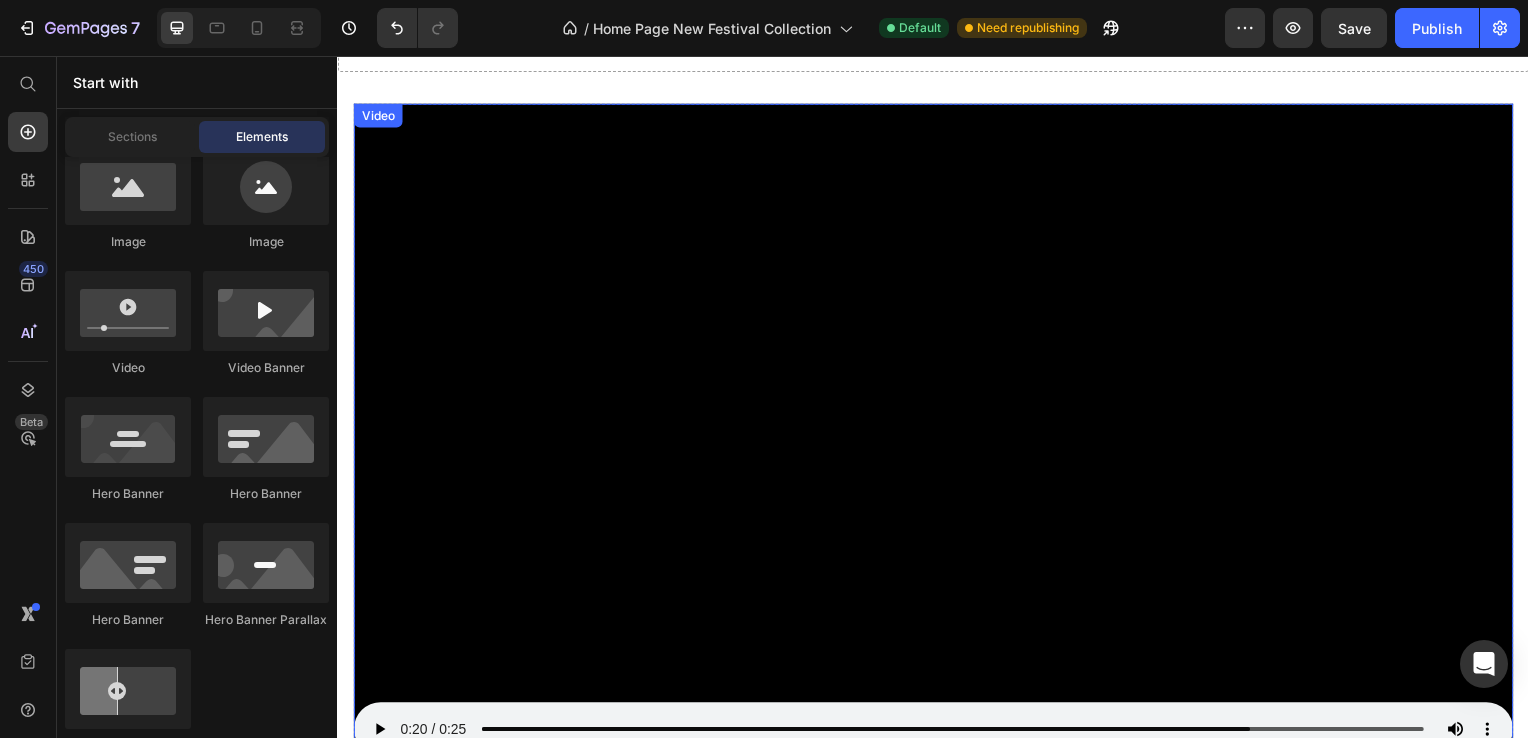 scroll, scrollTop: 0, scrollLeft: 0, axis: both 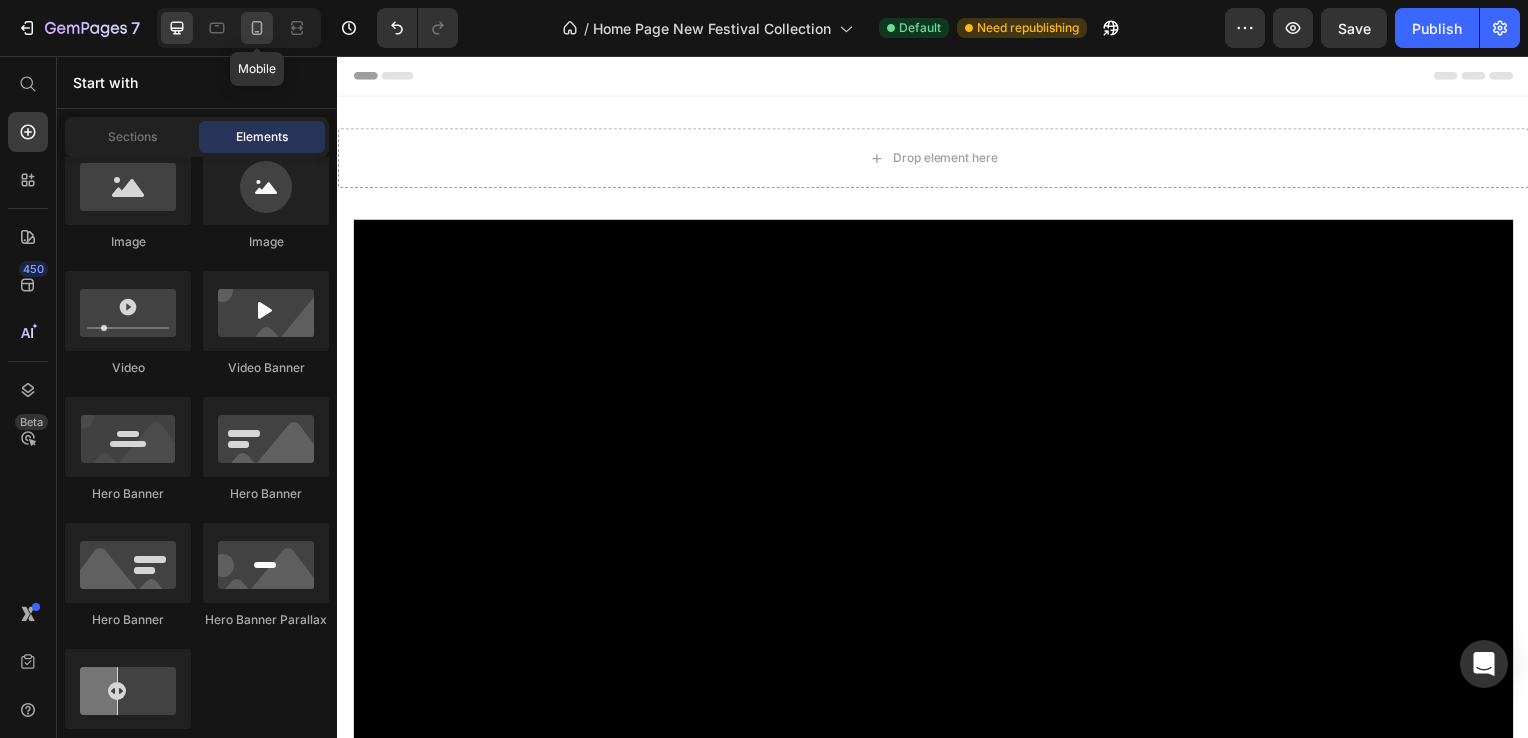 click 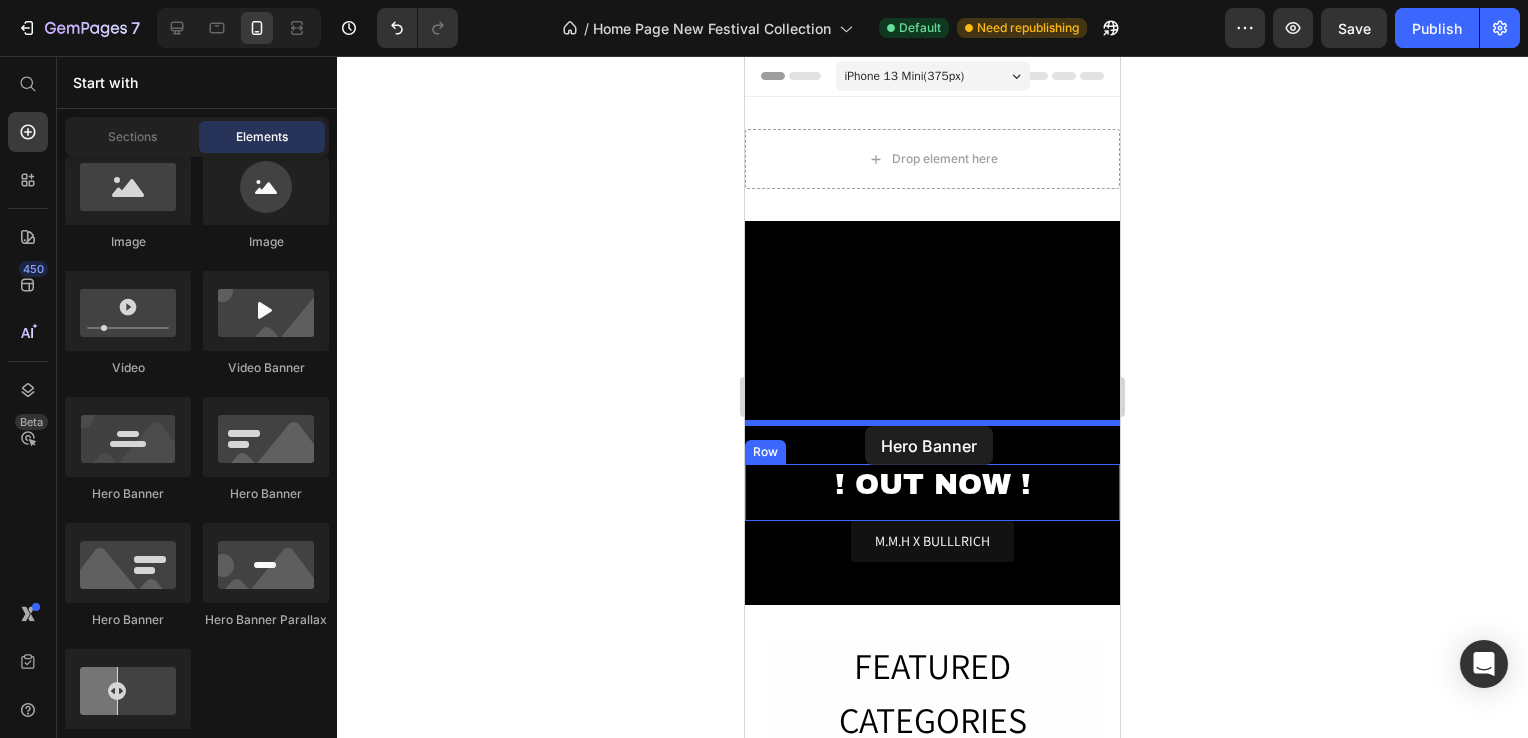 drag, startPoint x: 871, startPoint y: 500, endPoint x: 865, endPoint y: 426, distance: 74.24284 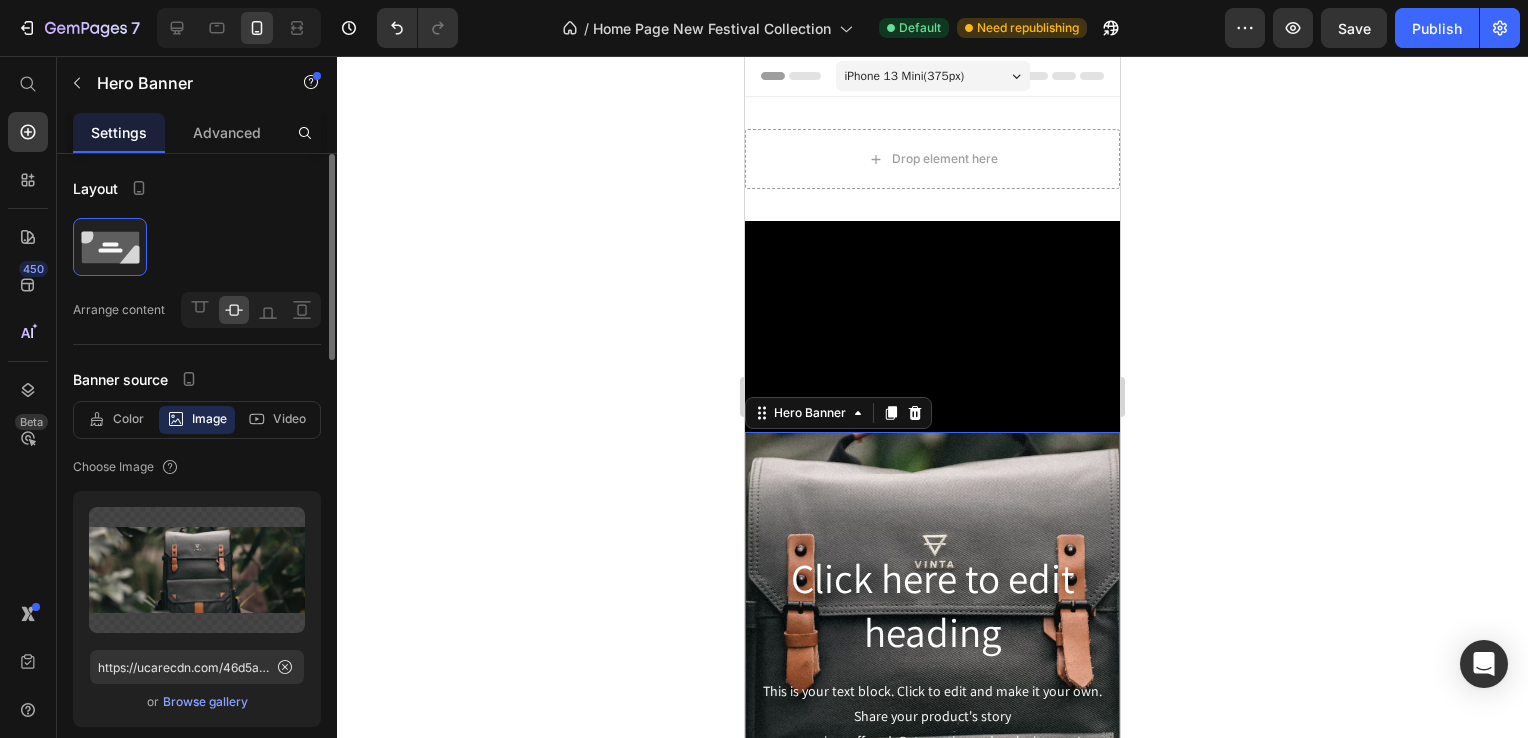 click at bounding box center [932, 326] 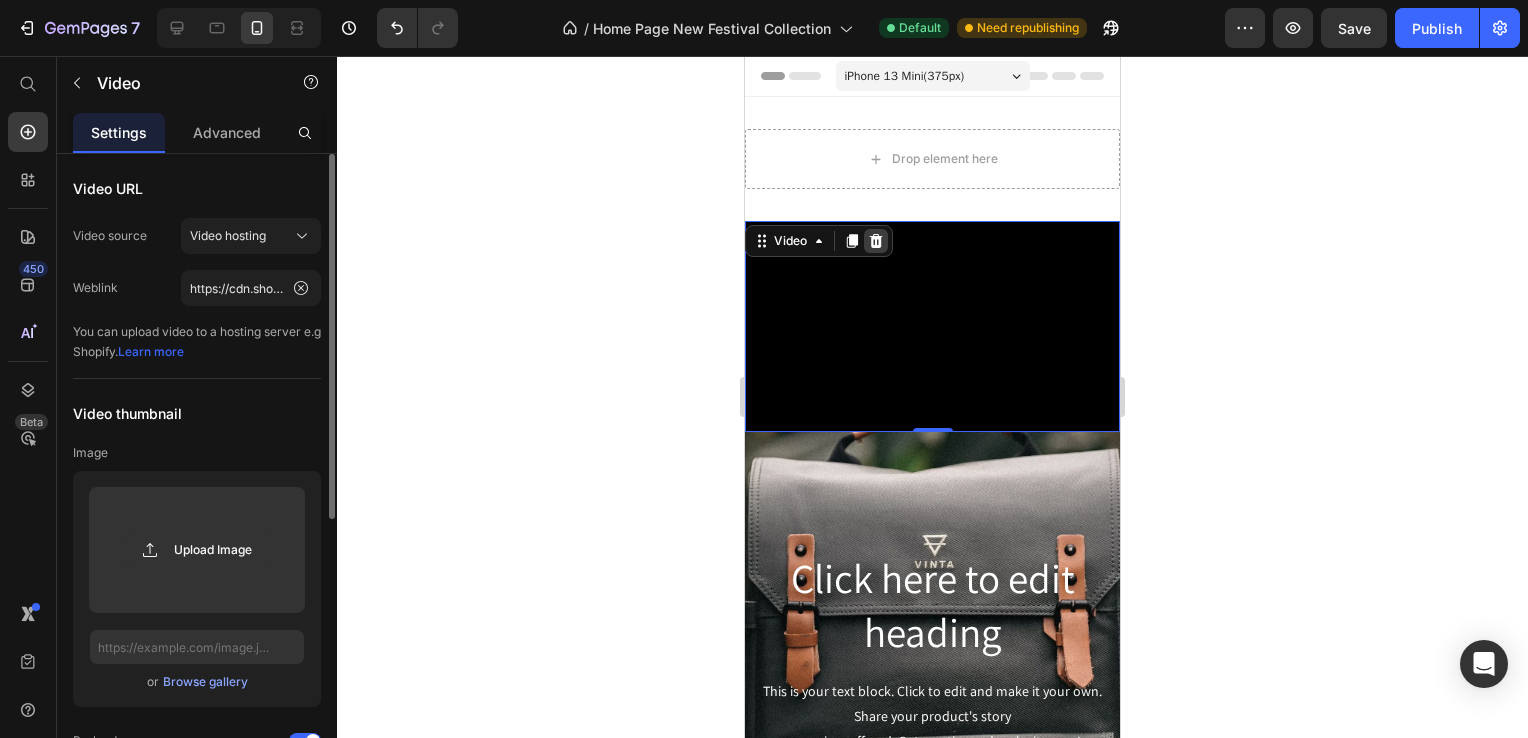 click at bounding box center [876, 241] 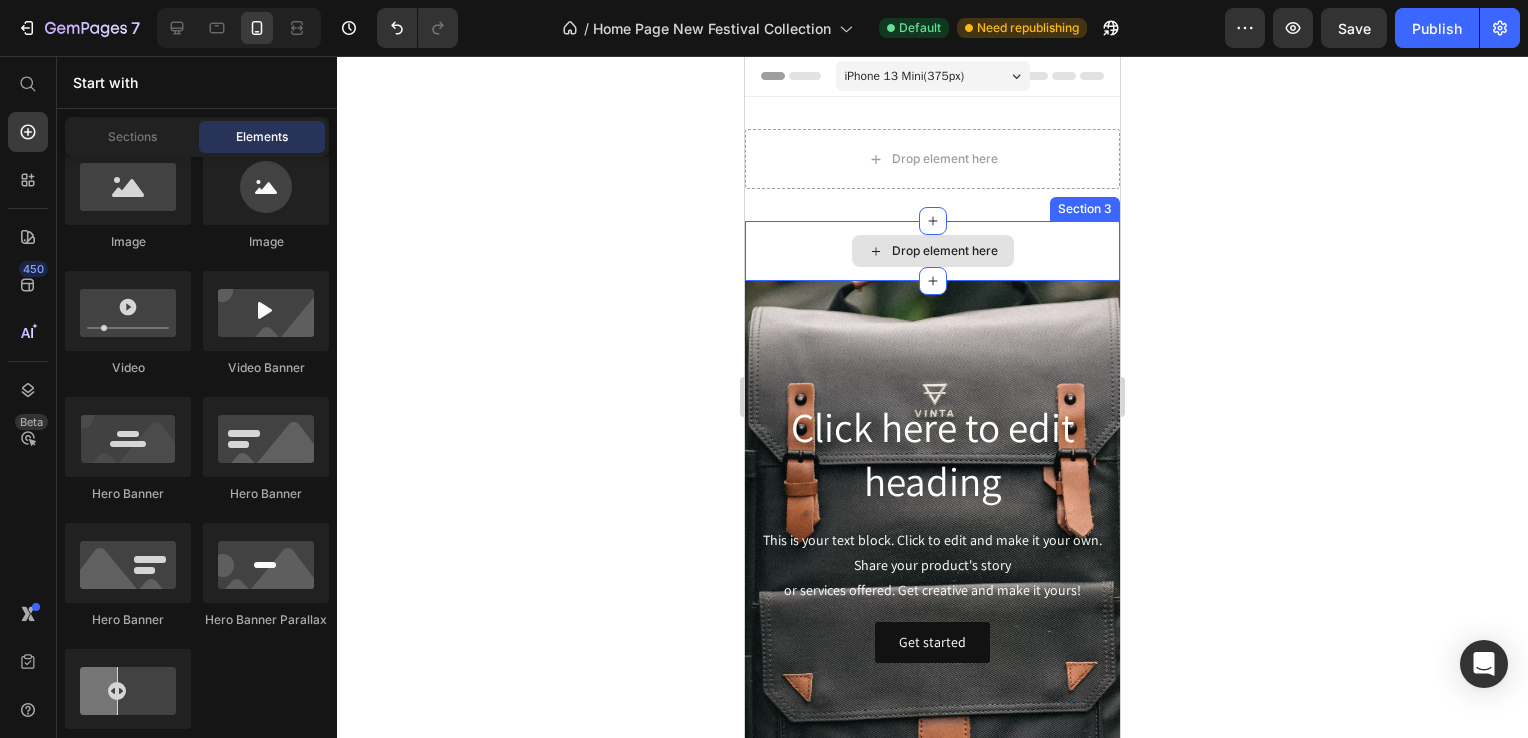 click on "Drop element here" at bounding box center (932, 251) 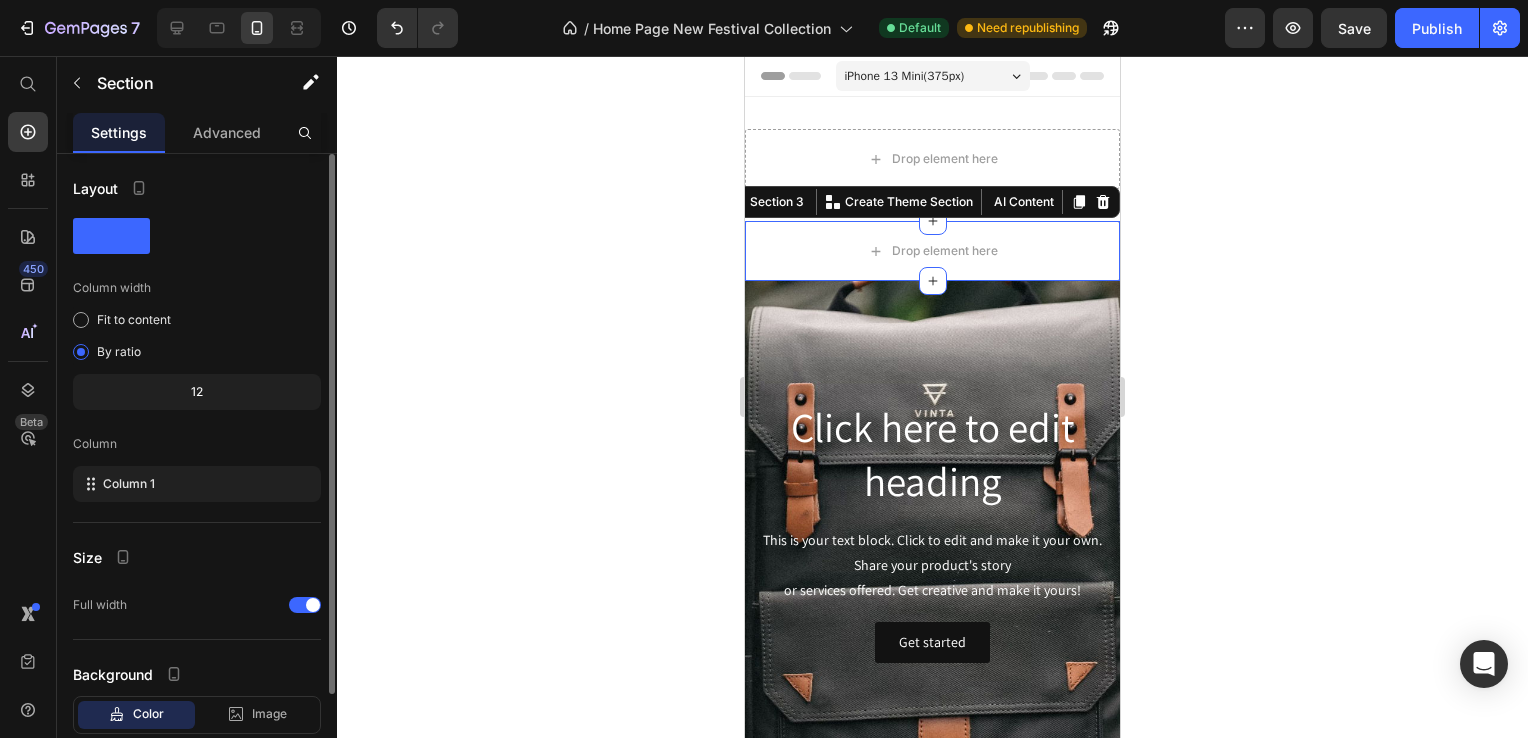 click 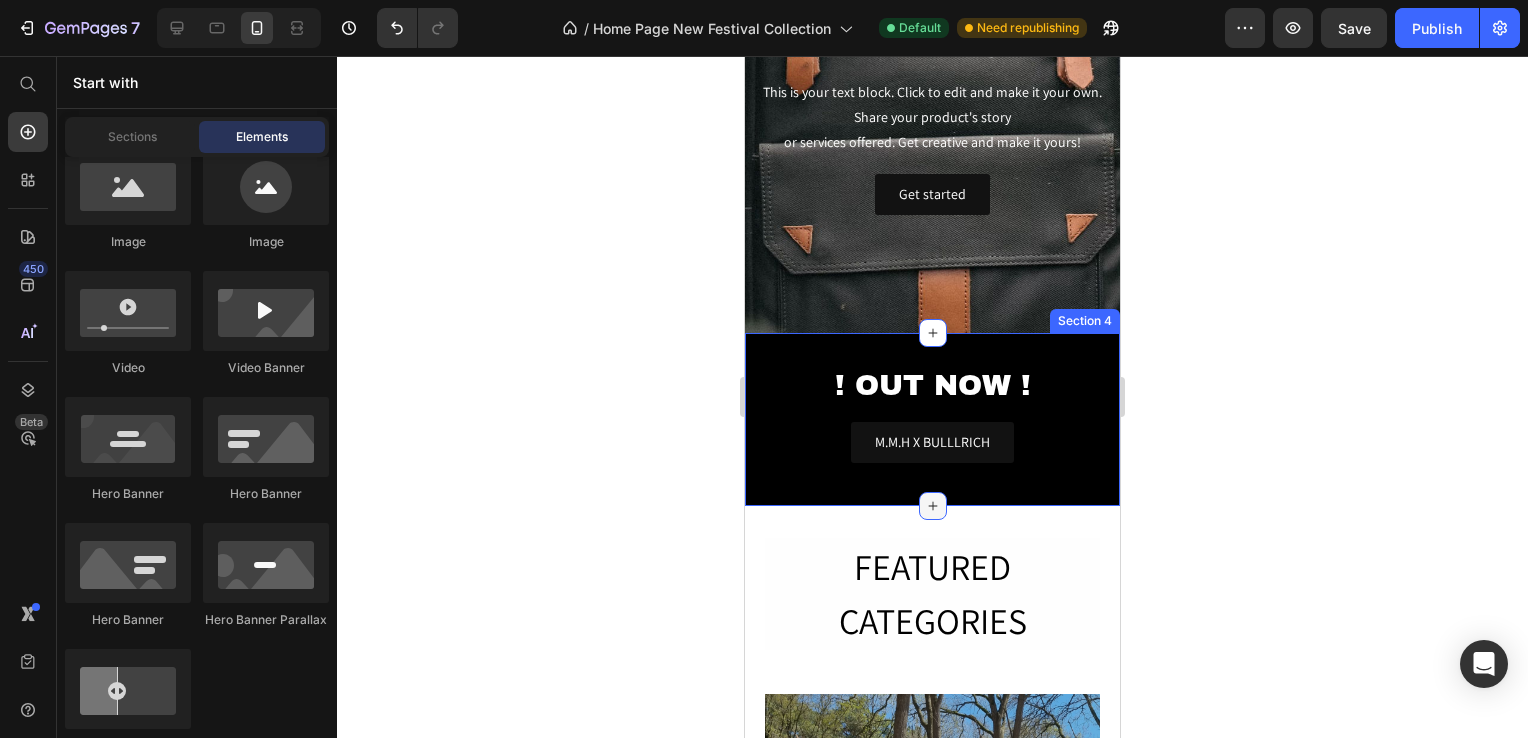 scroll, scrollTop: 400, scrollLeft: 0, axis: vertical 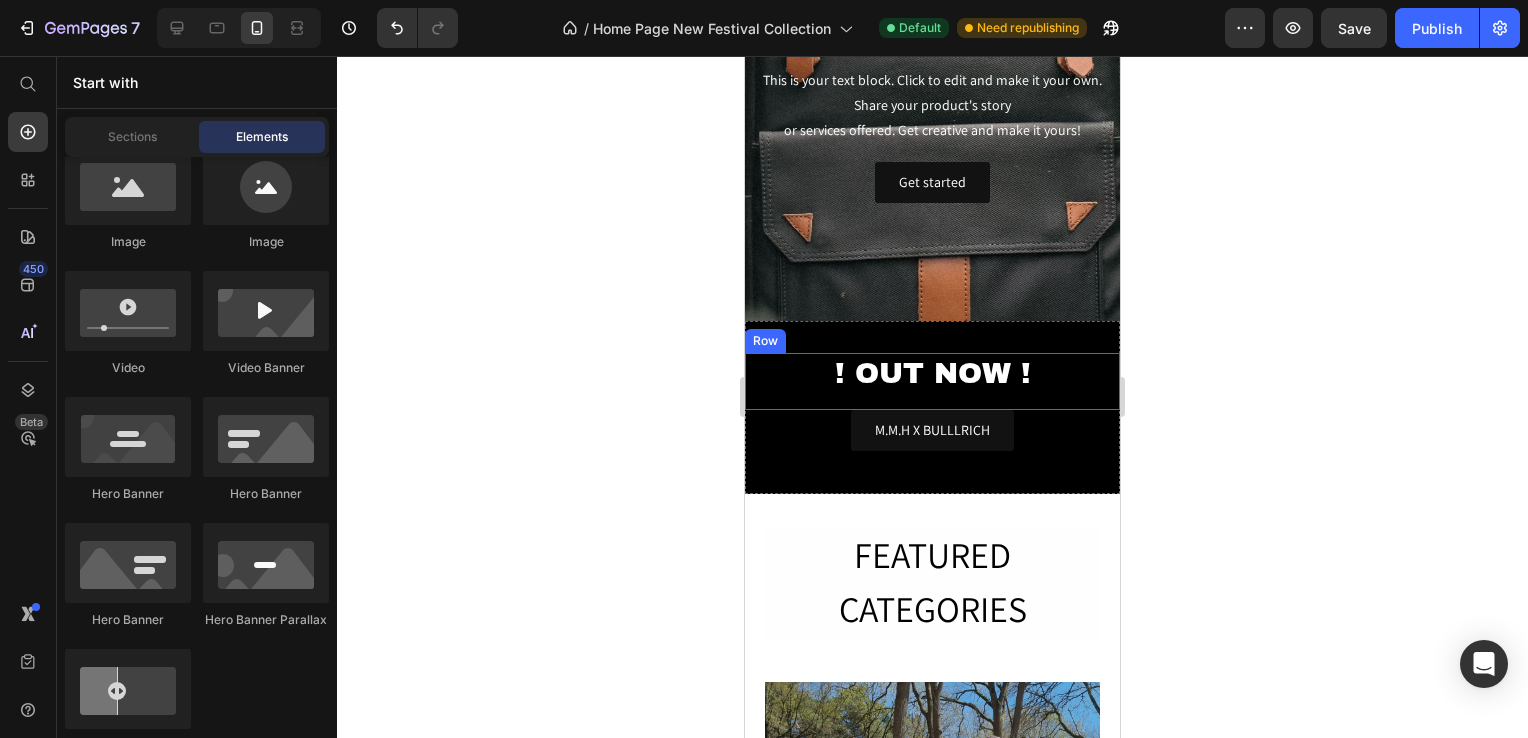 click on "! OUT NOW !" at bounding box center [932, 374] 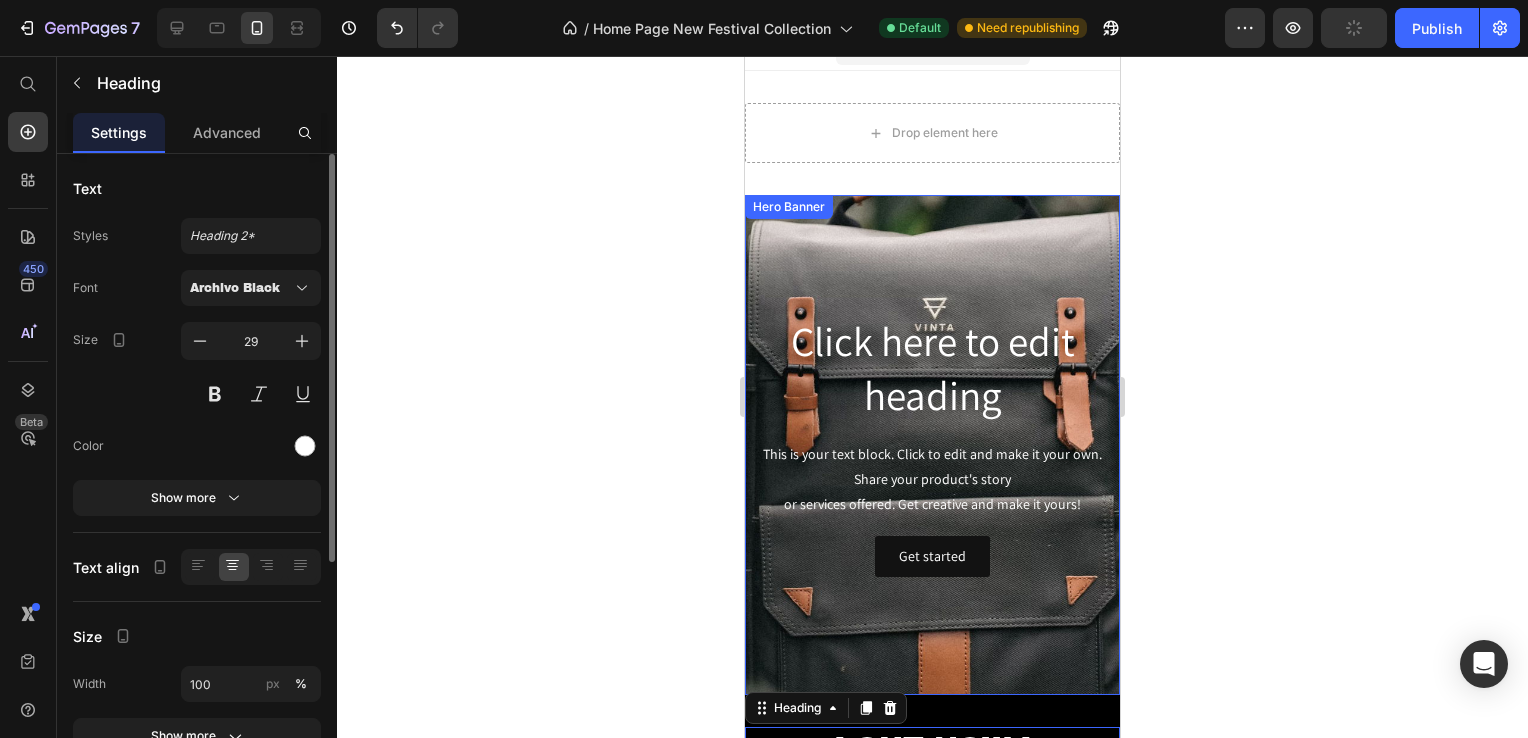 scroll, scrollTop: 0, scrollLeft: 0, axis: both 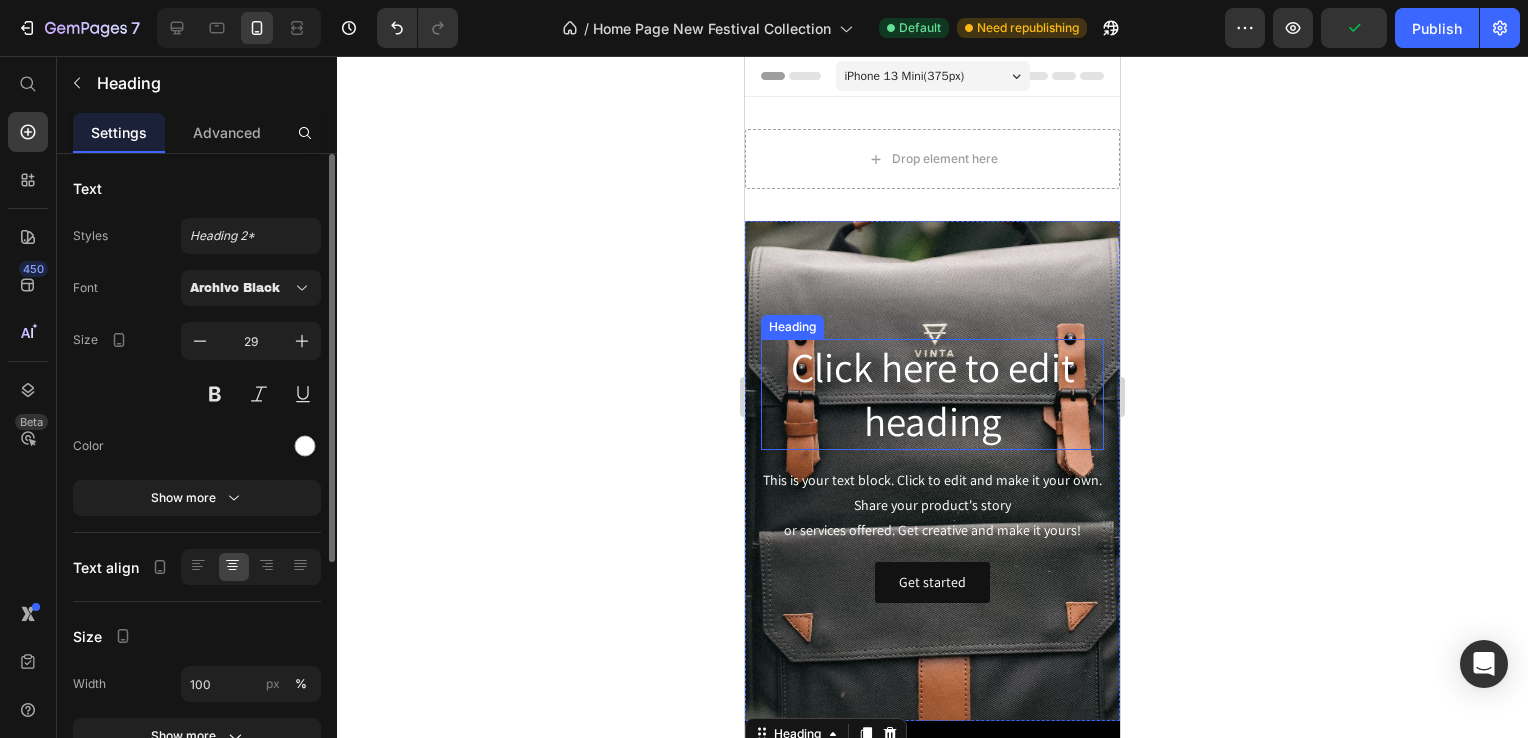 click on "Click here to edit heading" at bounding box center (932, 394) 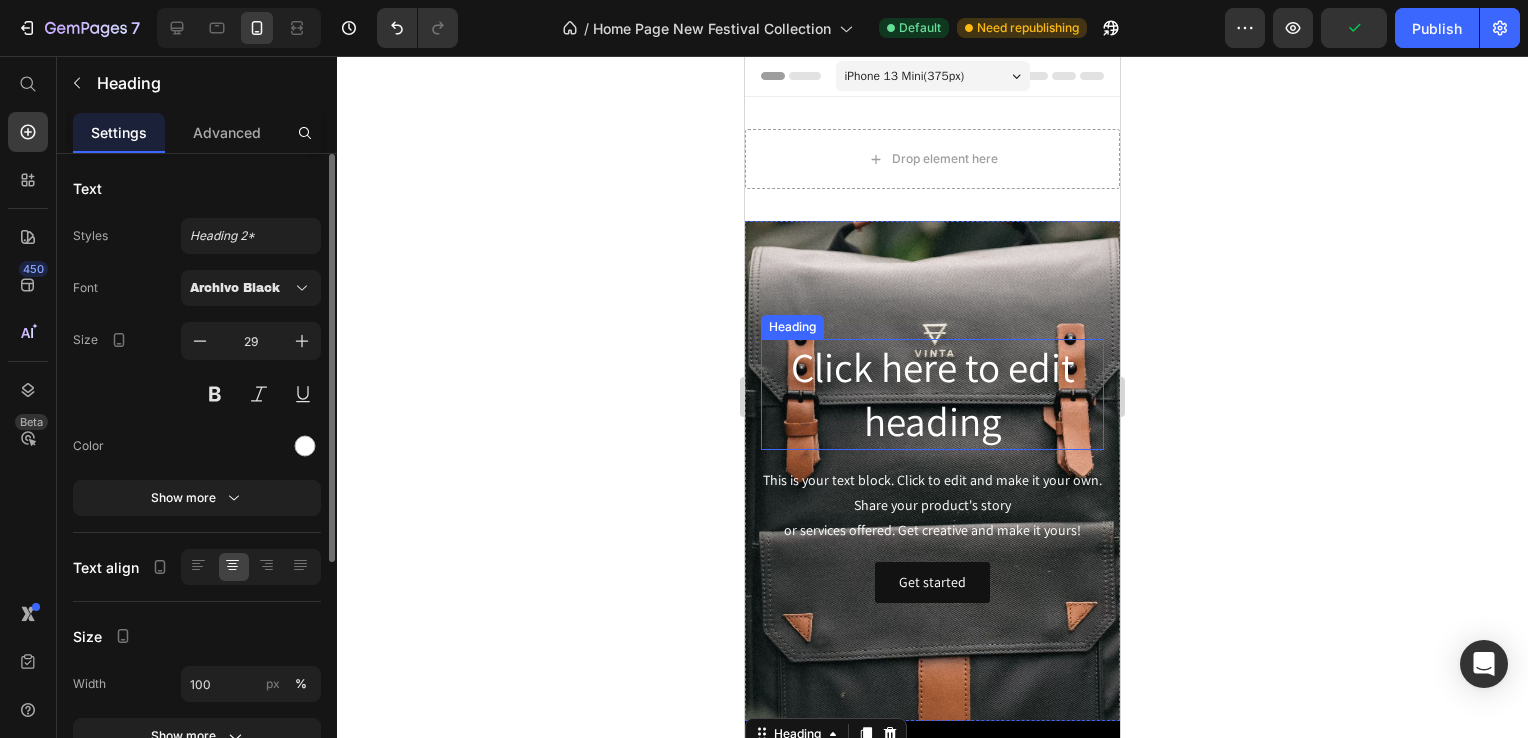 click on "Click here to edit heading" at bounding box center [932, 394] 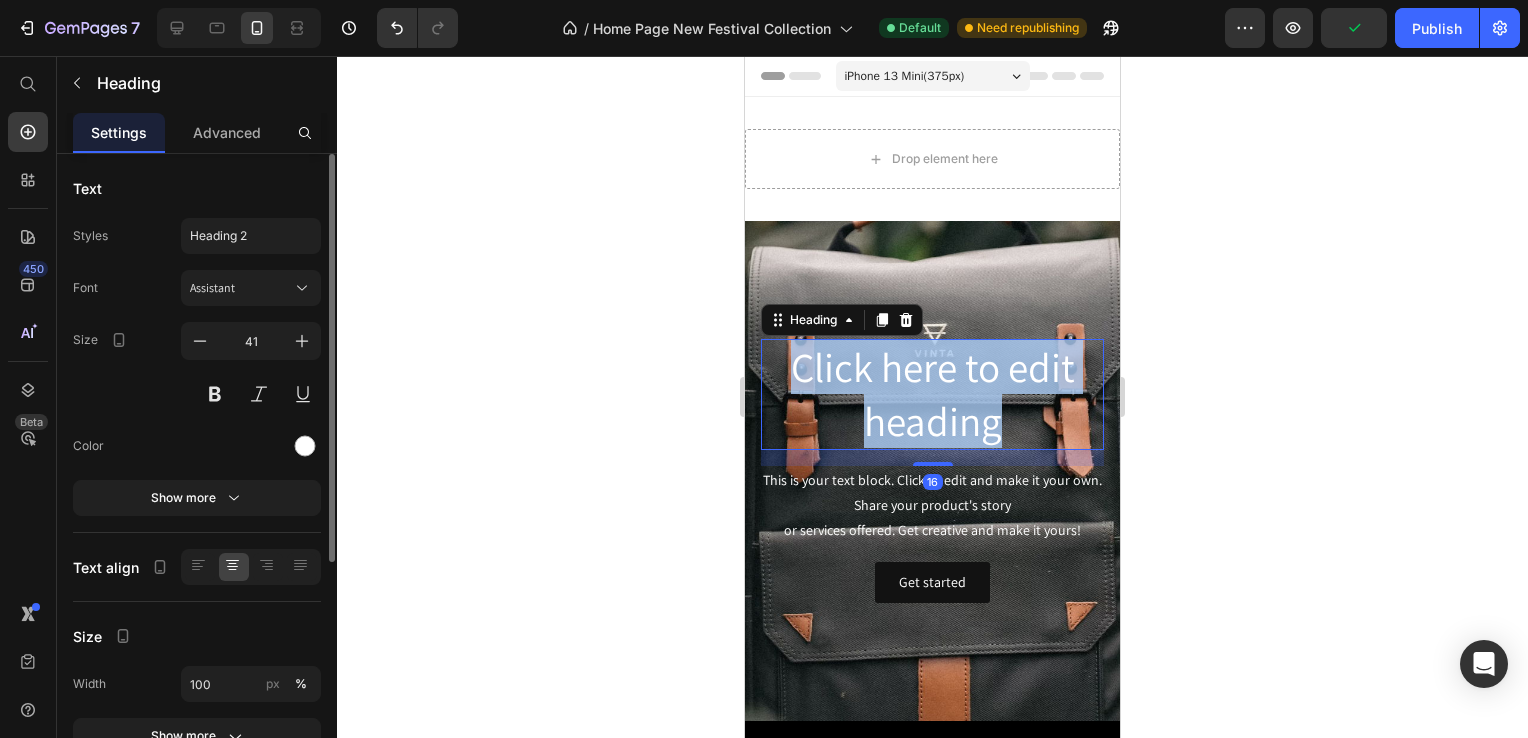 click on "Click here to edit heading" at bounding box center [932, 394] 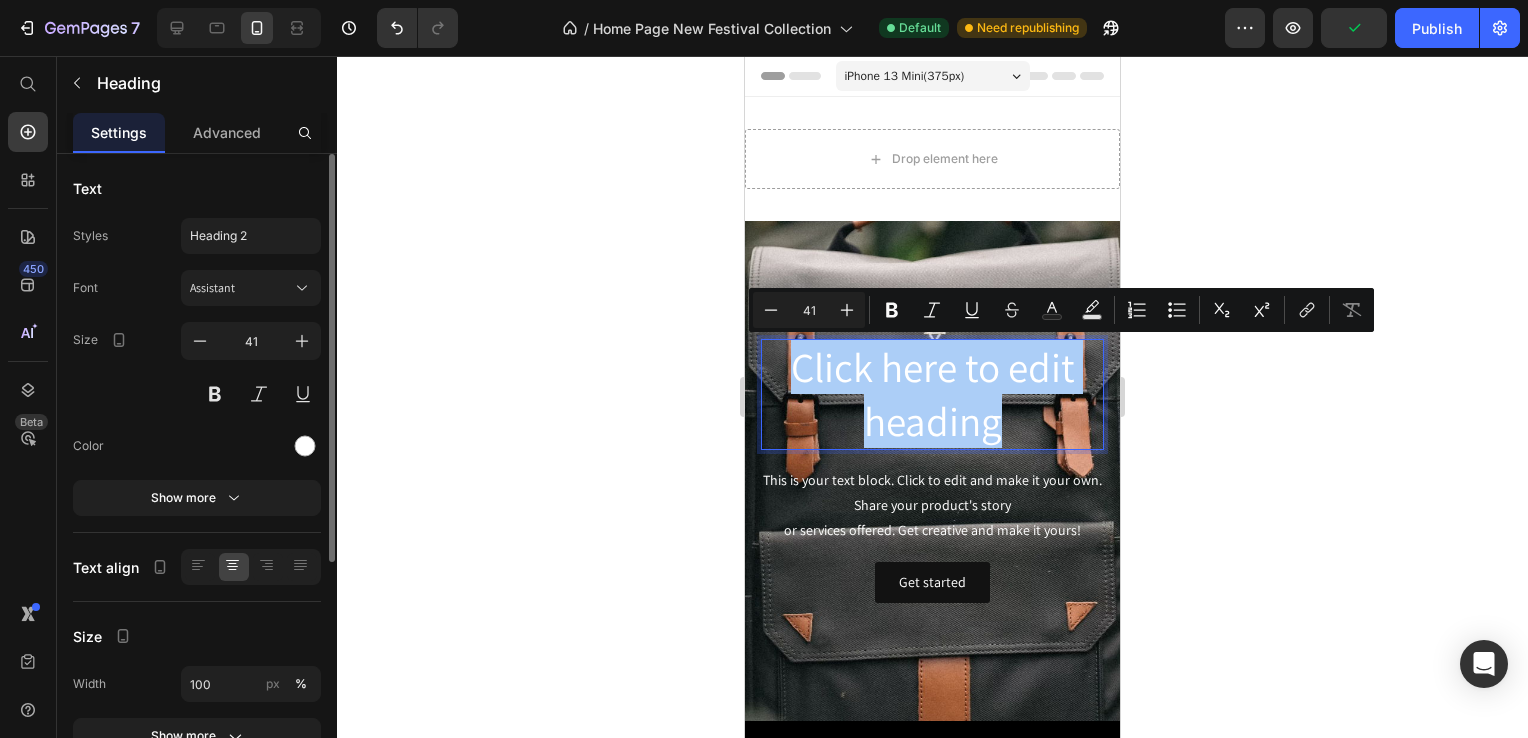 click 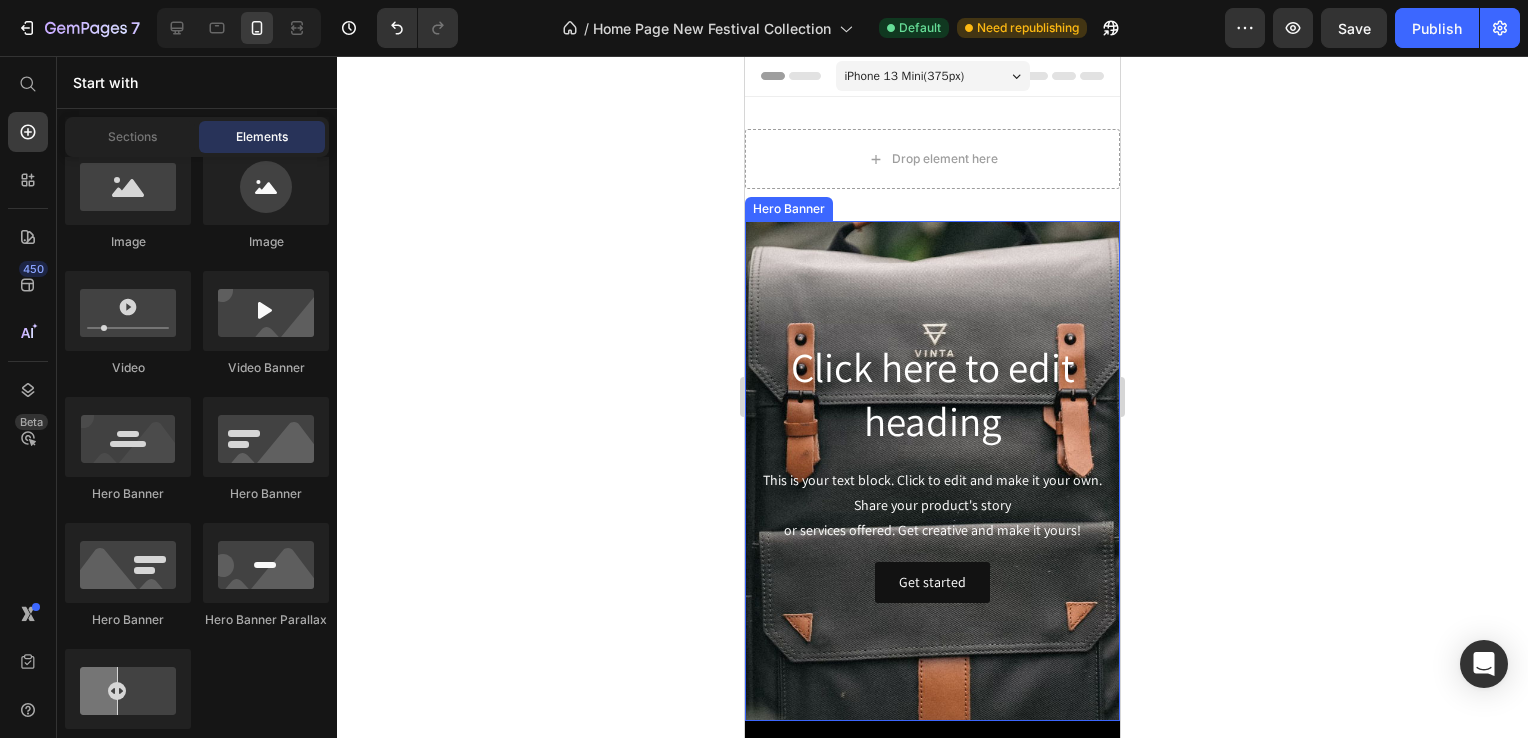 click at bounding box center (932, 471) 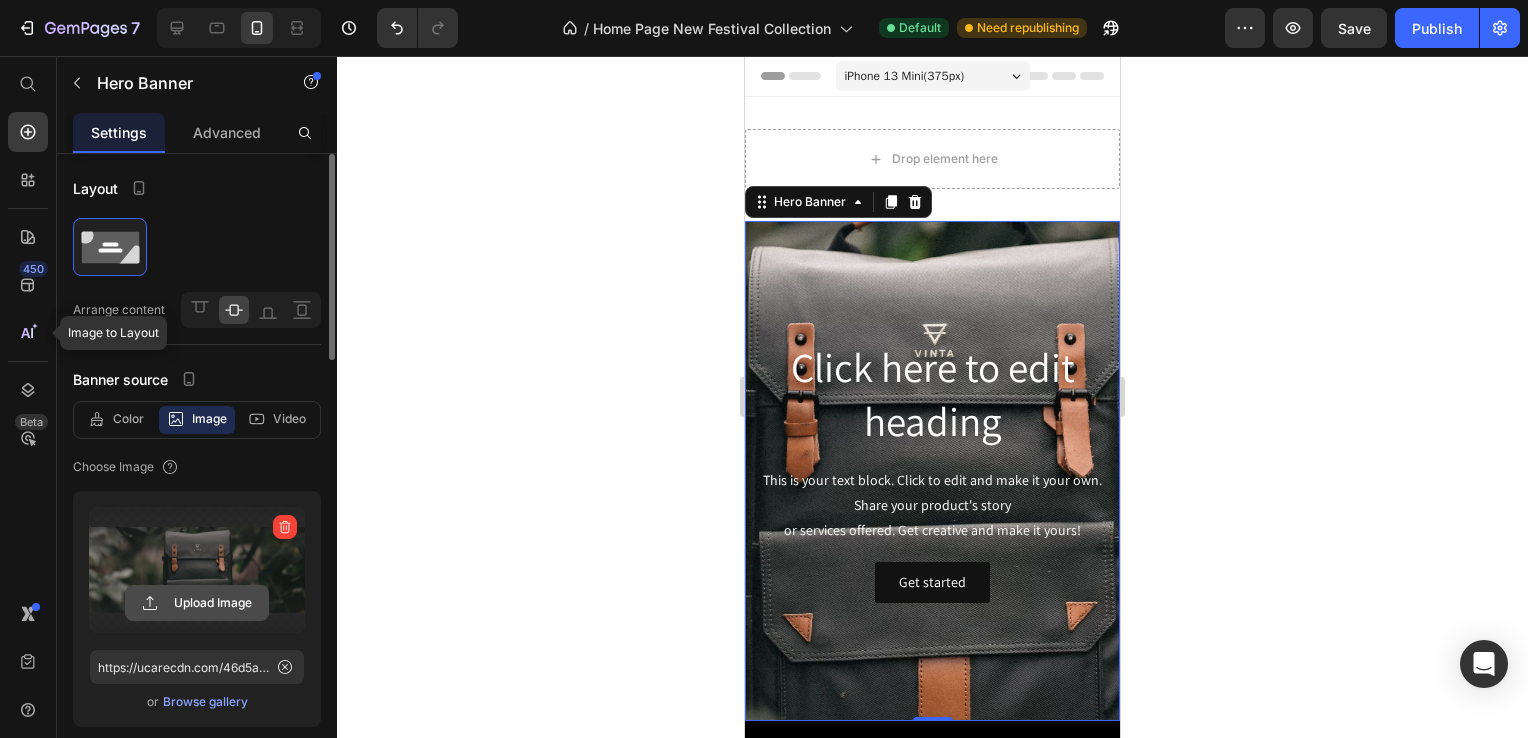 click 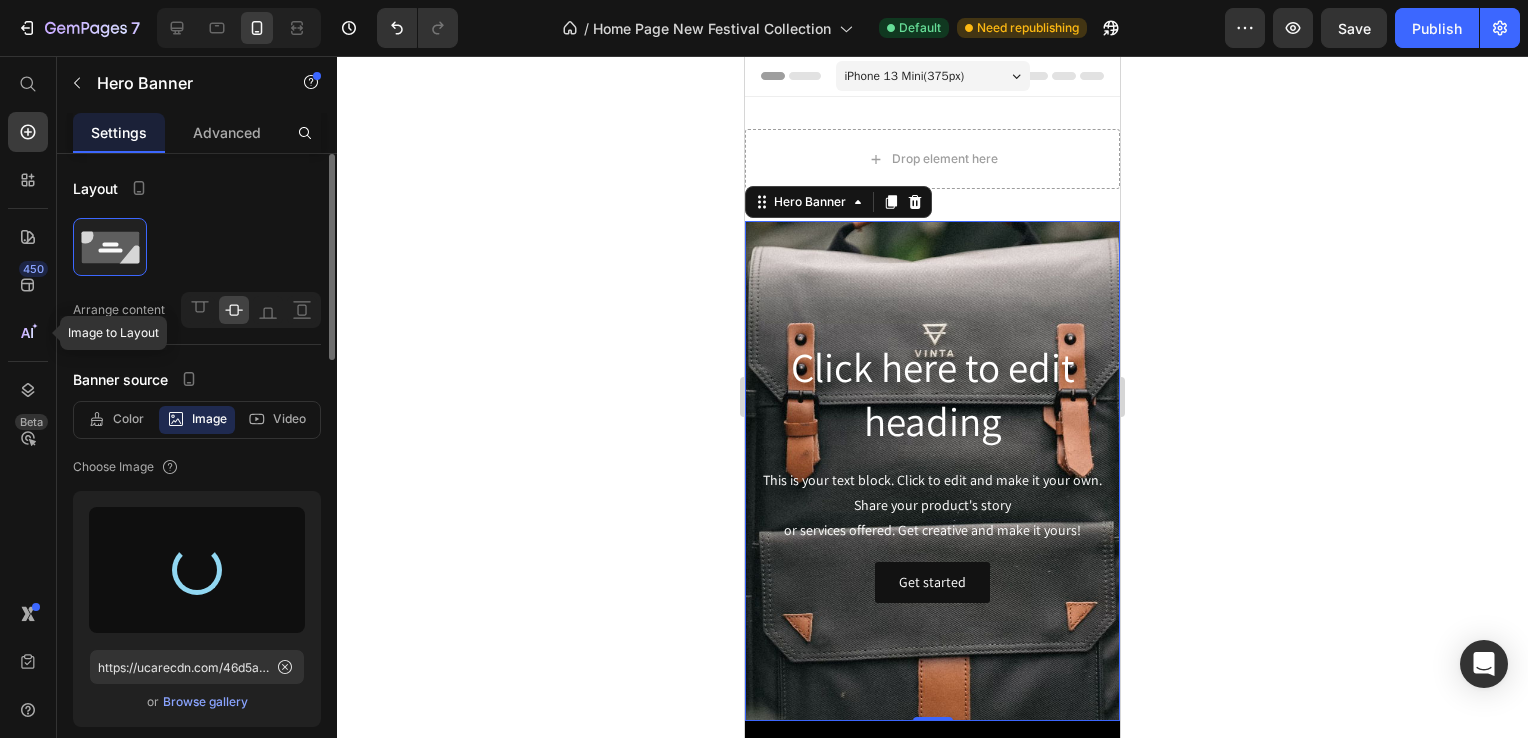type on "https://cdn.shopify.com/s/files/1/0534/3808/7332/files/gempages_491652445064135566-20bf1947-80a8-43f9-967c-4d17c189edf7.jpg" 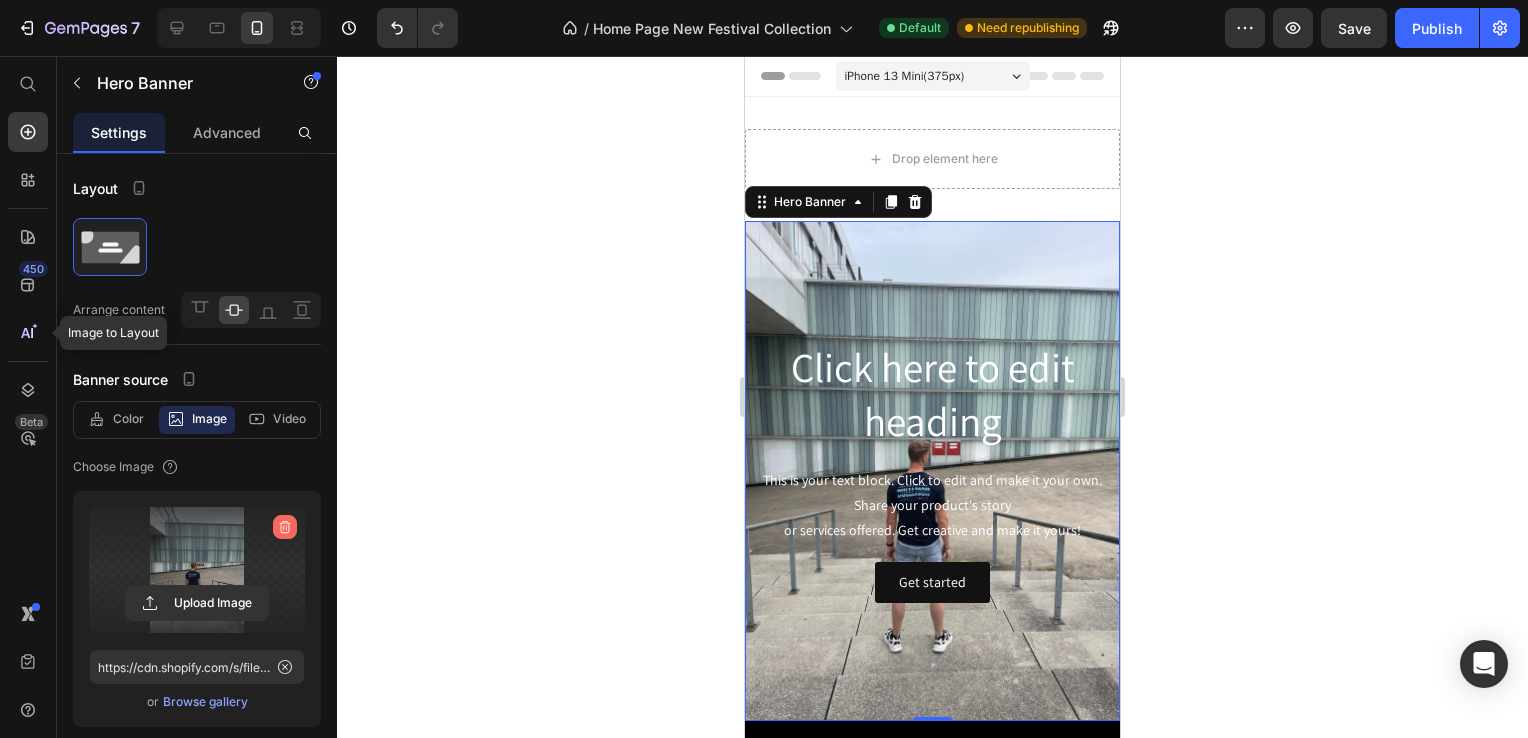 click 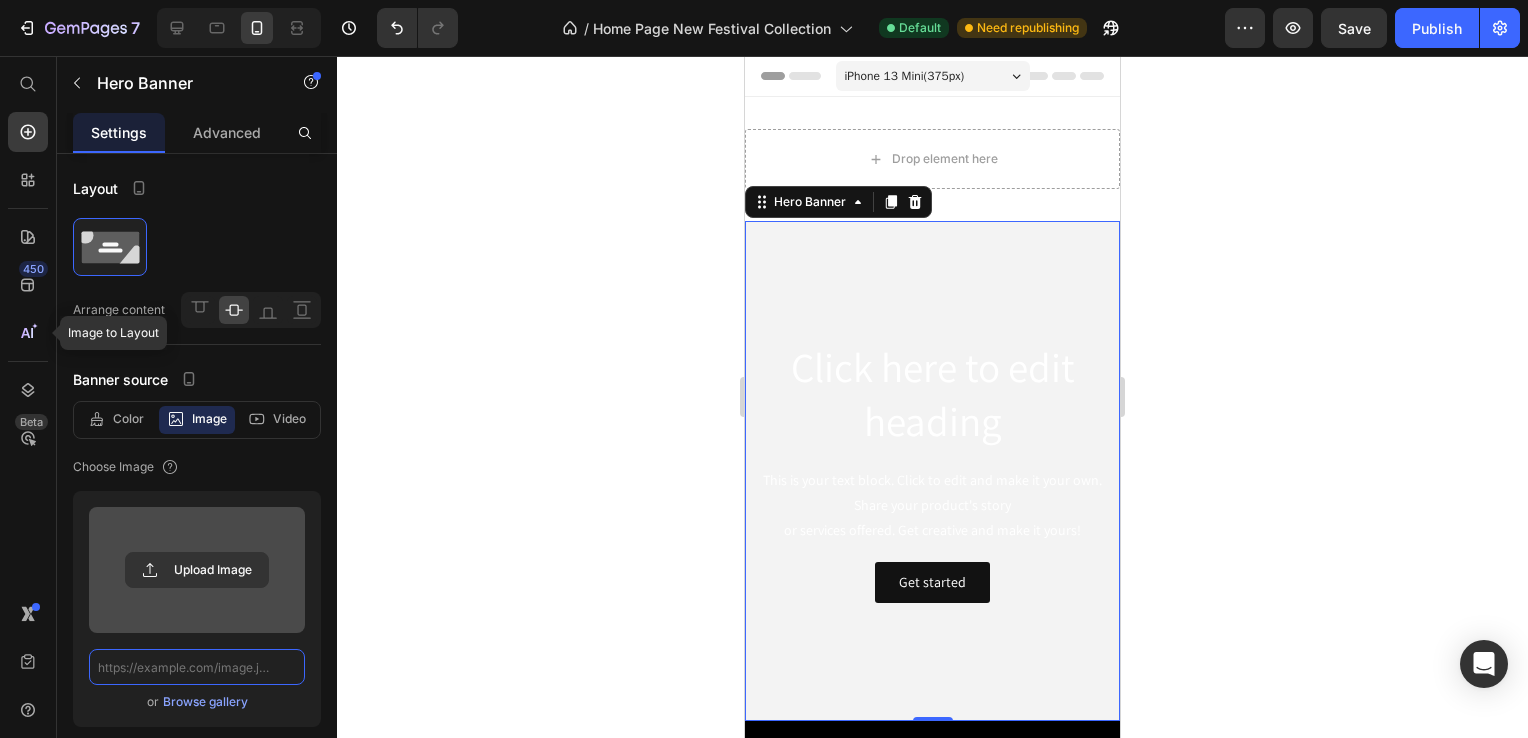 scroll, scrollTop: 0, scrollLeft: 0, axis: both 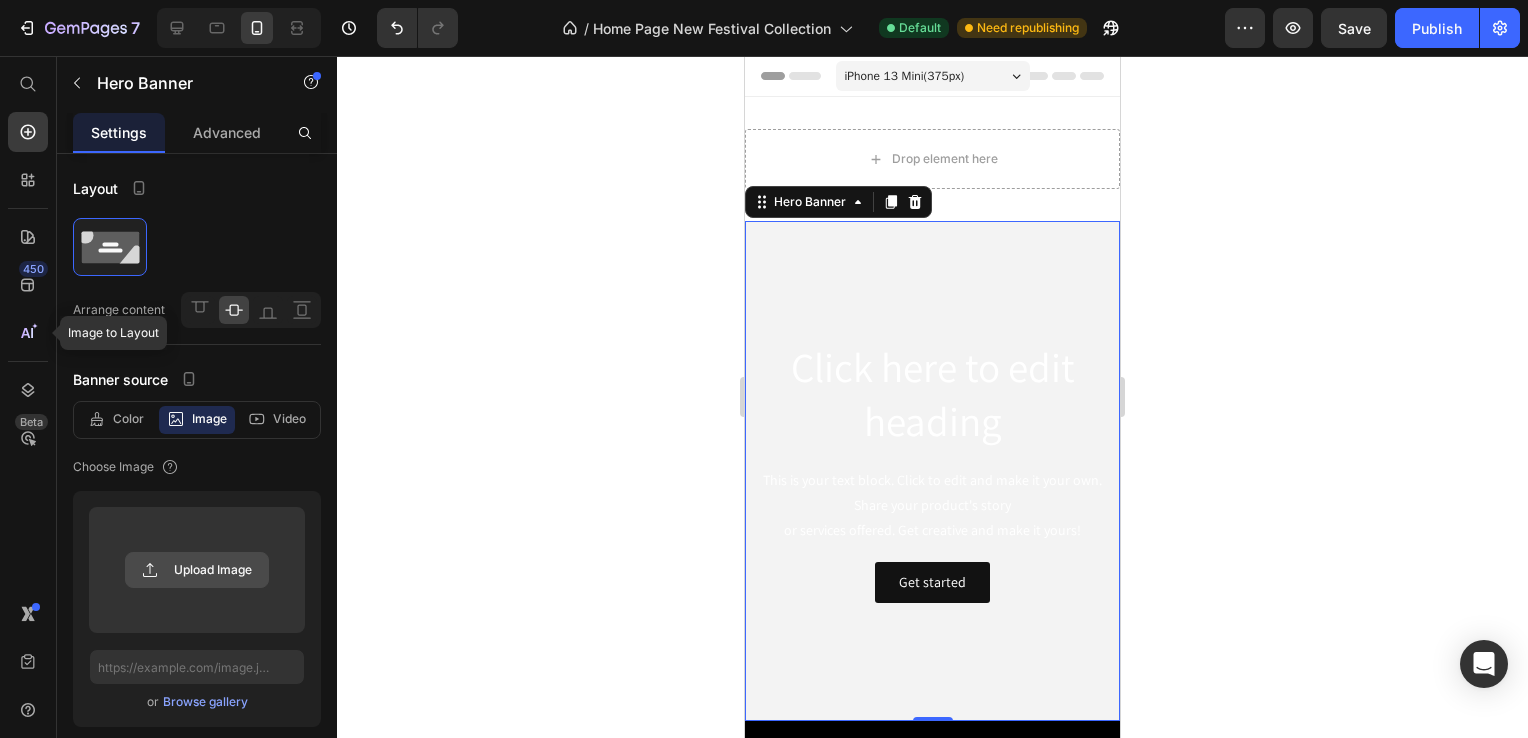 click 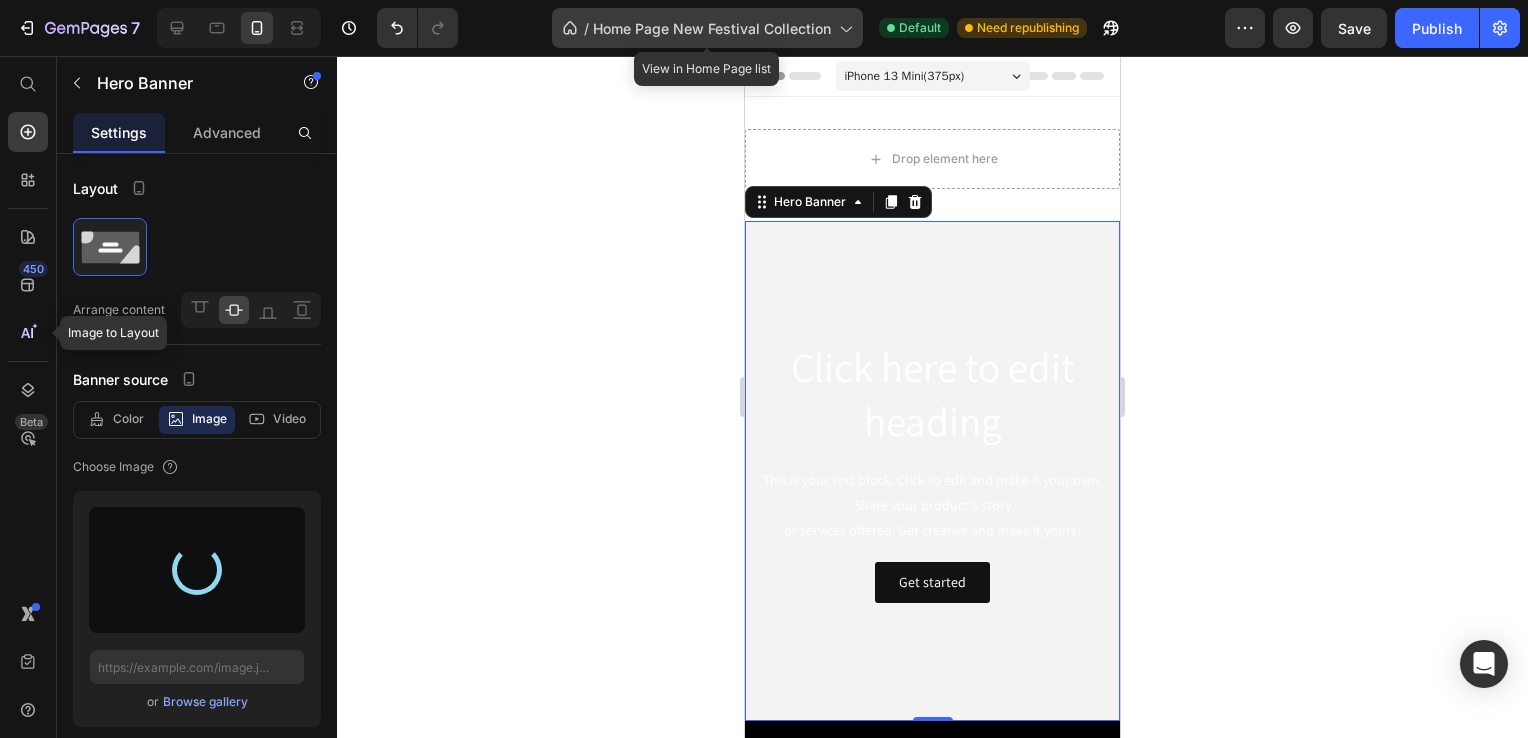 type on "https://cdn.shopify.com/s/files/1/0534/3808/7332/files/gempages_491652445064135566-665f0516-b5a6-443d-828e-ad8918563a21.jpg" 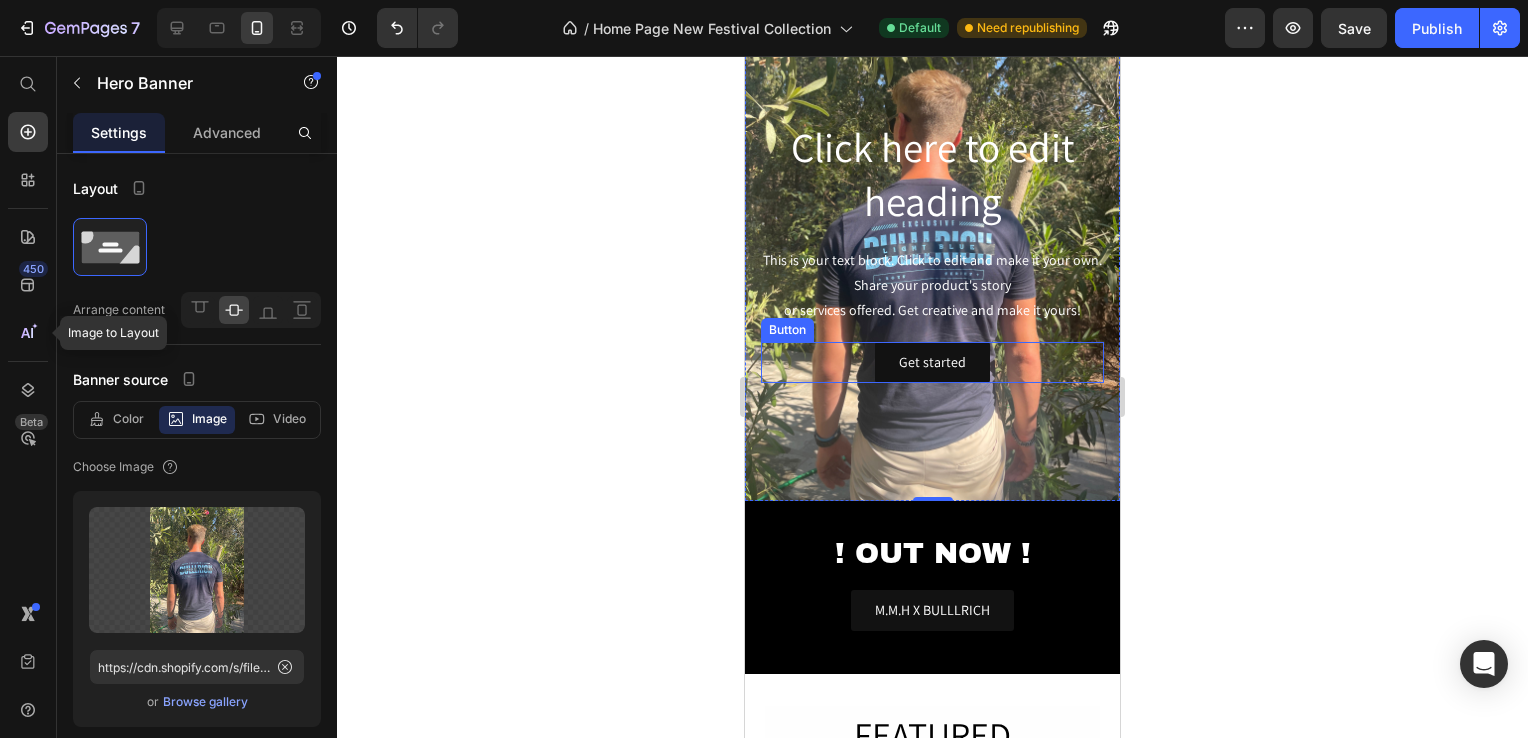 scroll, scrollTop: 200, scrollLeft: 0, axis: vertical 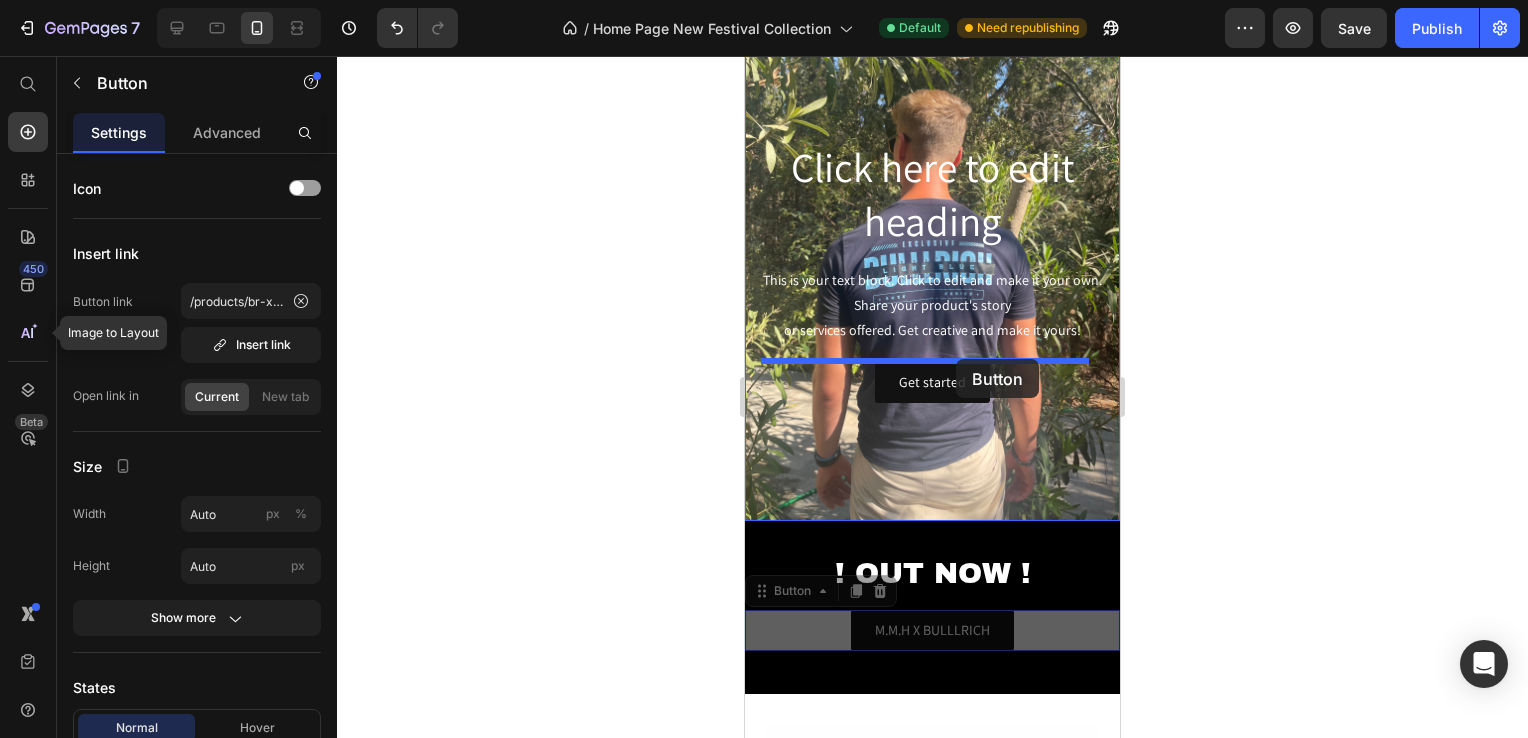 drag, startPoint x: 989, startPoint y: 465, endPoint x: 956, endPoint y: 359, distance: 111.01801 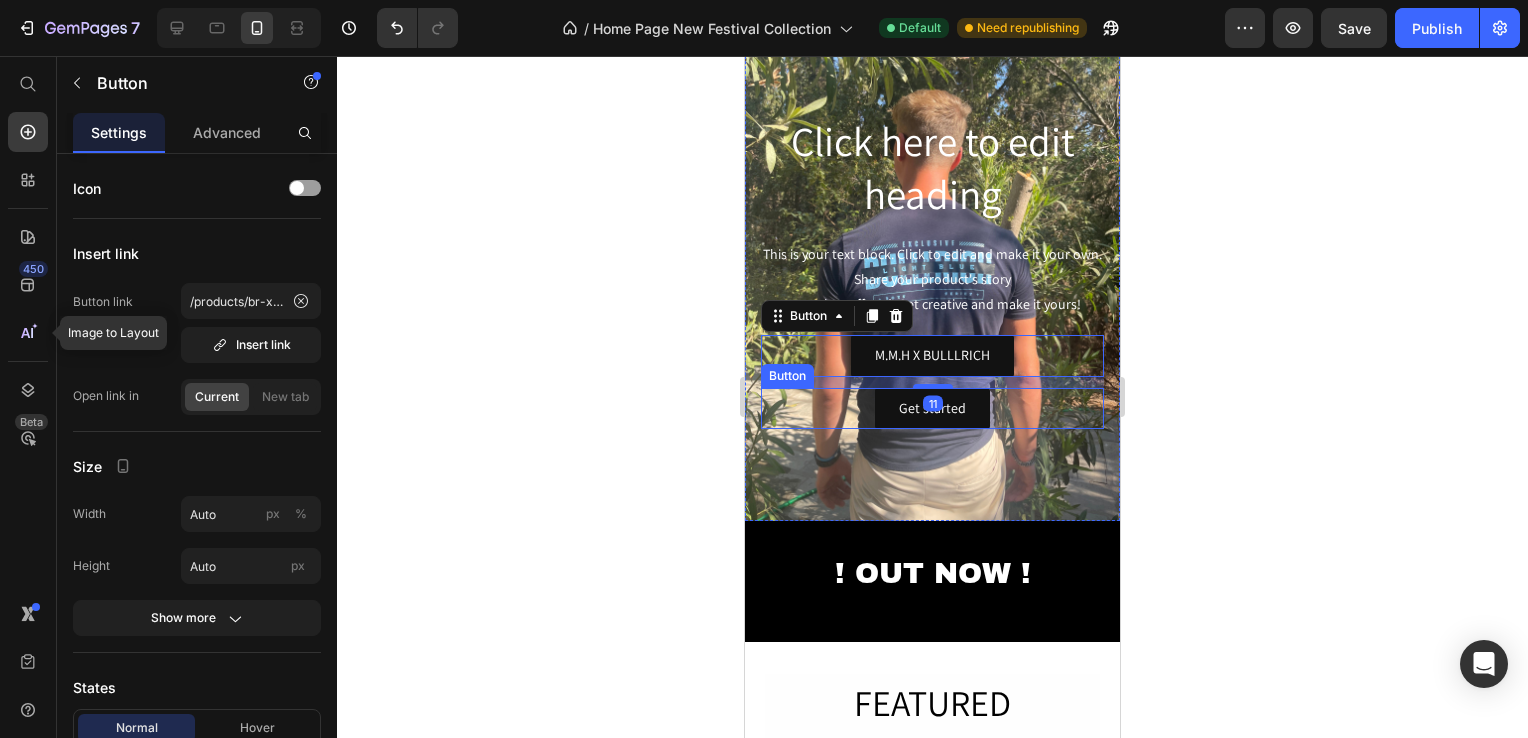 click on "Get started Button" at bounding box center [932, 408] 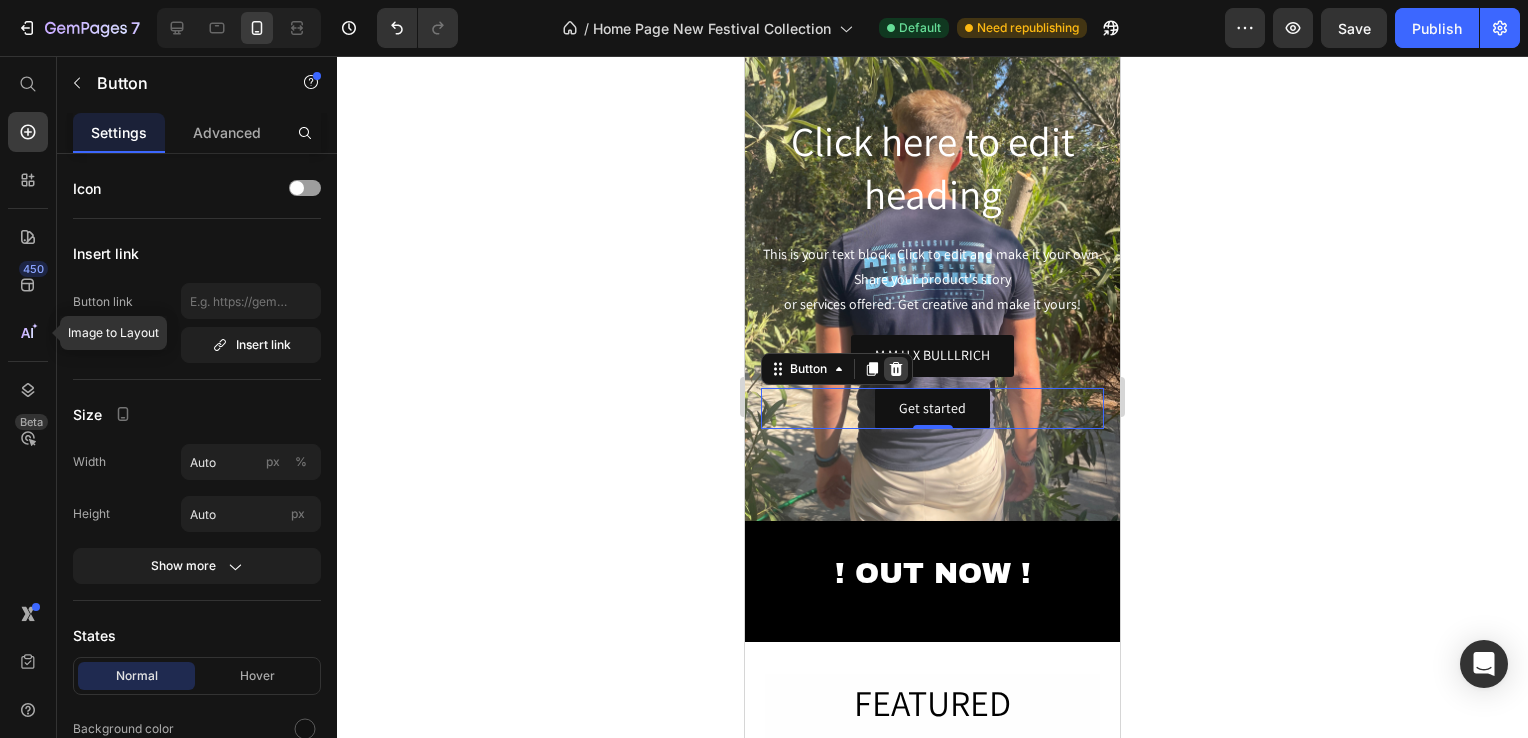 click 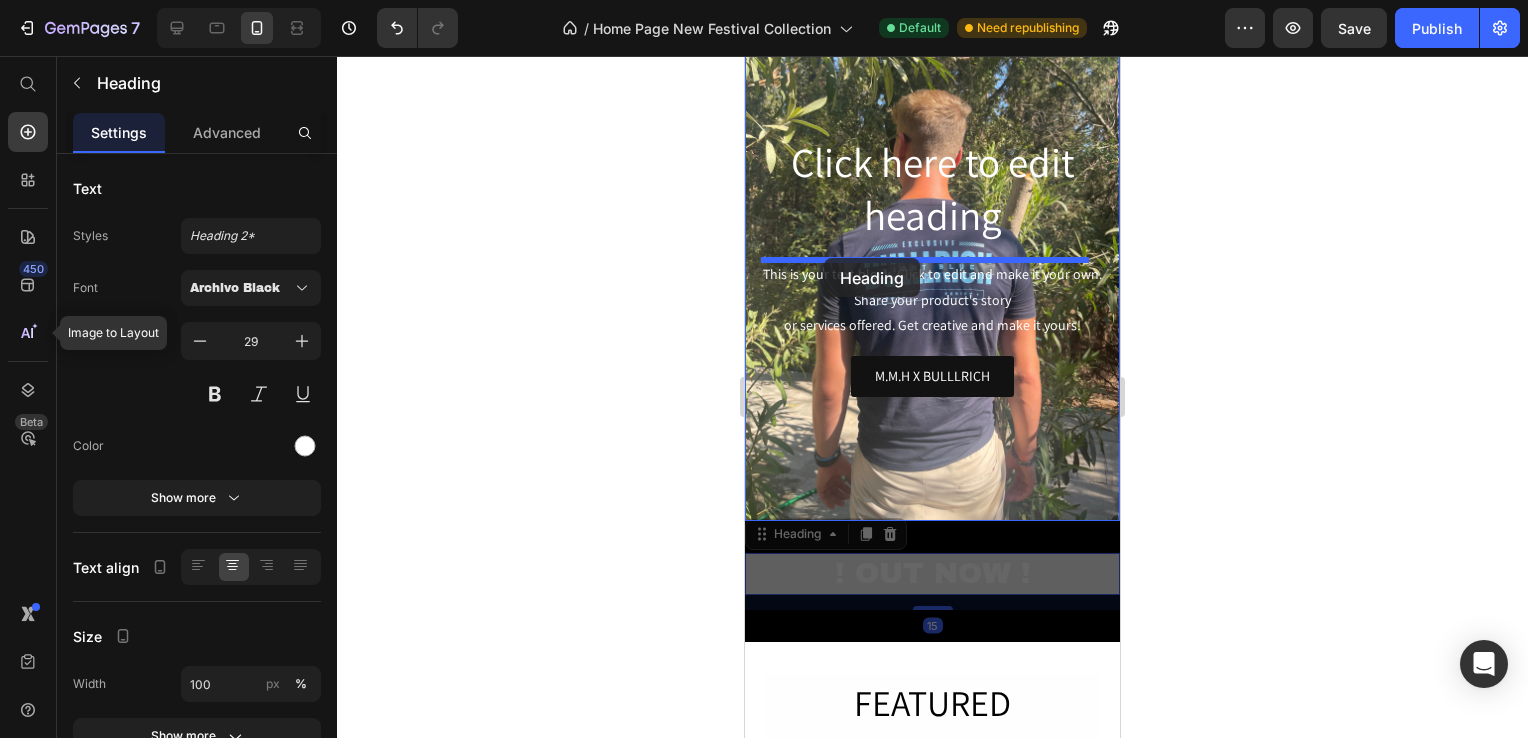 drag, startPoint x: 800, startPoint y: 560, endPoint x: 824, endPoint y: 258, distance: 302.95215 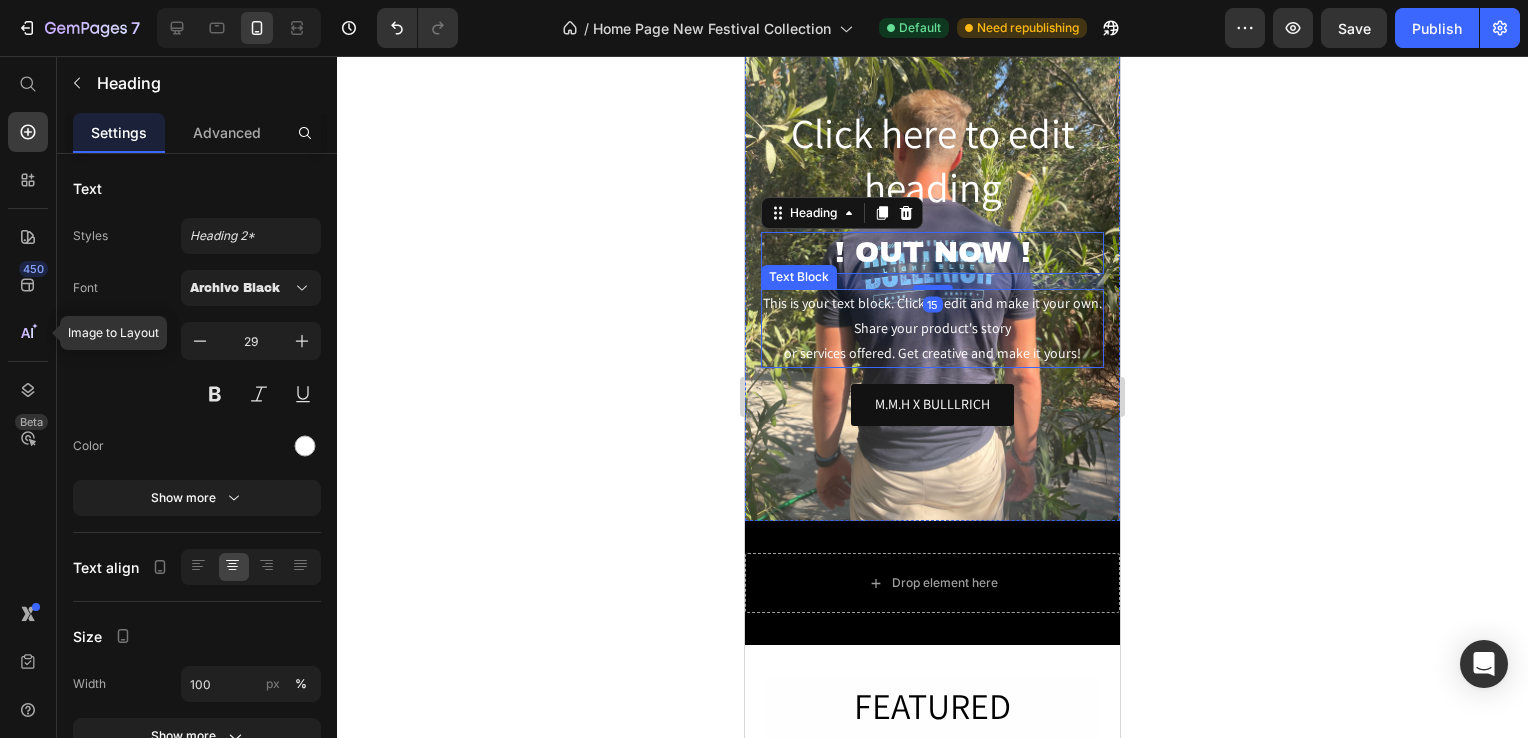 click on "This is your text block. Click to edit and make it your own. Share your product's story                   or services offered. Get creative and make it yours!" at bounding box center [932, 329] 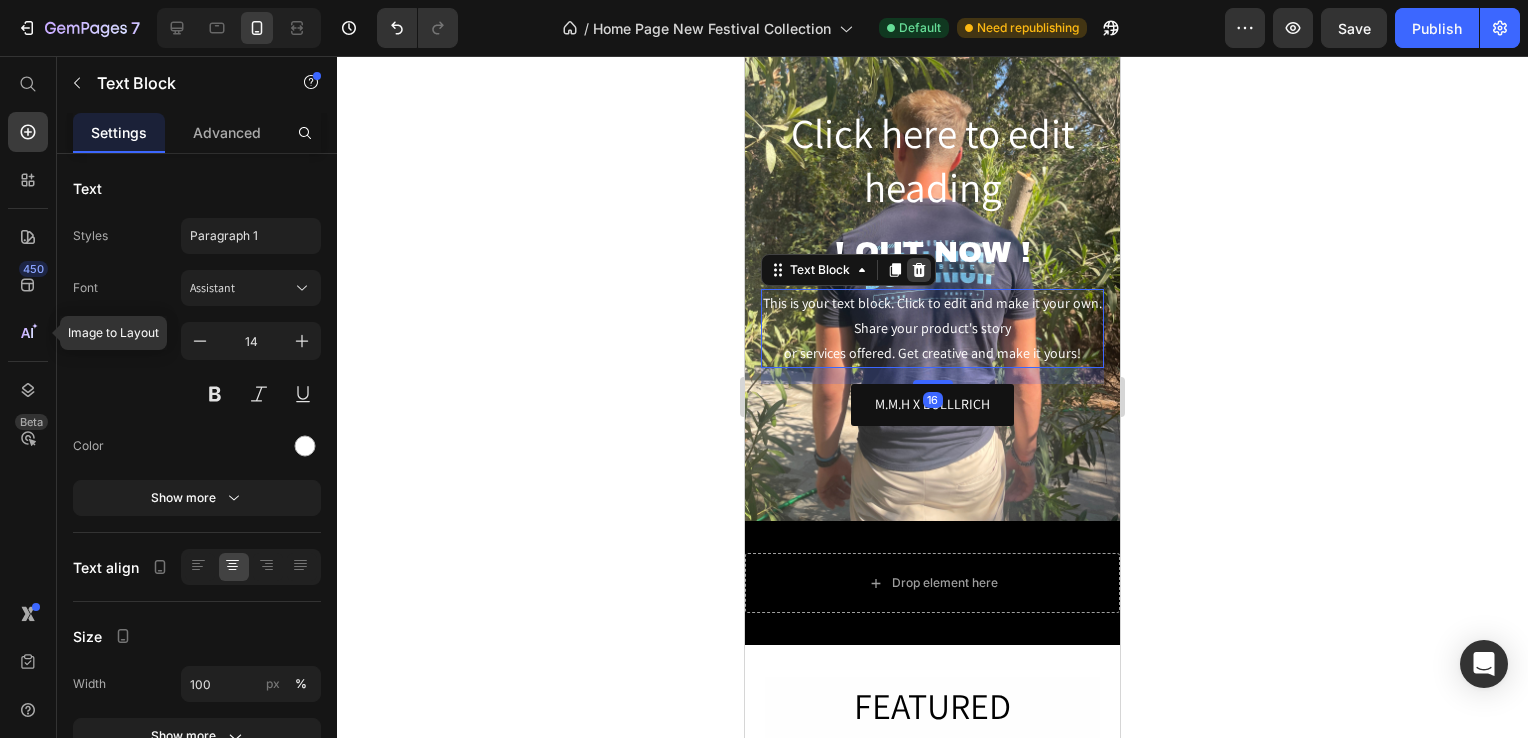 click 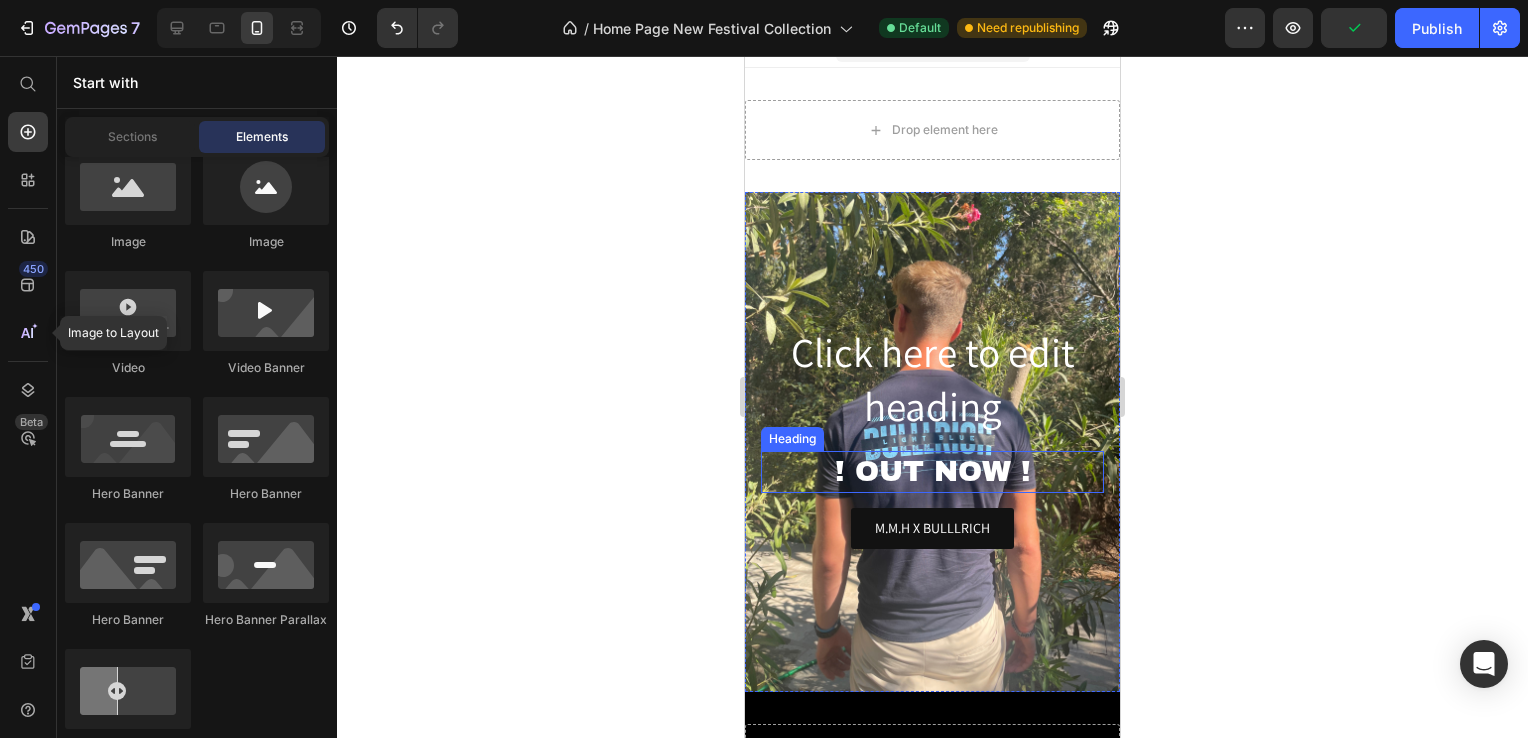 scroll, scrollTop: 0, scrollLeft: 0, axis: both 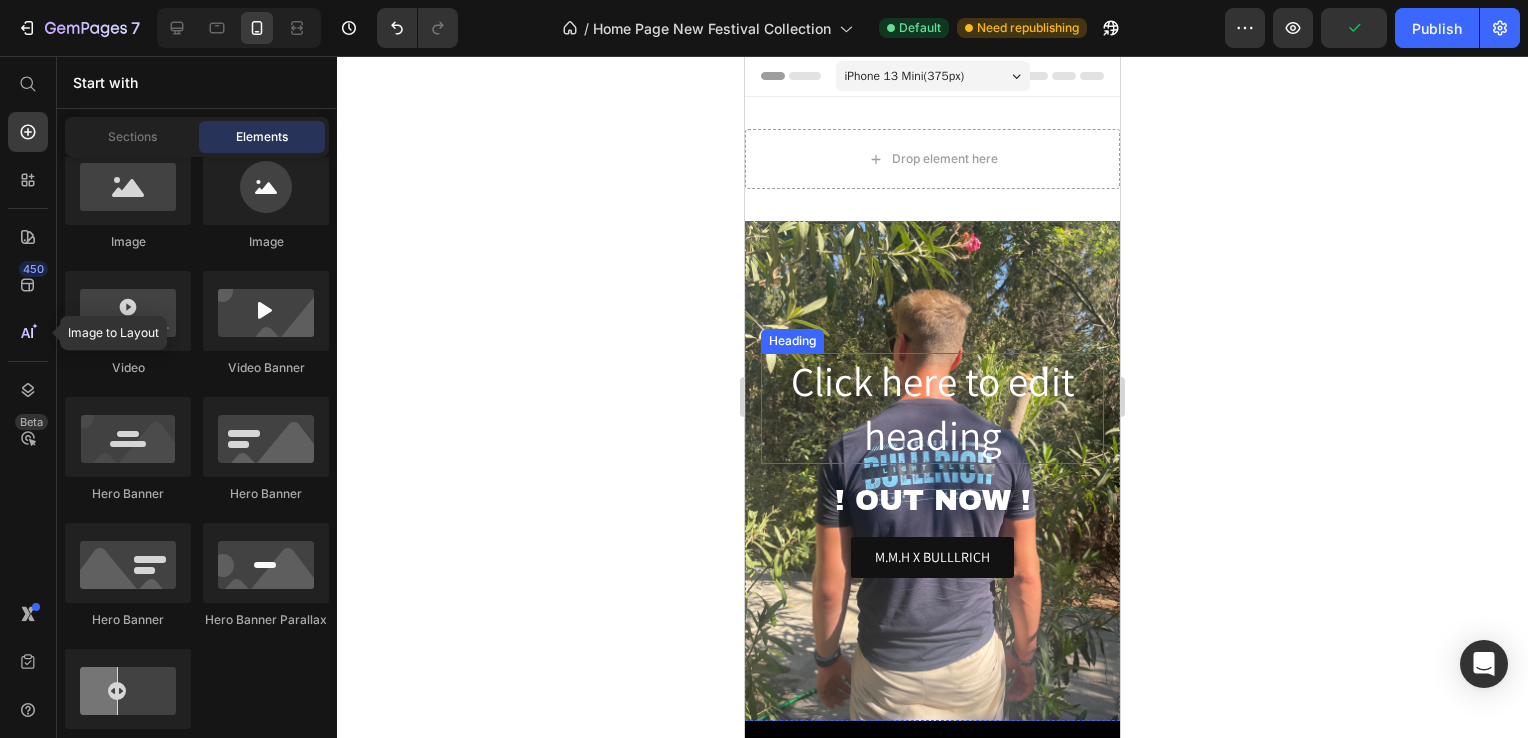 click on "Click here to edit heading" at bounding box center [932, 408] 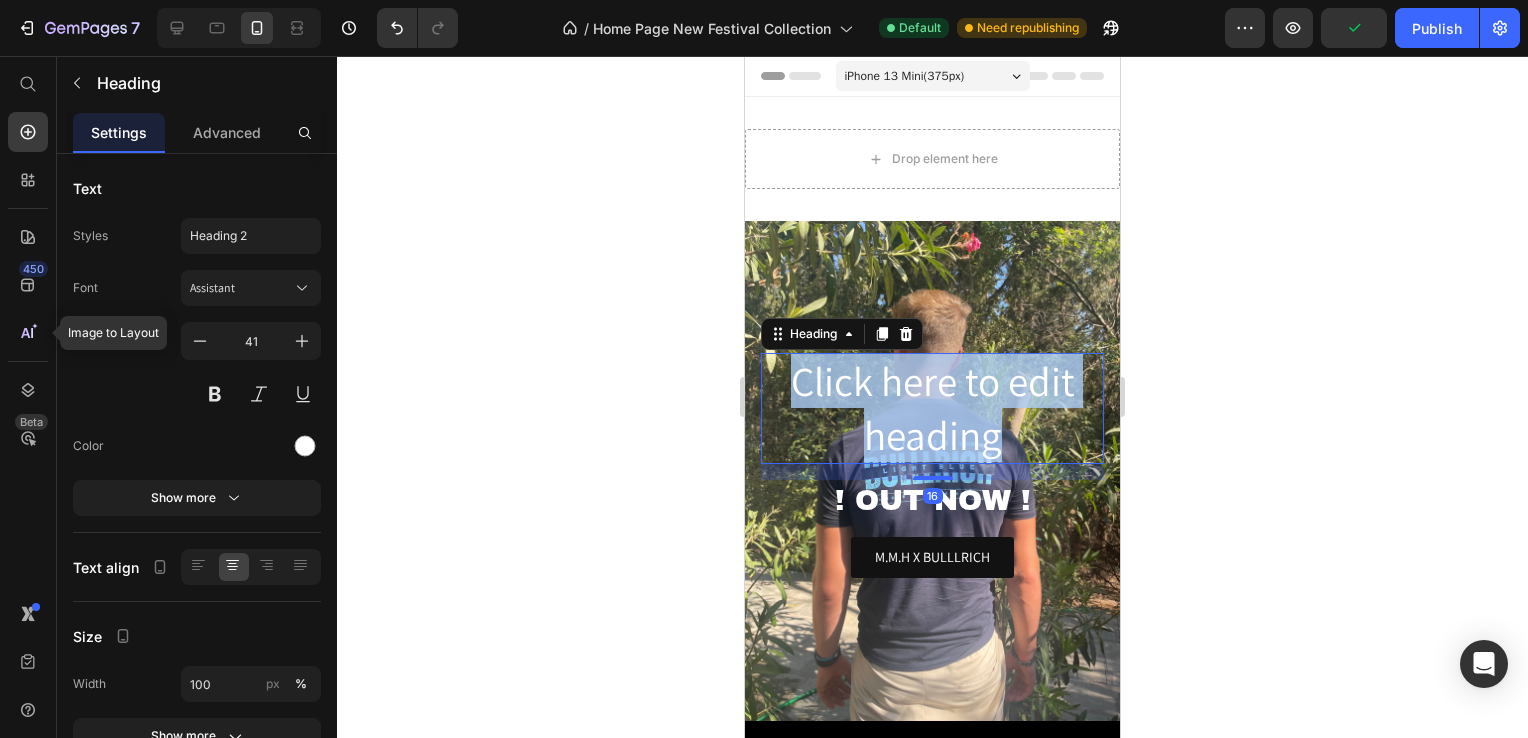 click on "Click here to edit heading" at bounding box center (932, 408) 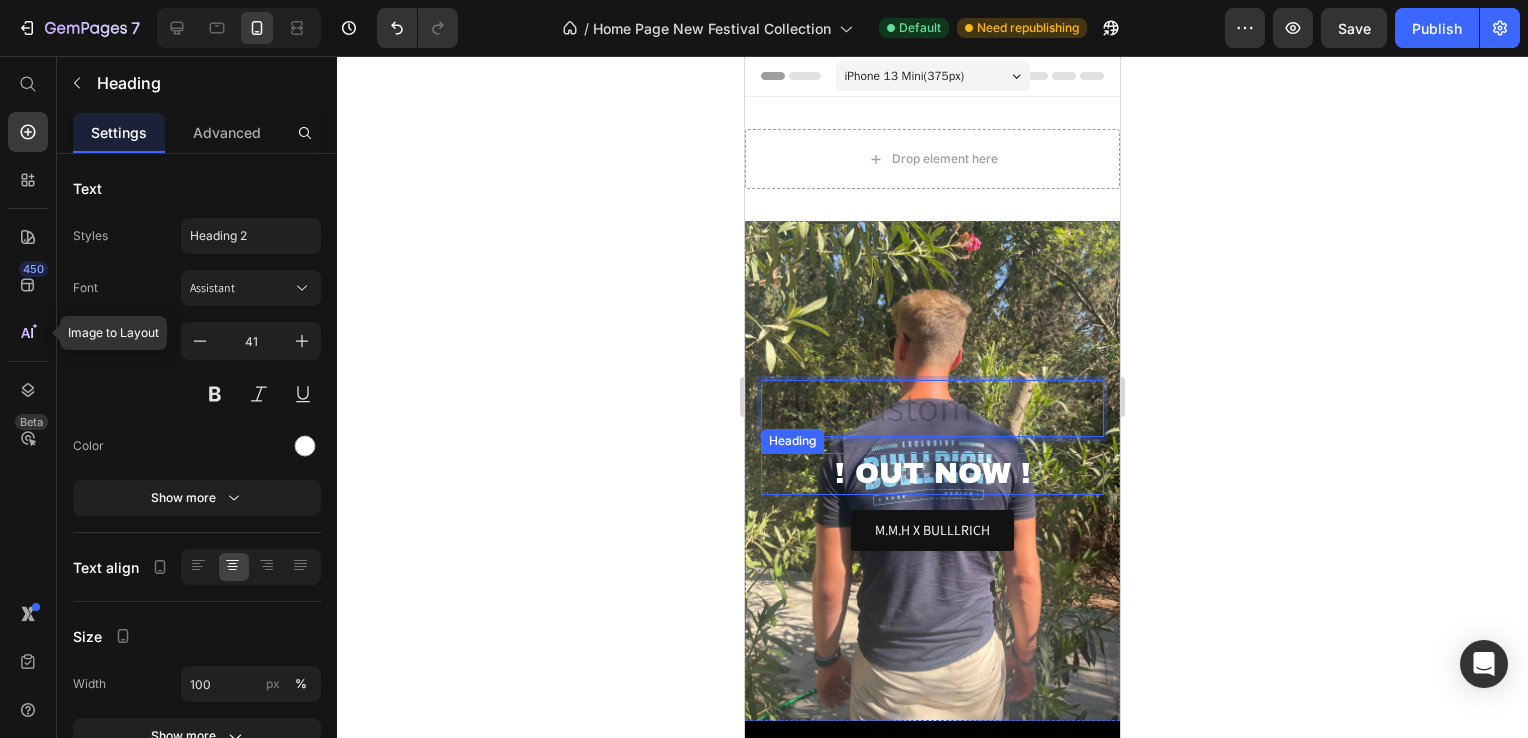 click on "! OUT NOW !" at bounding box center (932, 474) 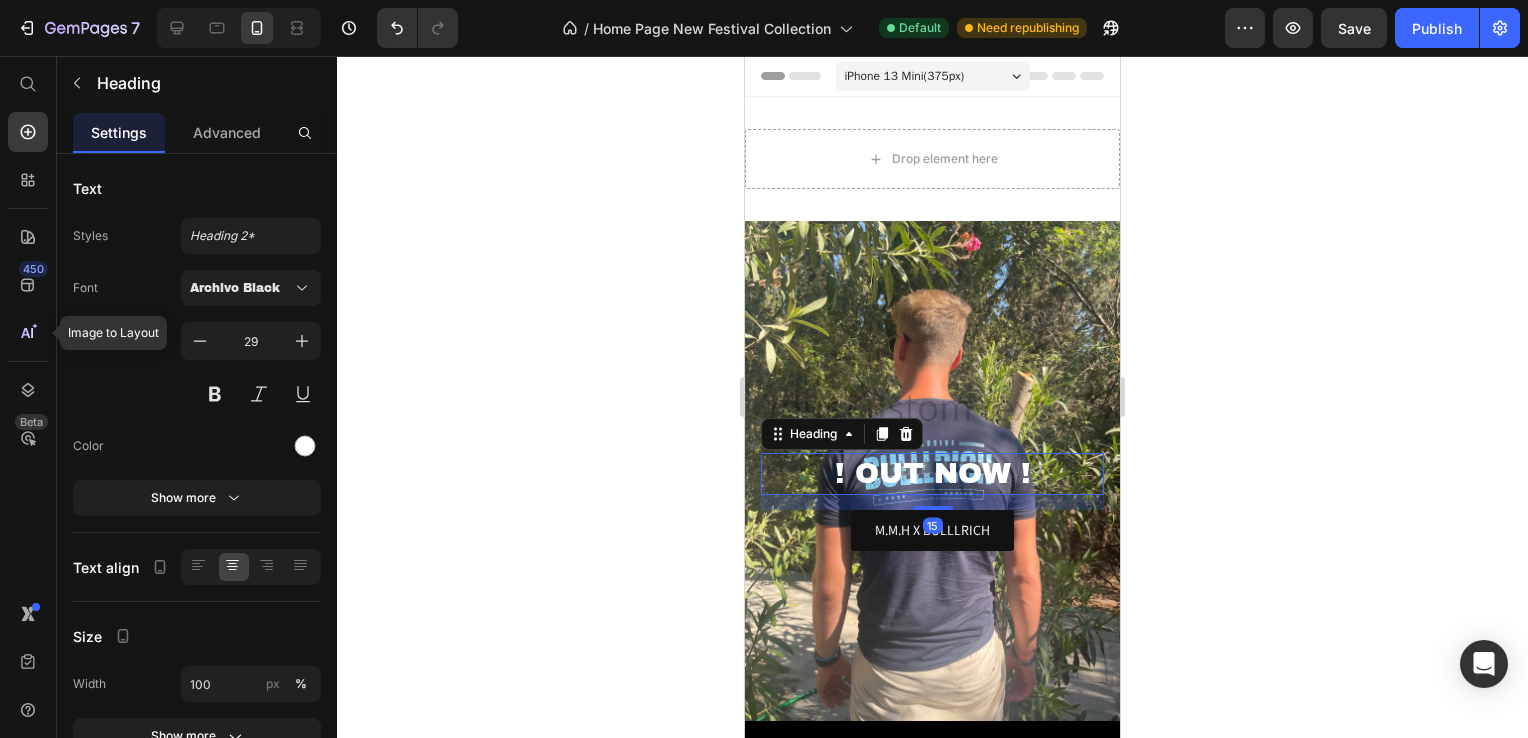click 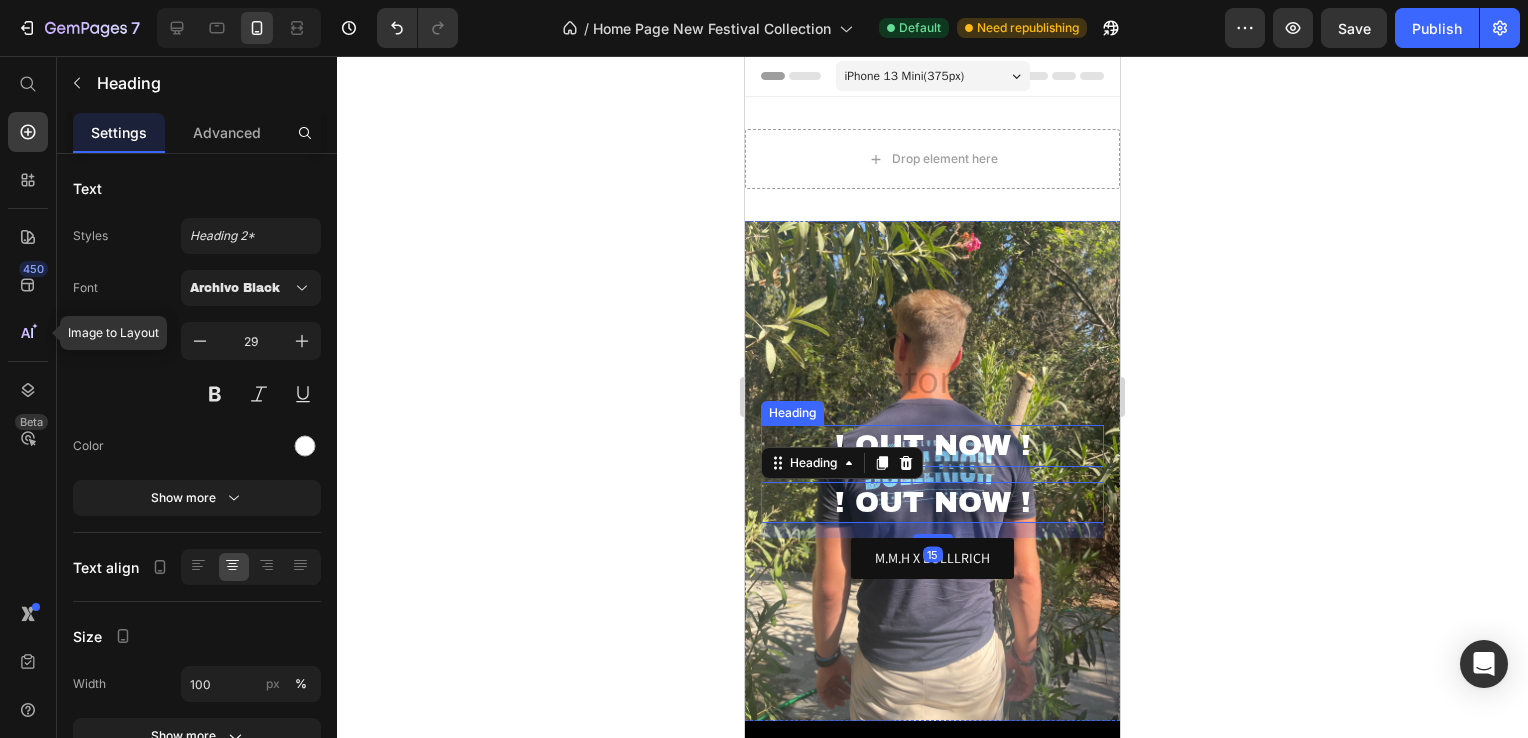 click on "! OUT NOW !" at bounding box center (932, 446) 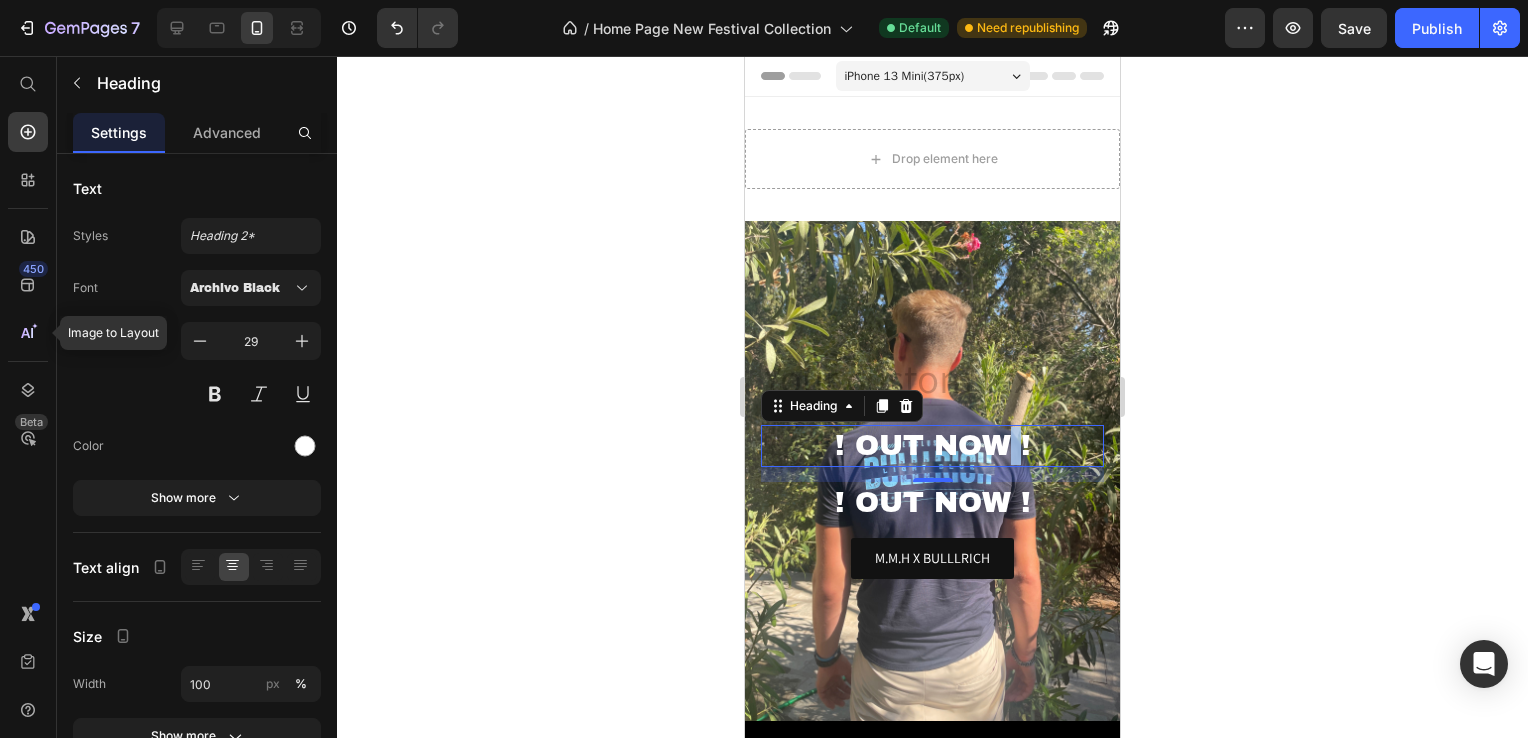 click on "! OUT NOW !" at bounding box center [932, 446] 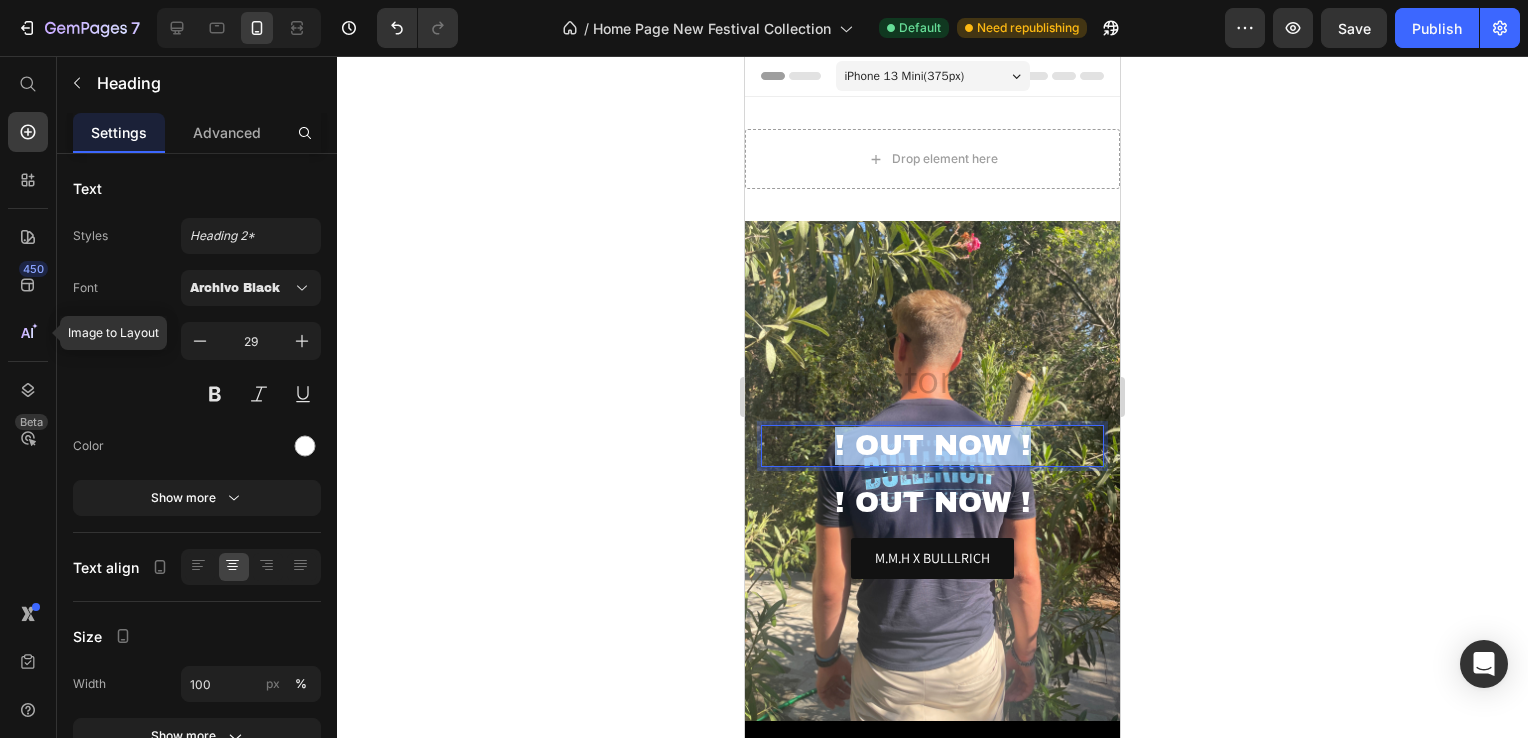 click on "! OUT NOW !" at bounding box center [932, 446] 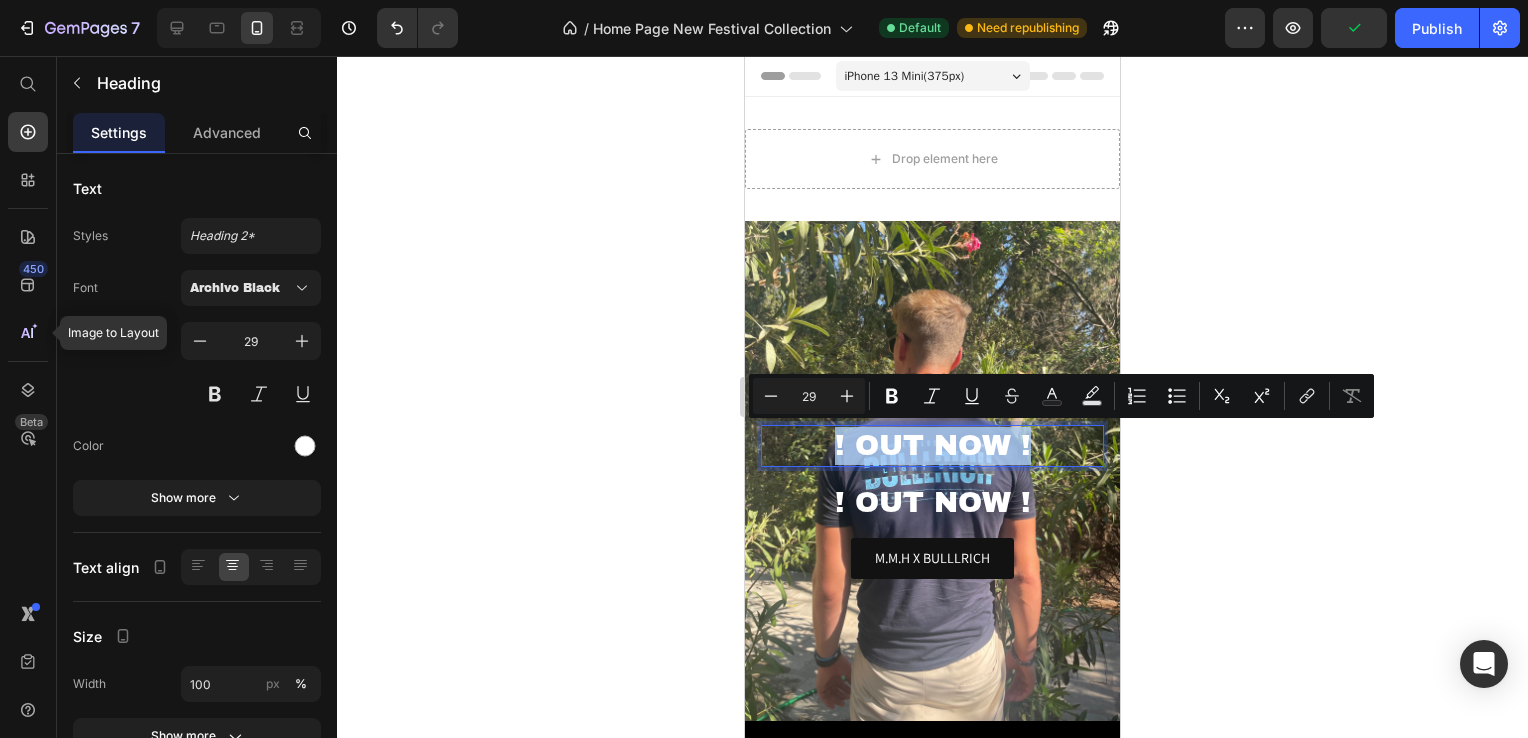 click on "! OUT NOW !" at bounding box center [932, 446] 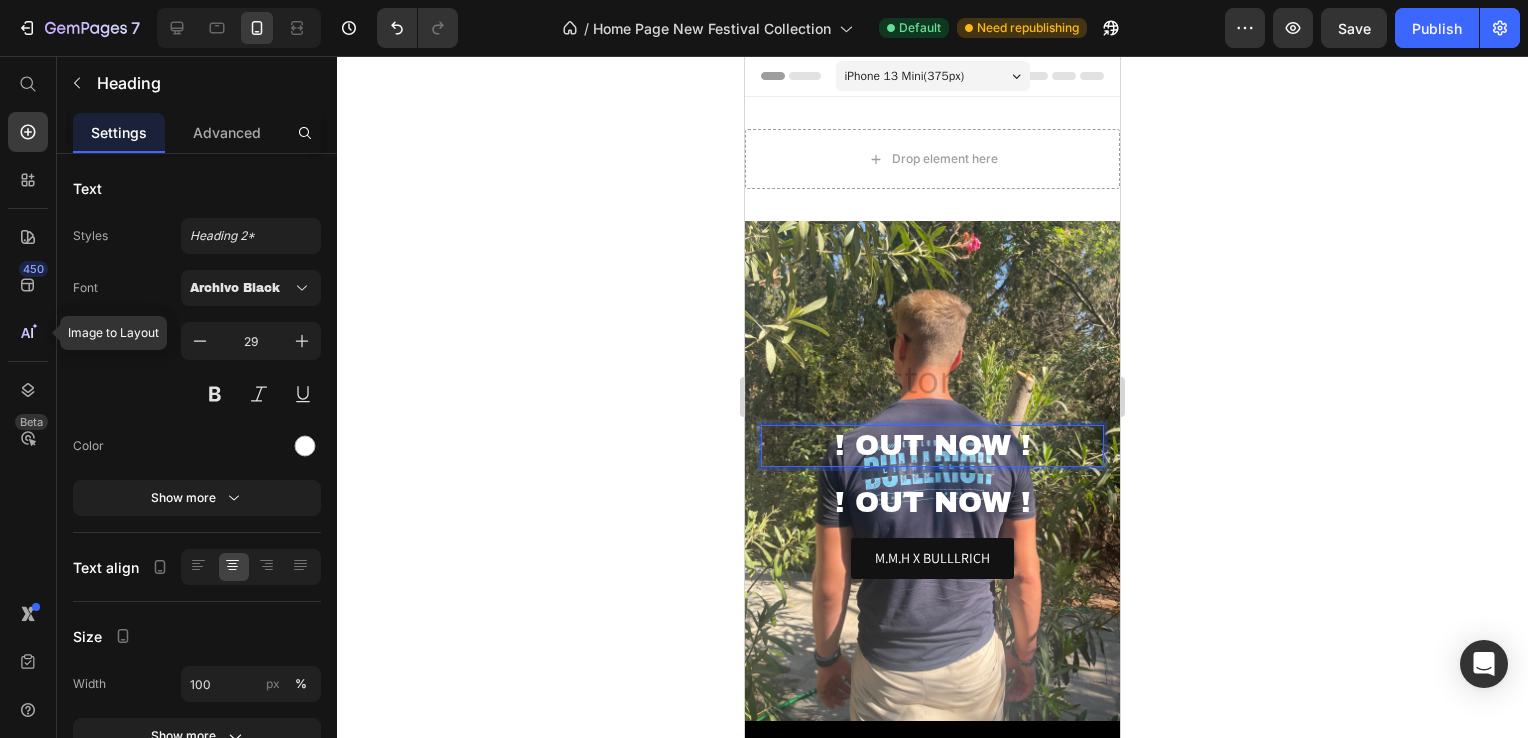 click on "! OUT NOW !" at bounding box center (932, 446) 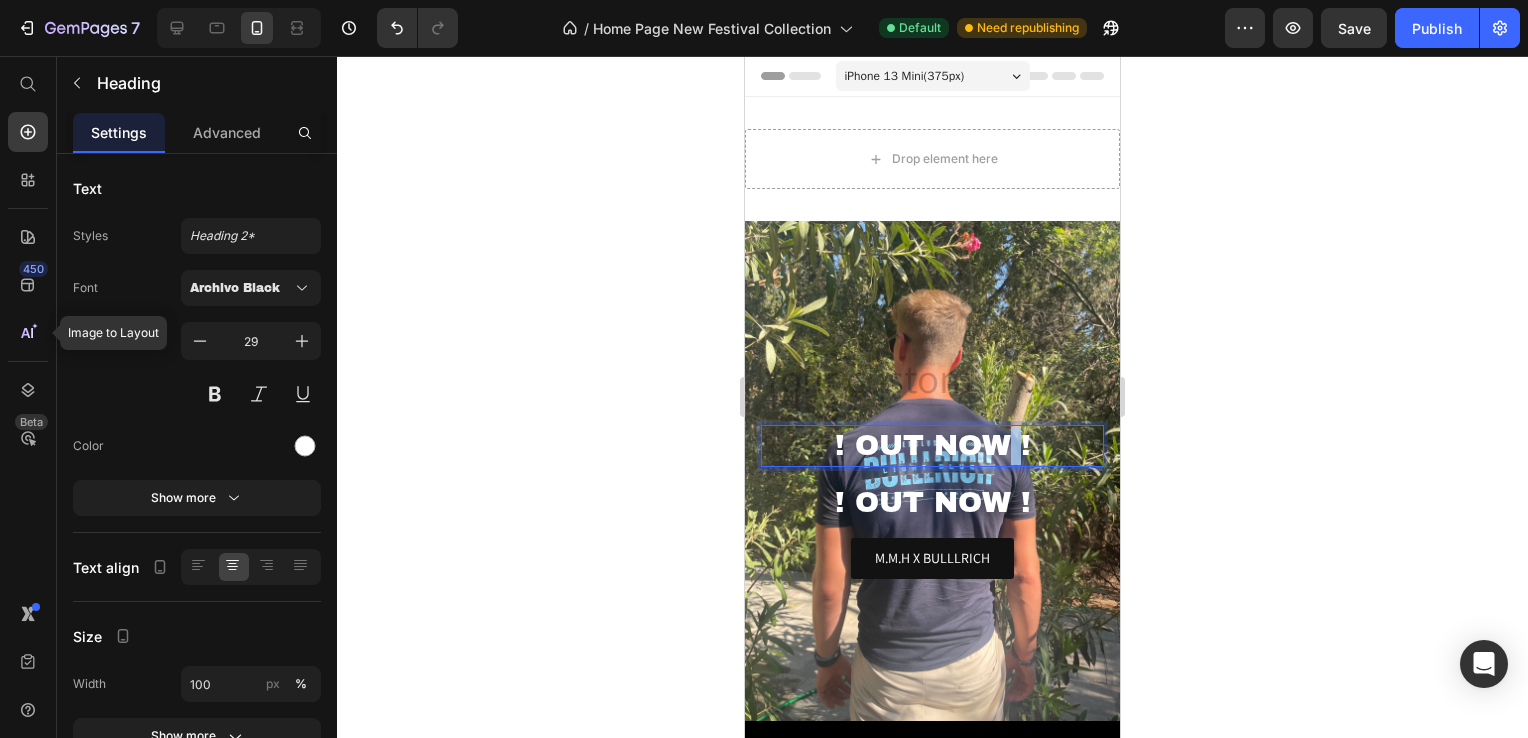 click on "! OUT NOW !" at bounding box center [932, 446] 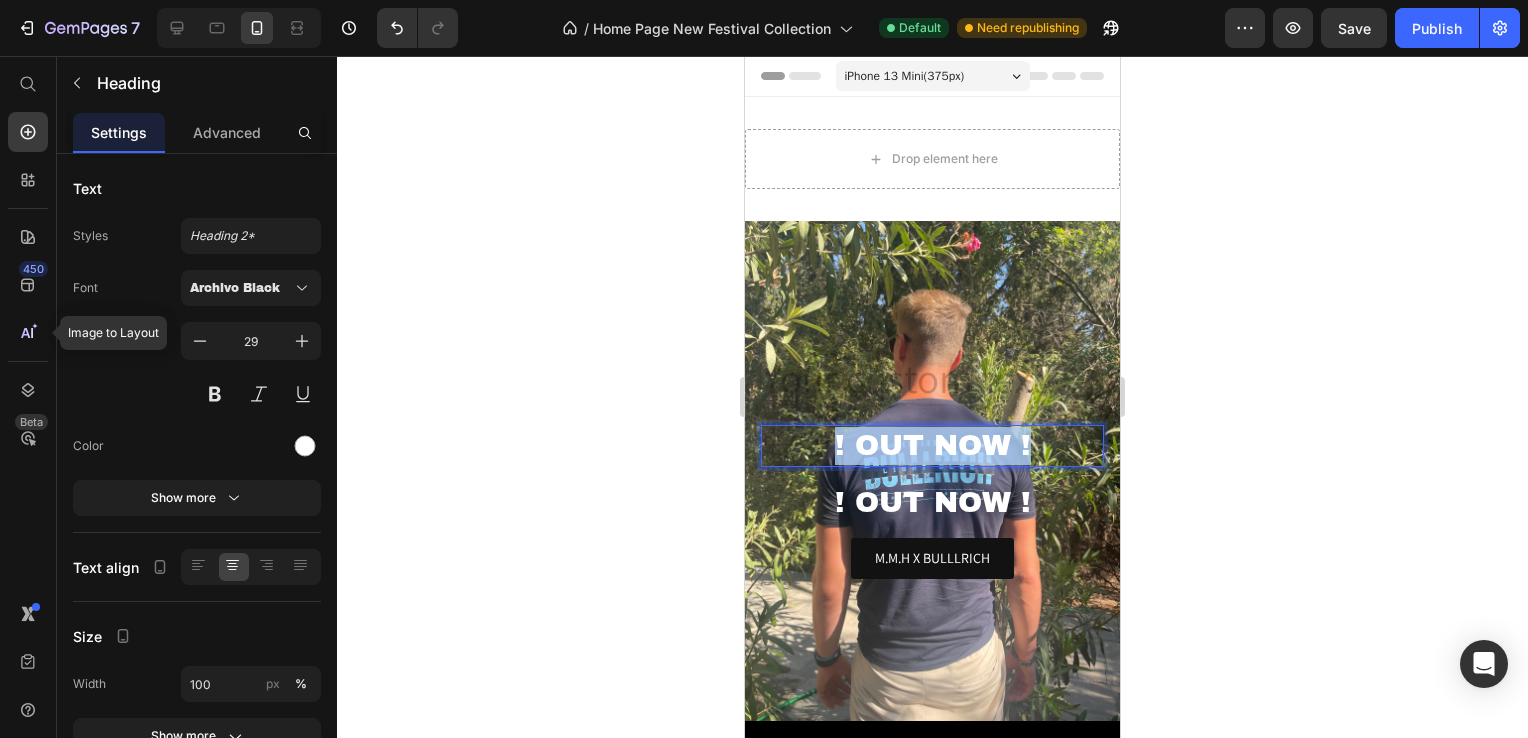 click on "! OUT NOW !" at bounding box center [932, 446] 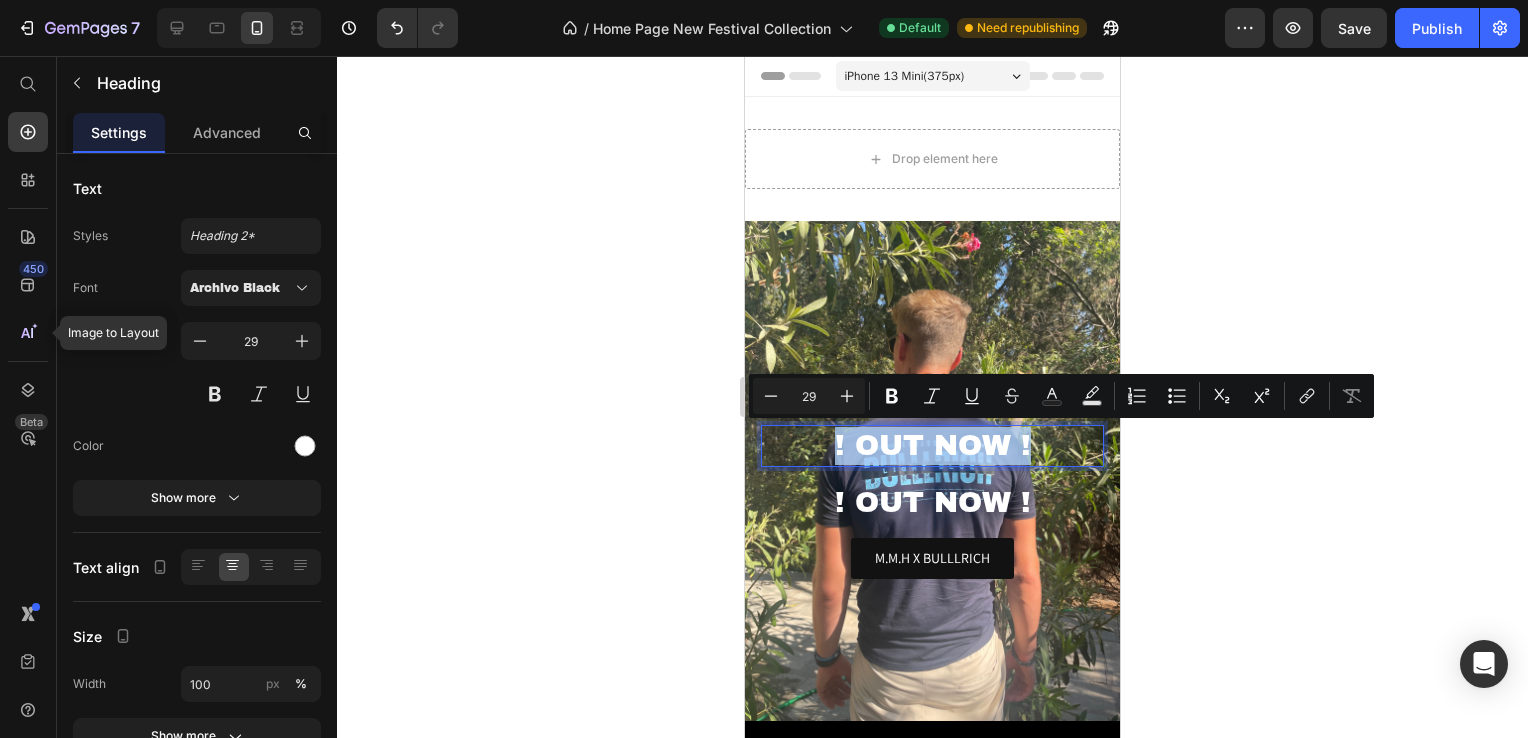 click on "! OUT NOW !" at bounding box center (932, 446) 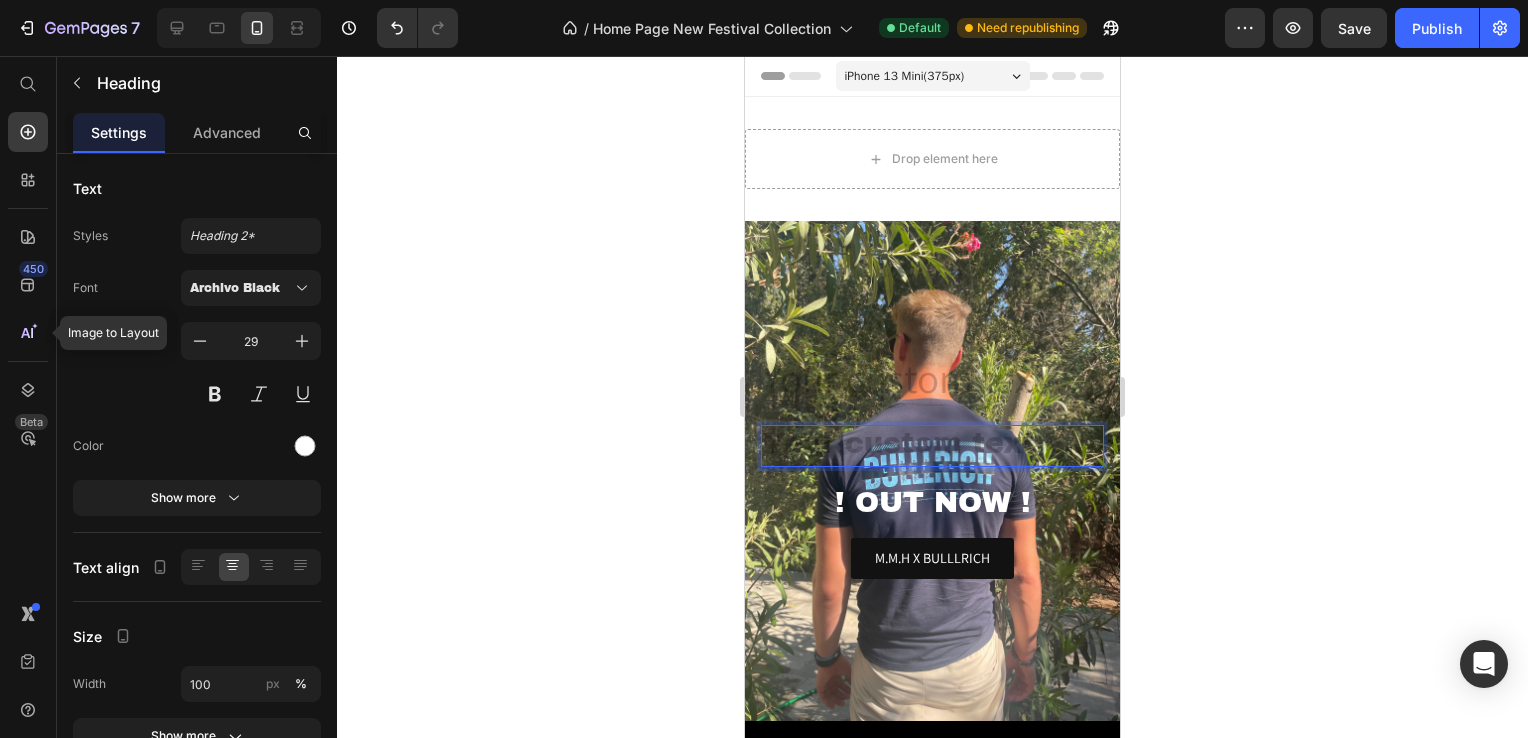 click at bounding box center [932, 446] 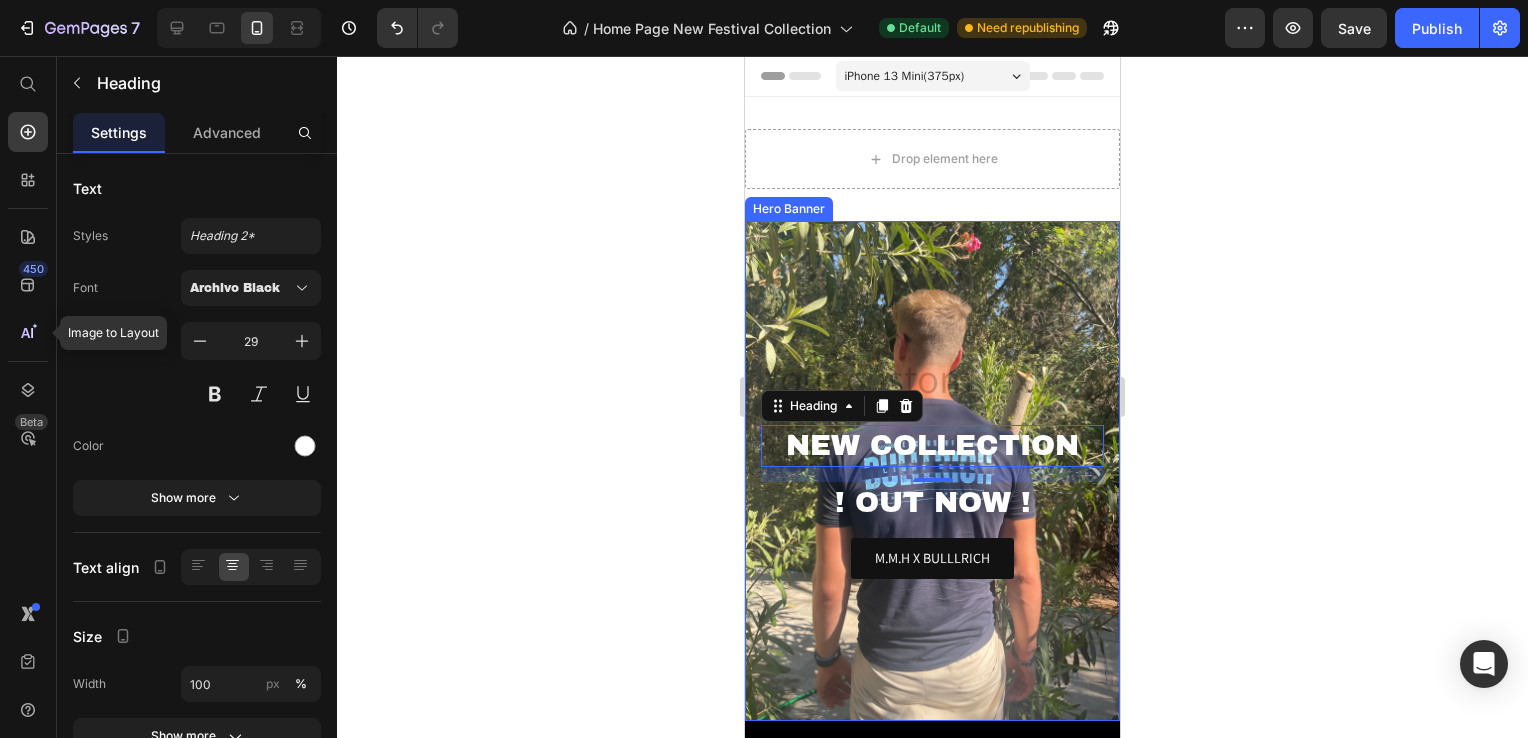click 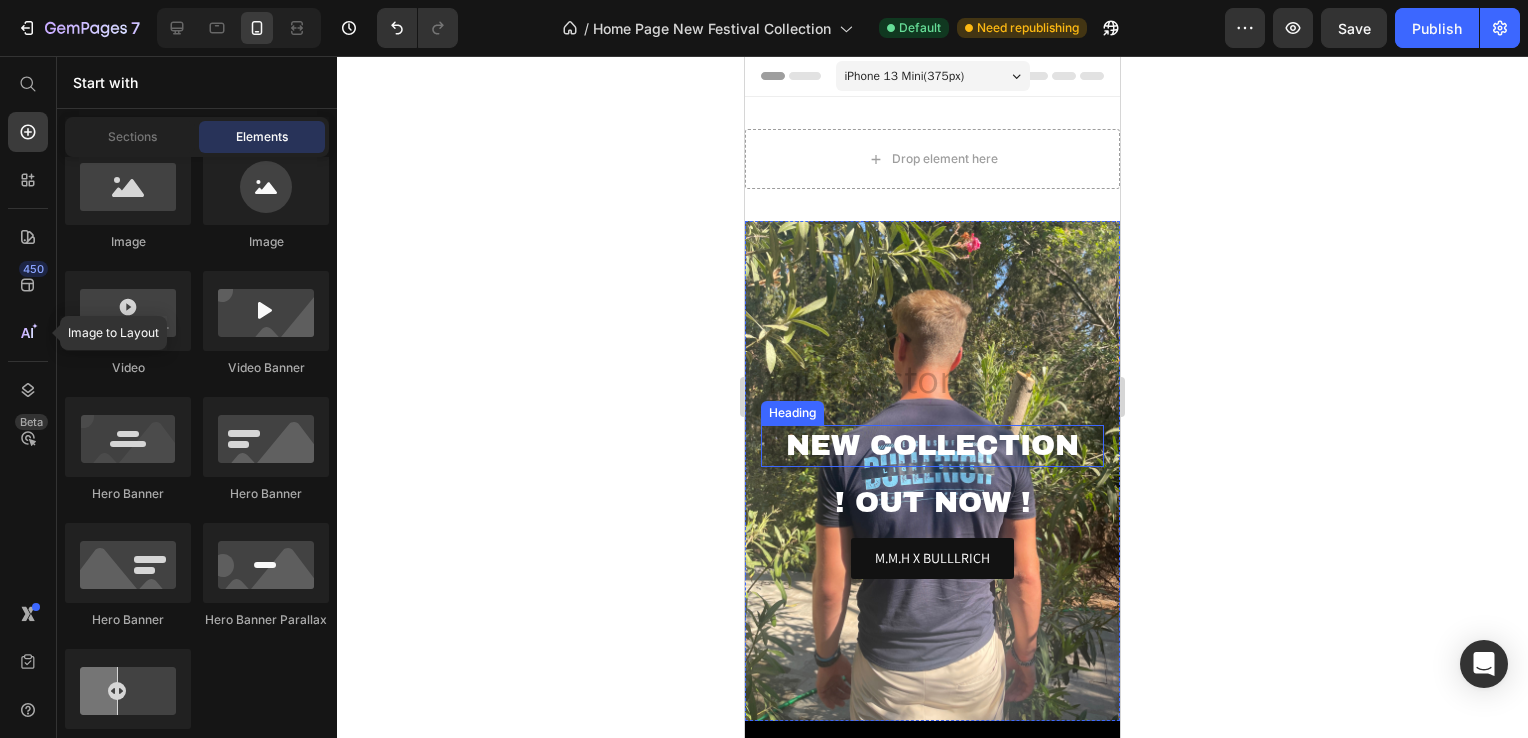 click on "NEW COLLECTION" at bounding box center (932, 446) 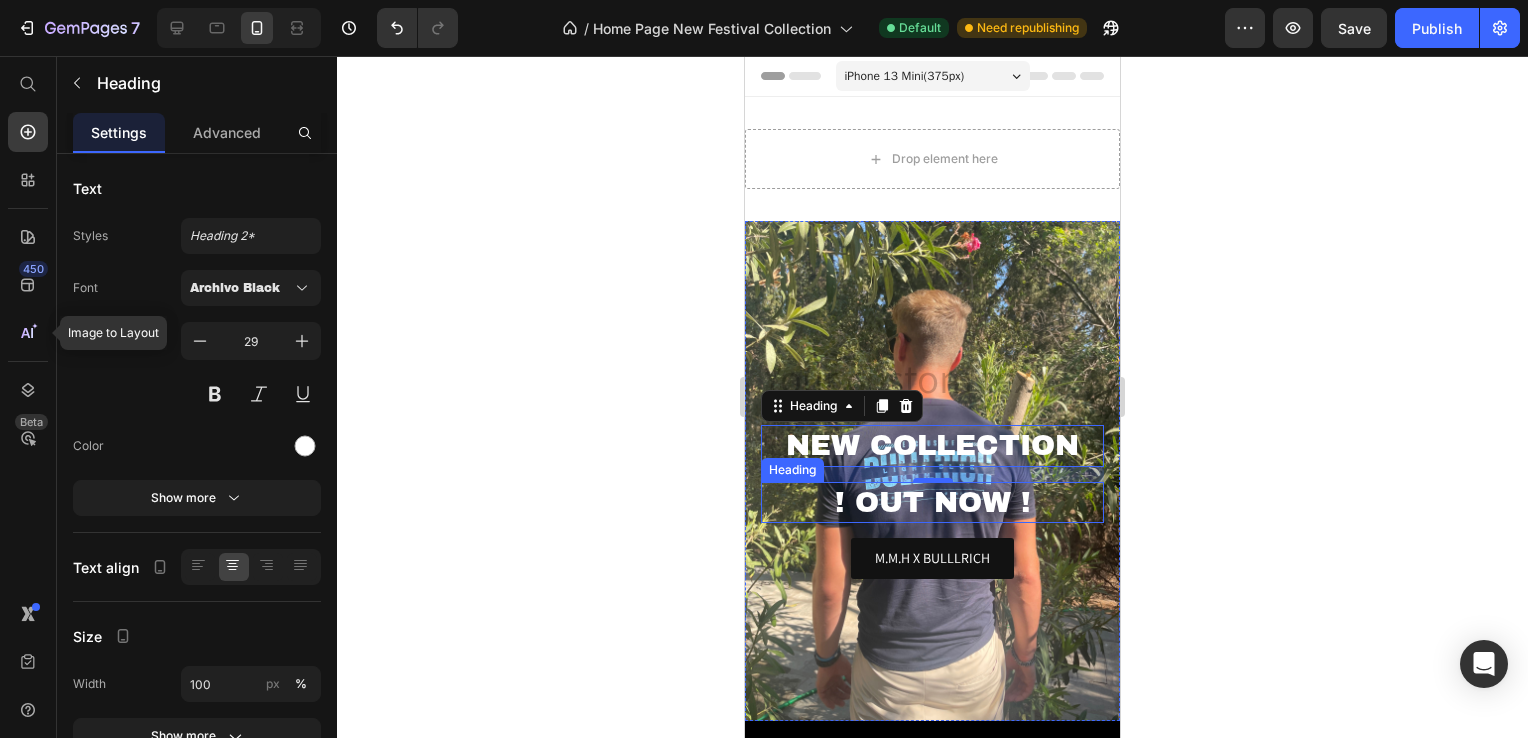 click on "! OUT NOW !" at bounding box center [932, 503] 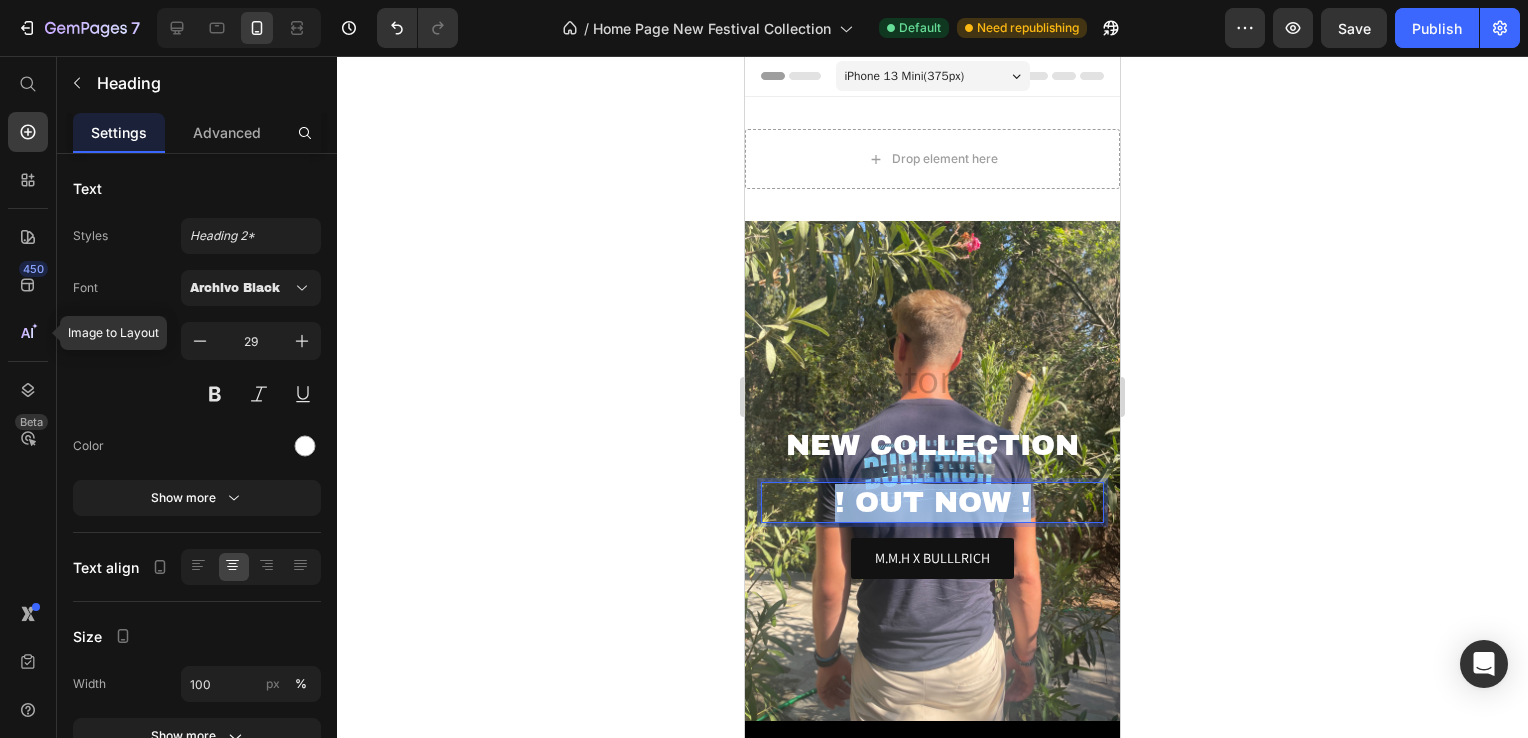drag, startPoint x: 1041, startPoint y: 509, endPoint x: 768, endPoint y: 490, distance: 273.66037 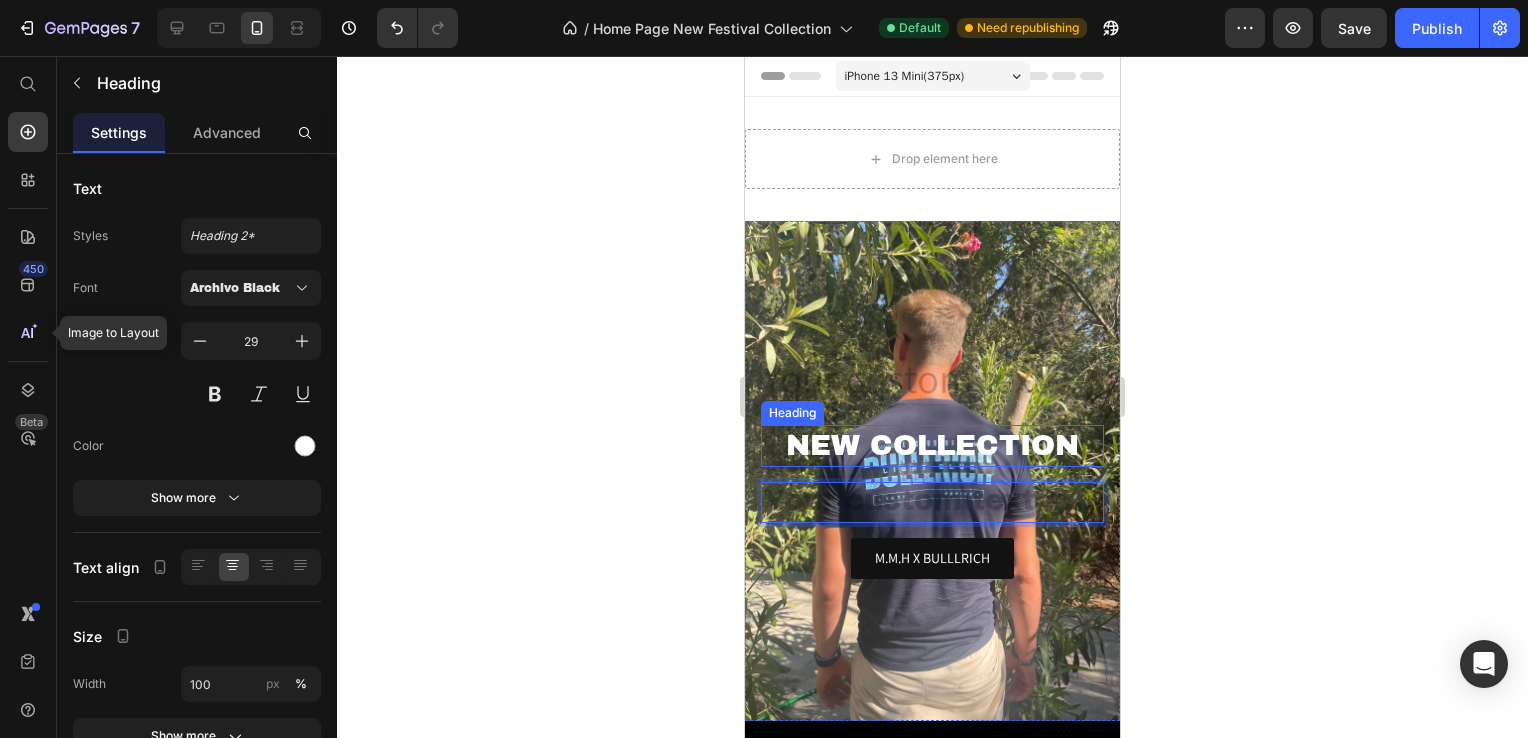 click on "NEW COLLECTION" at bounding box center [932, 446] 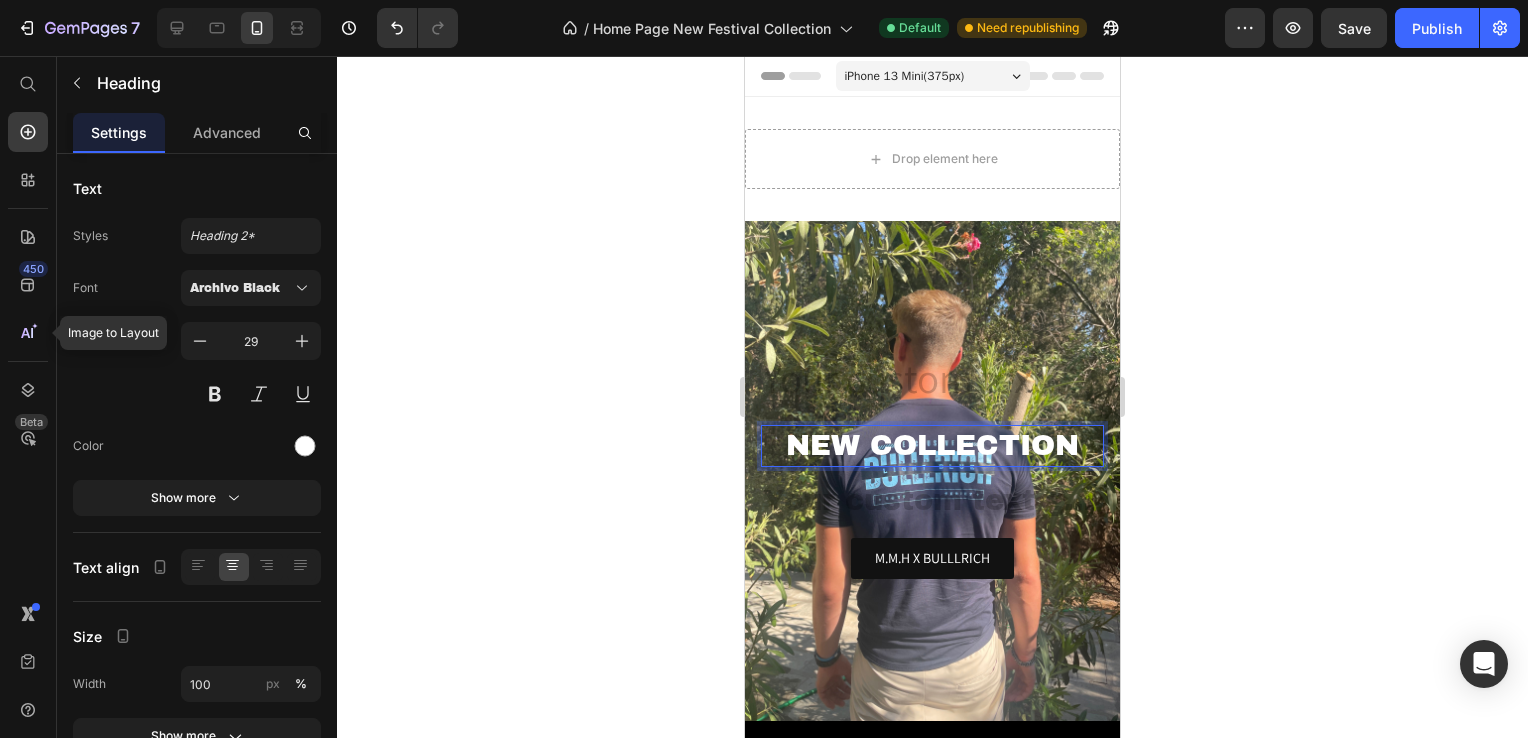 click on "NEW COLLECTION" at bounding box center (932, 446) 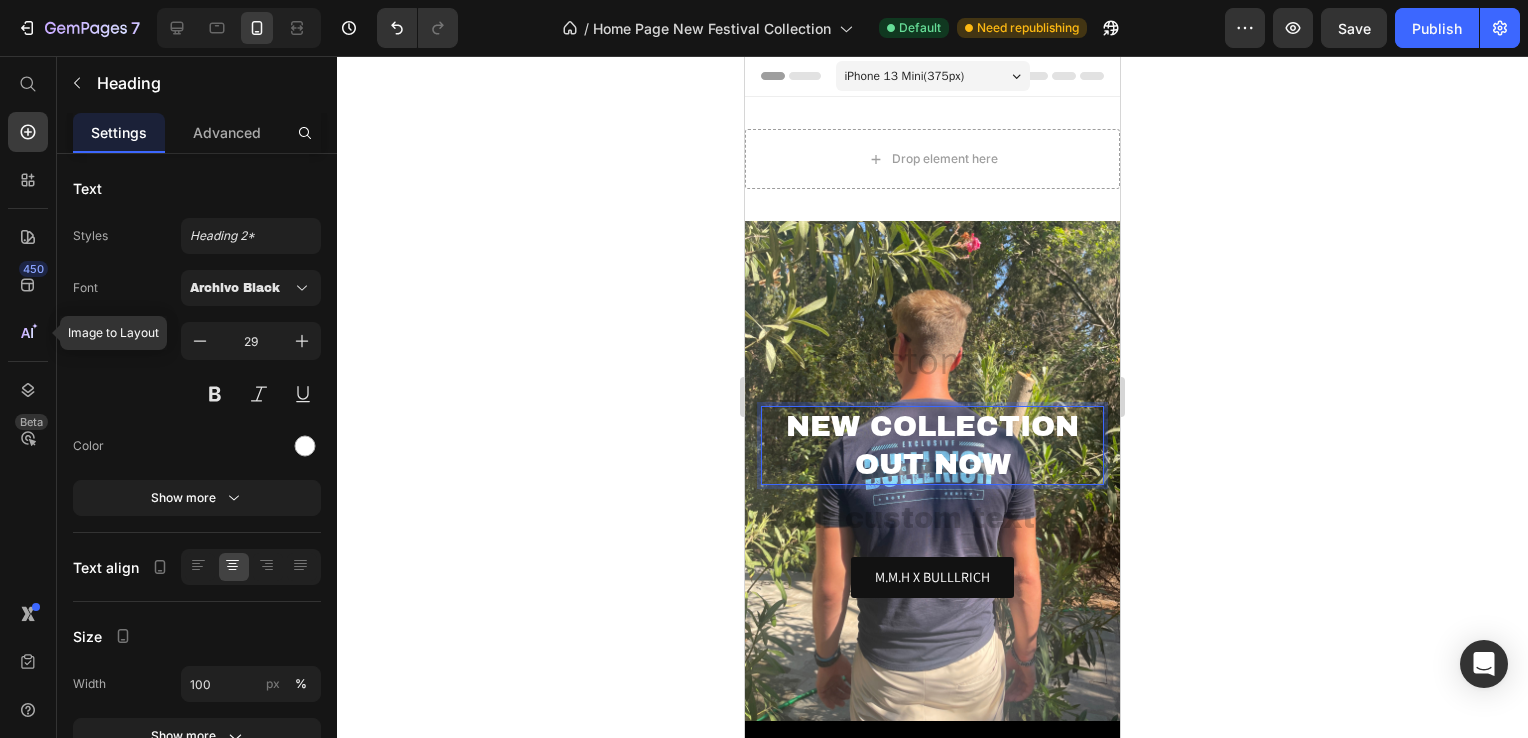 click 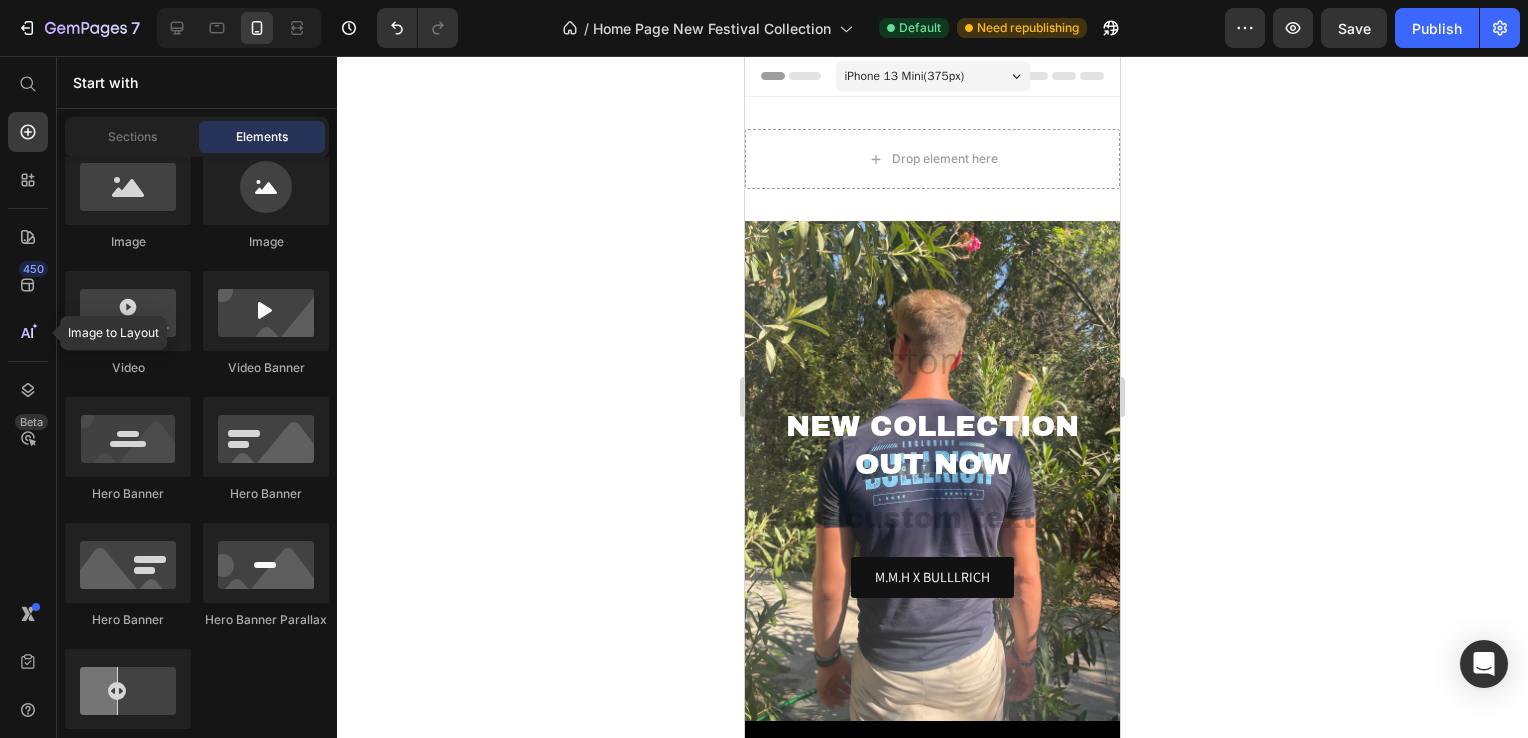 click 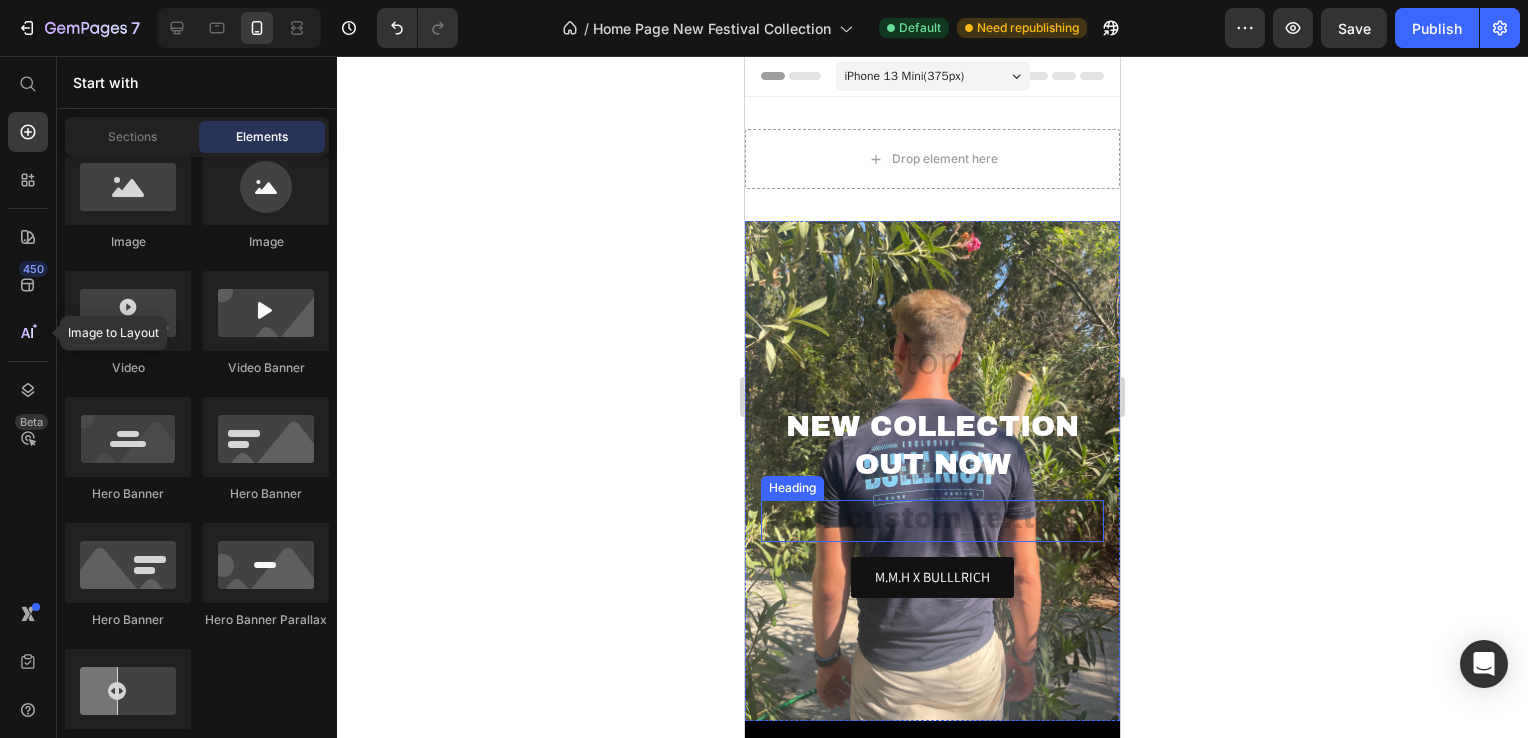 click at bounding box center (932, 521) 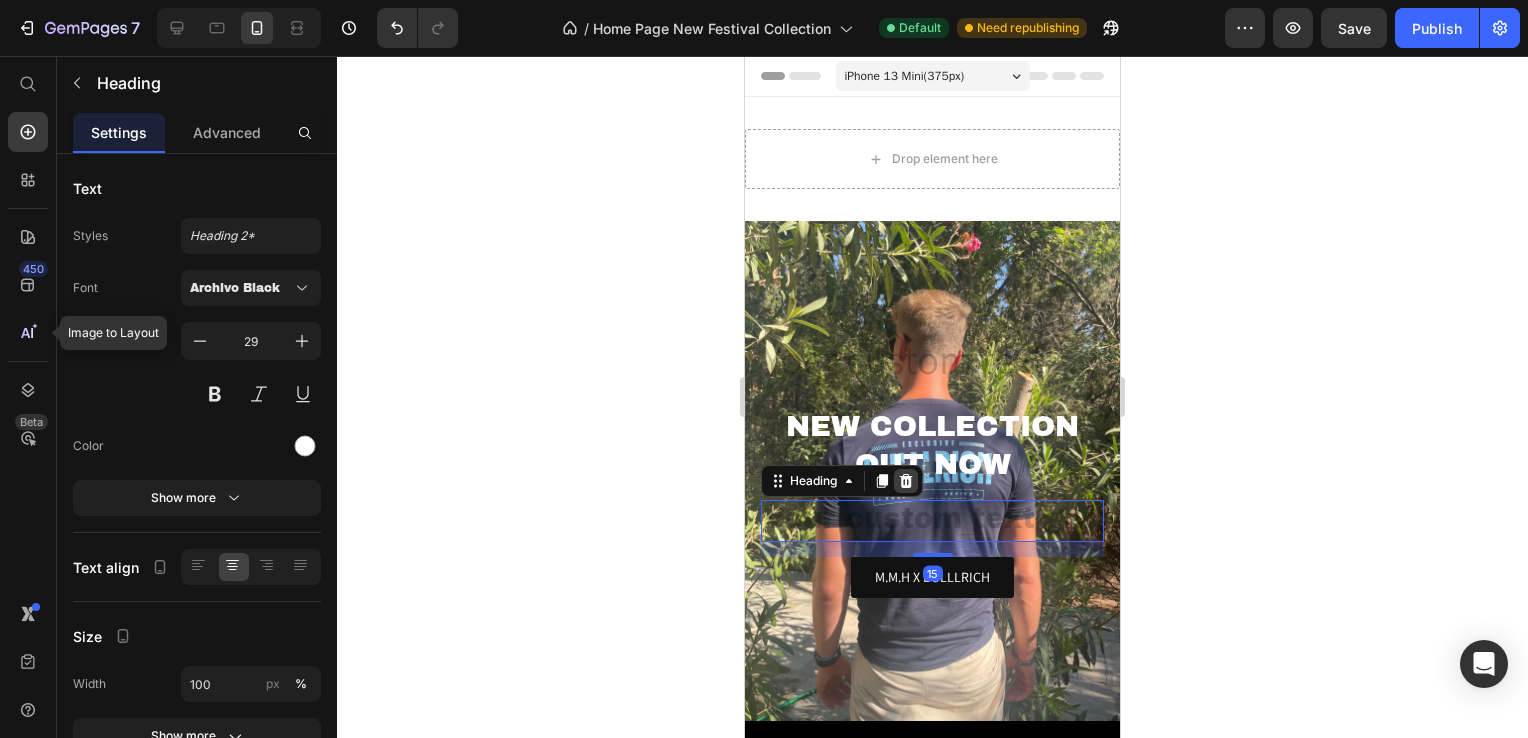 click 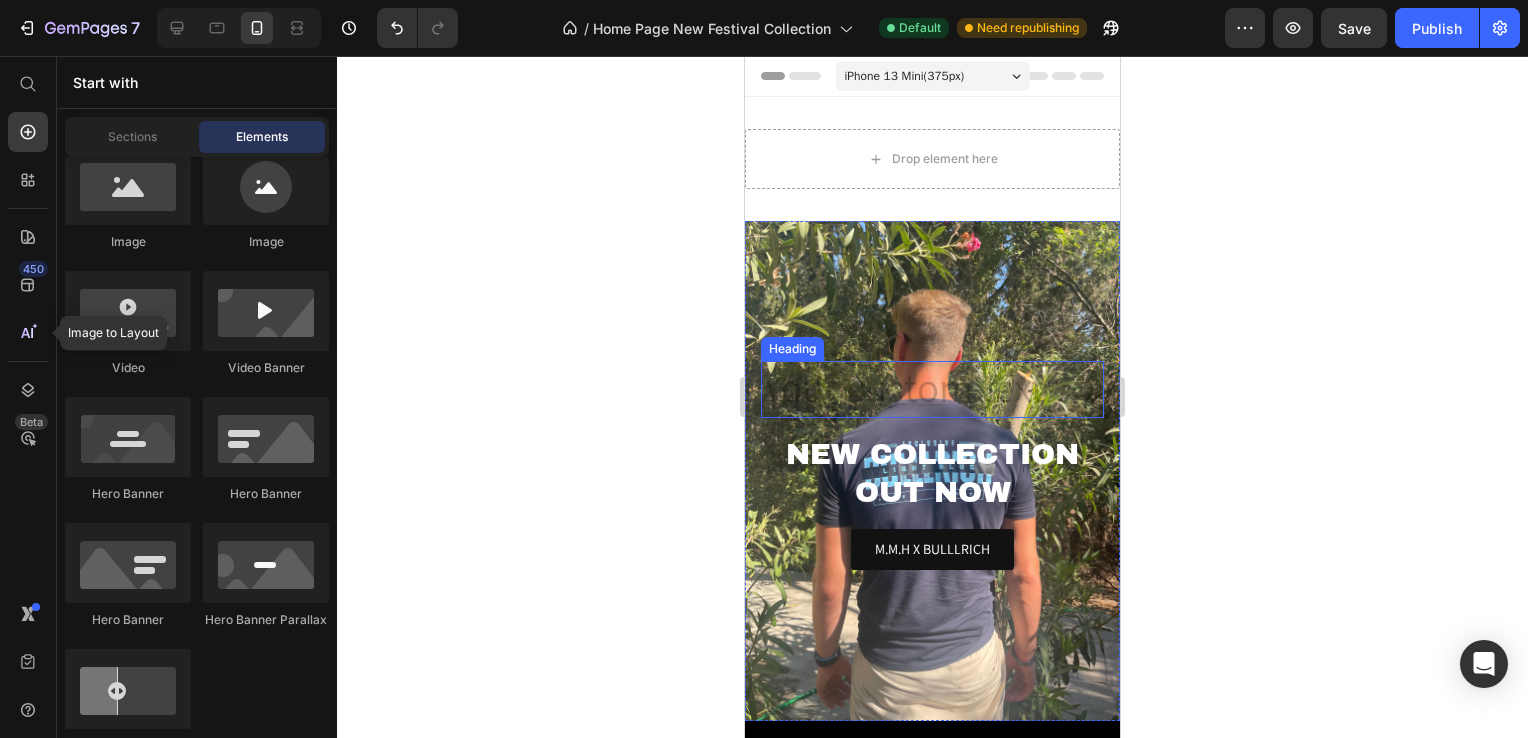 click at bounding box center [932, 389] 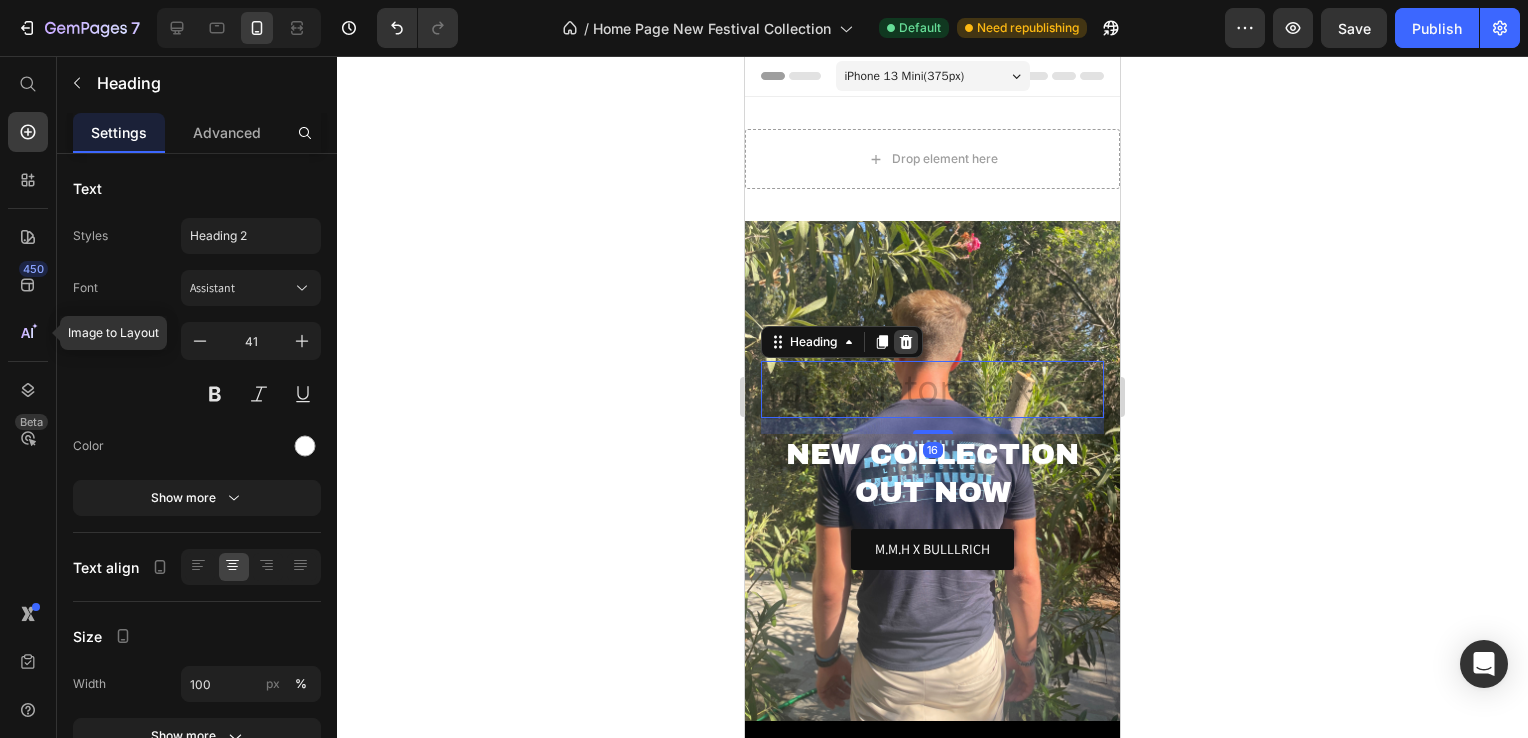 click 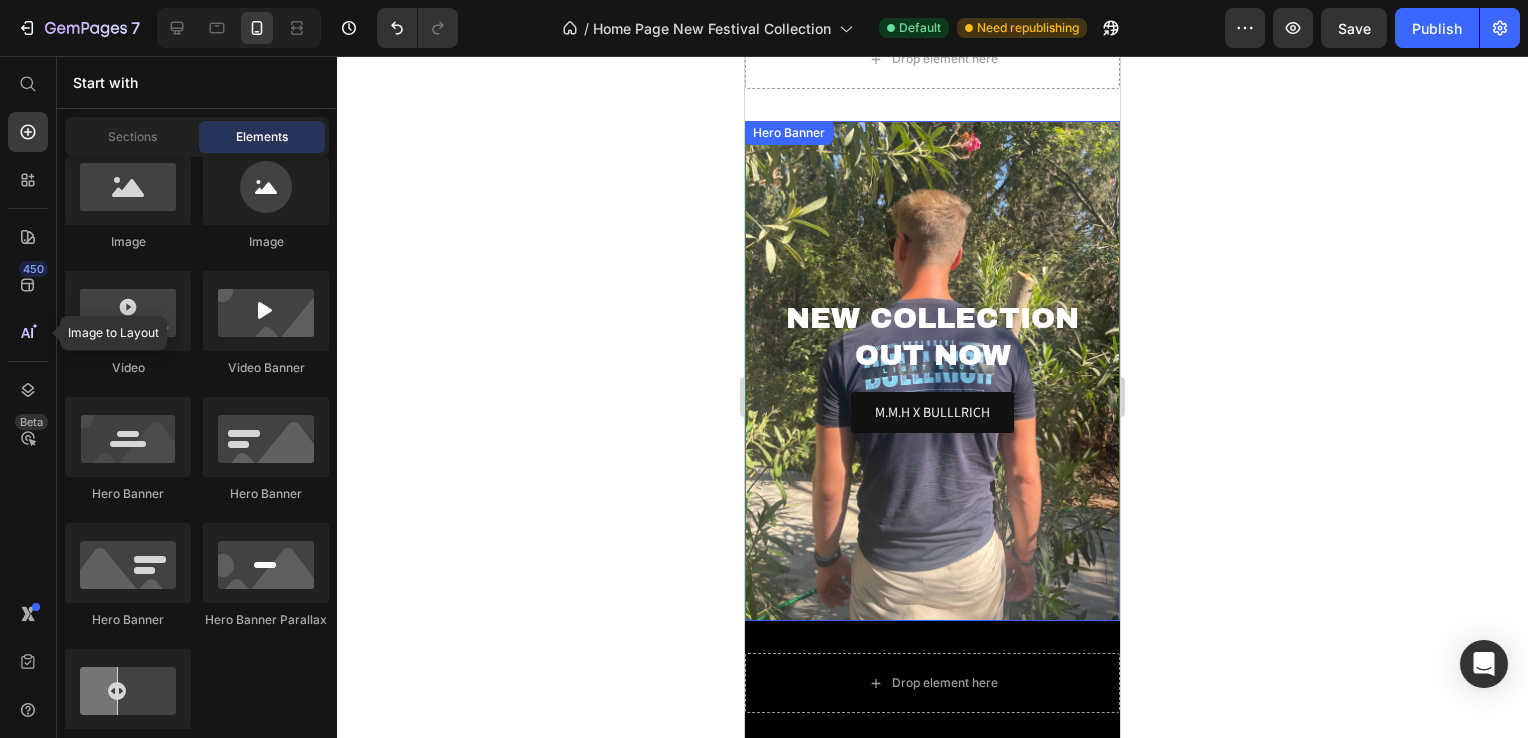 scroll, scrollTop: 100, scrollLeft: 0, axis: vertical 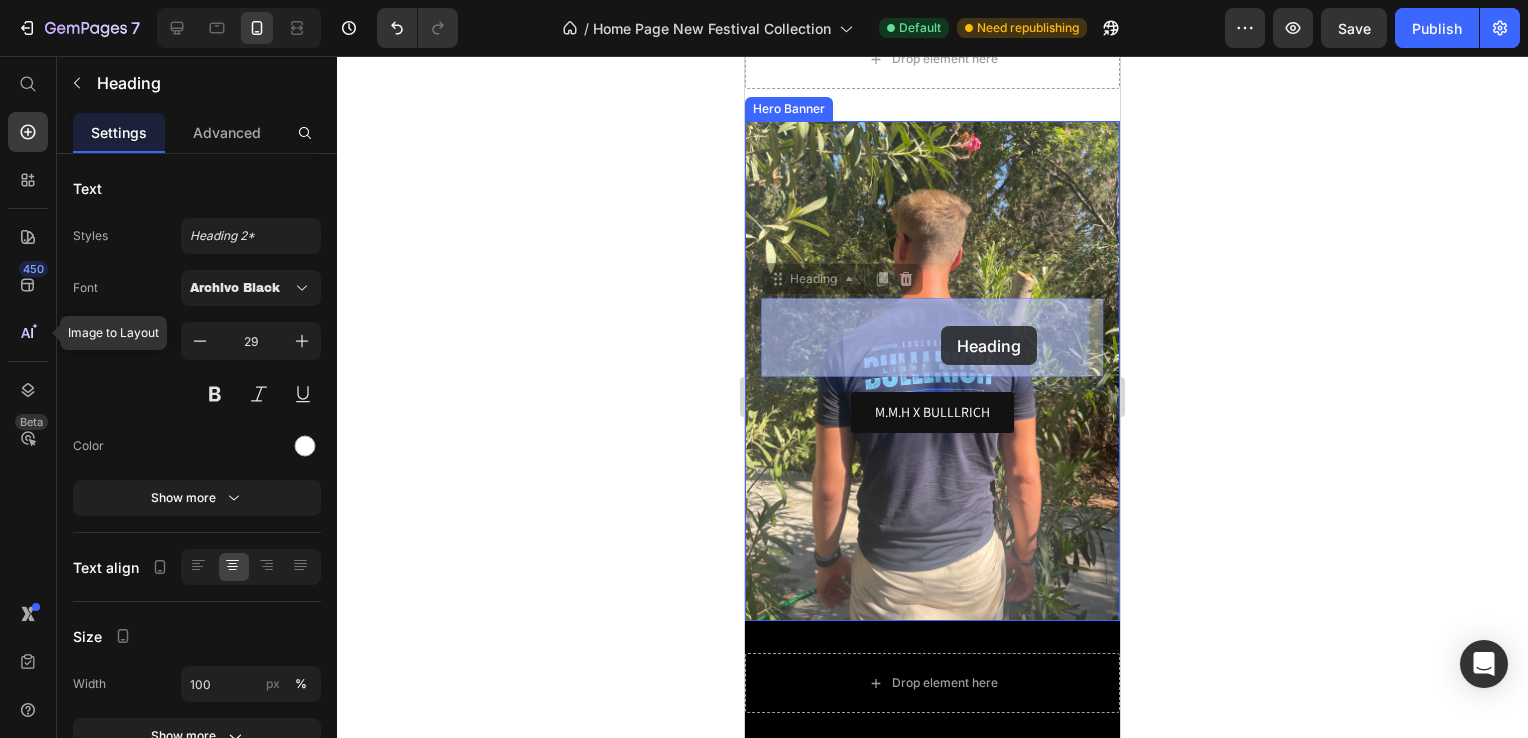 drag, startPoint x: 957, startPoint y: 353, endPoint x: 941, endPoint y: 326, distance: 31.38471 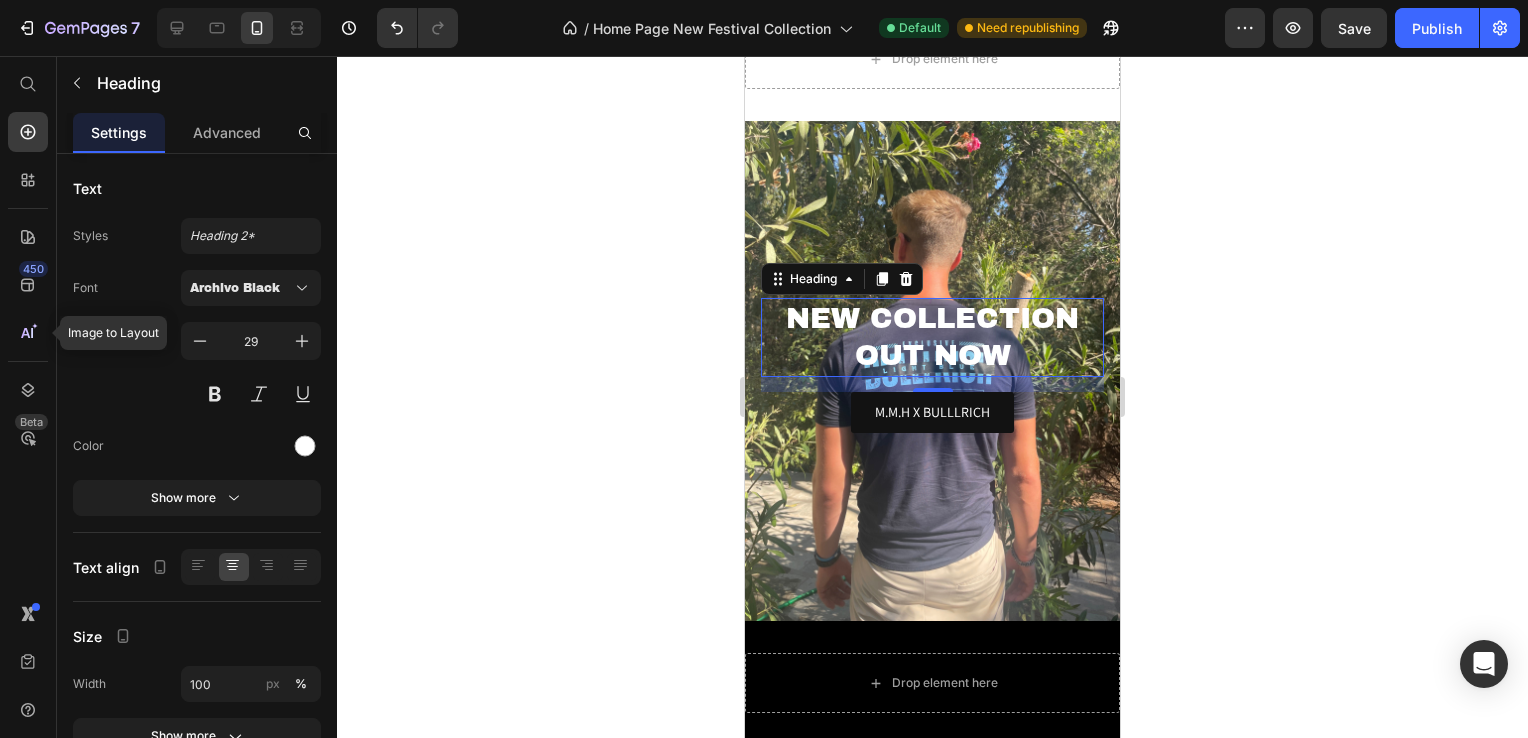 click 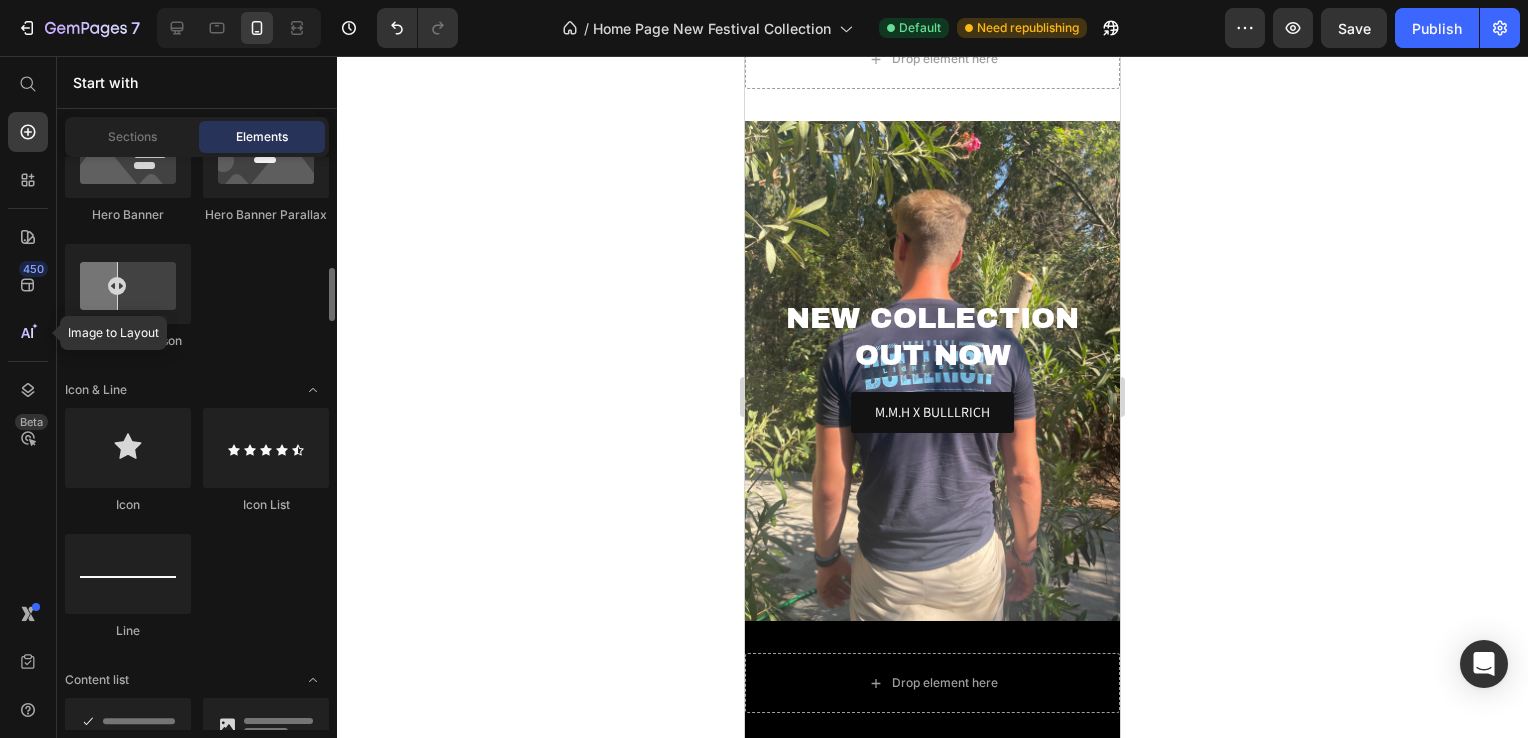 scroll, scrollTop: 1405, scrollLeft: 0, axis: vertical 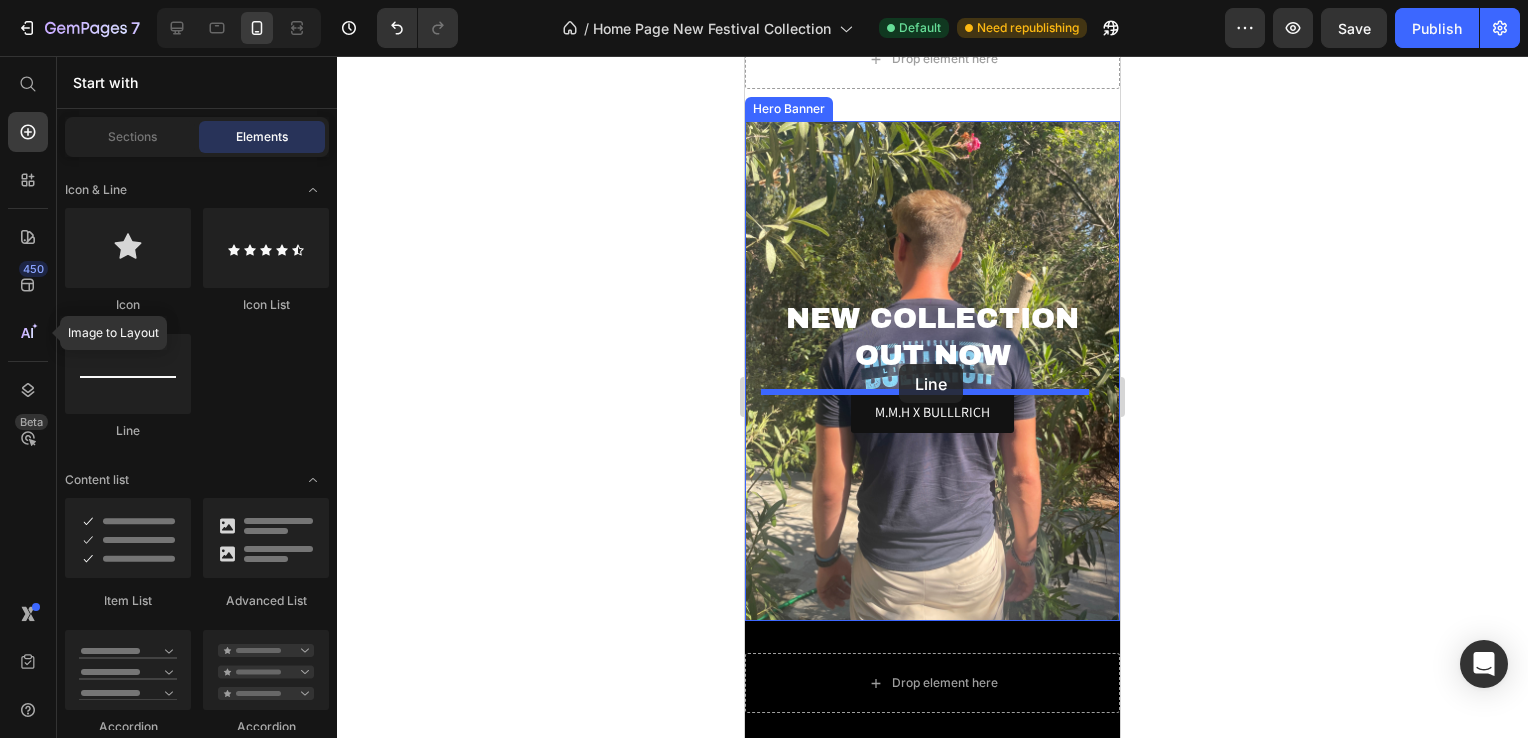 drag, startPoint x: 862, startPoint y: 442, endPoint x: 899, endPoint y: 364, distance: 86.33076 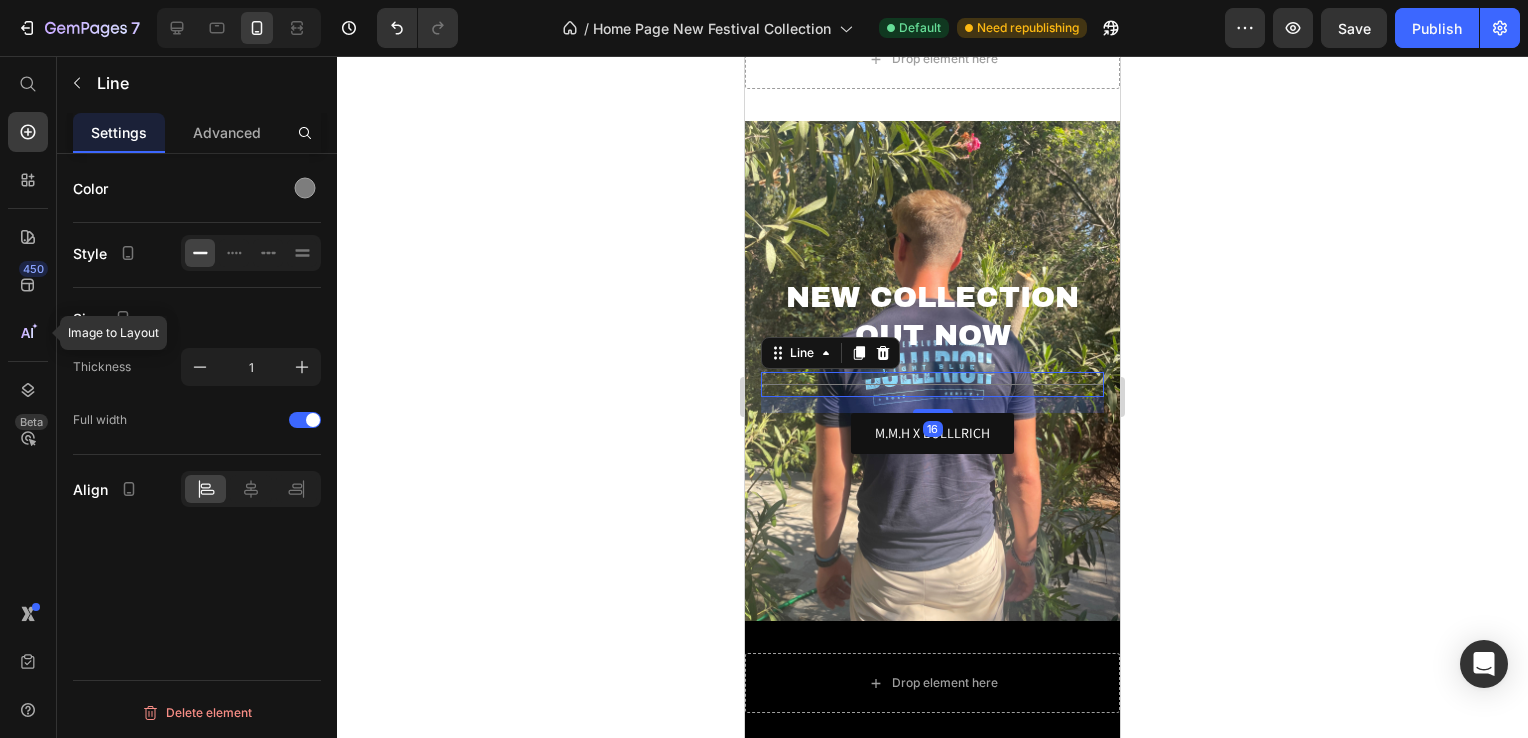click on "Title Line   16" at bounding box center (932, 384) 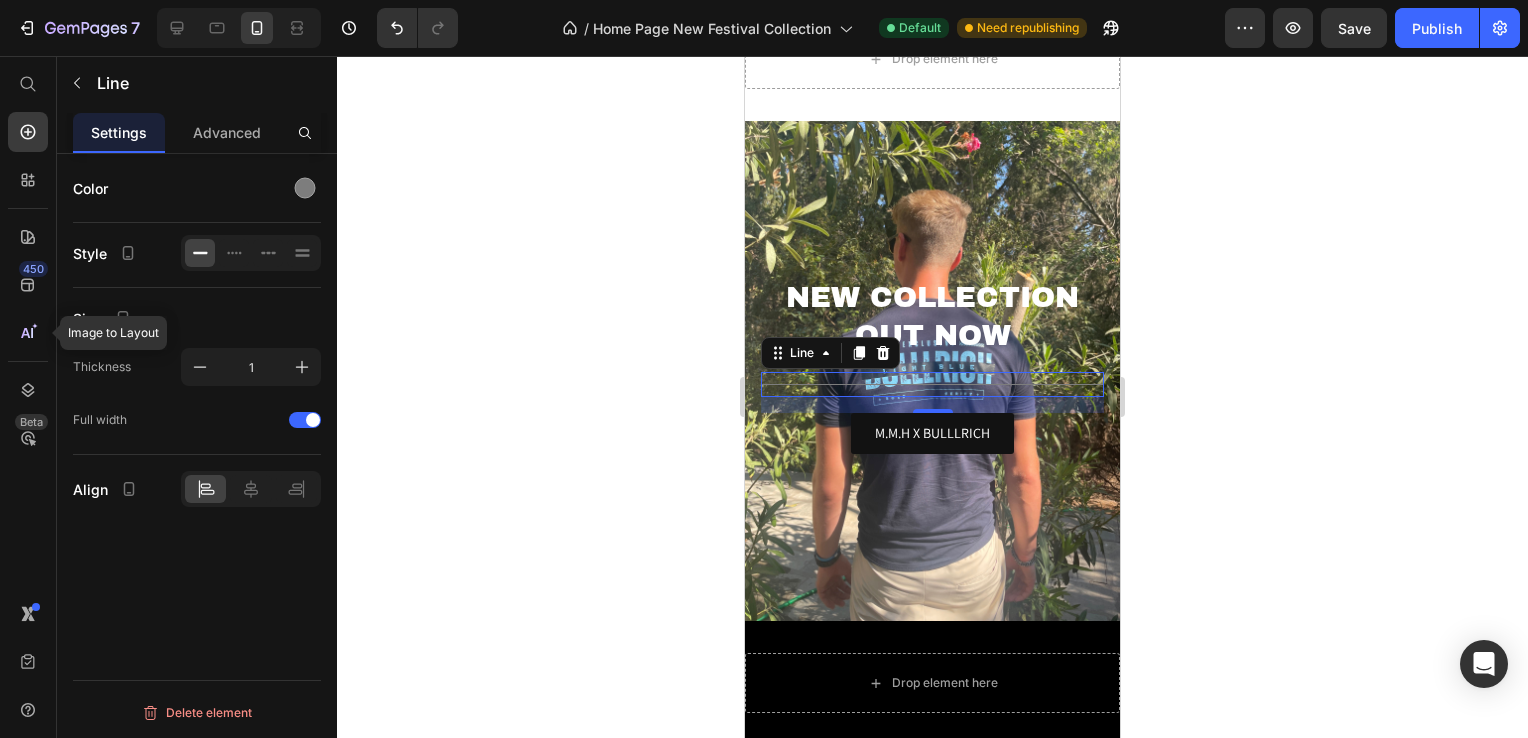 click on "Line" 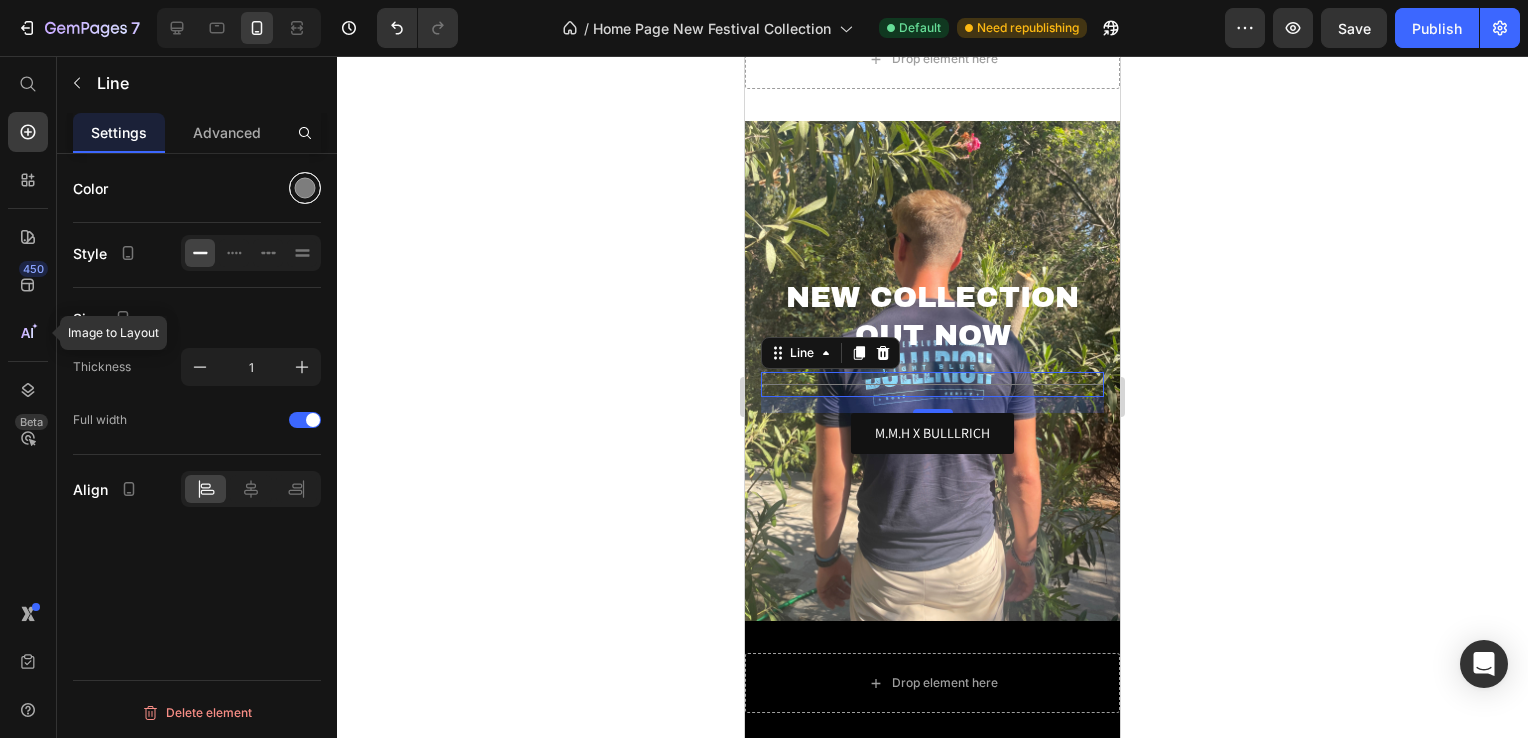 click at bounding box center [305, 188] 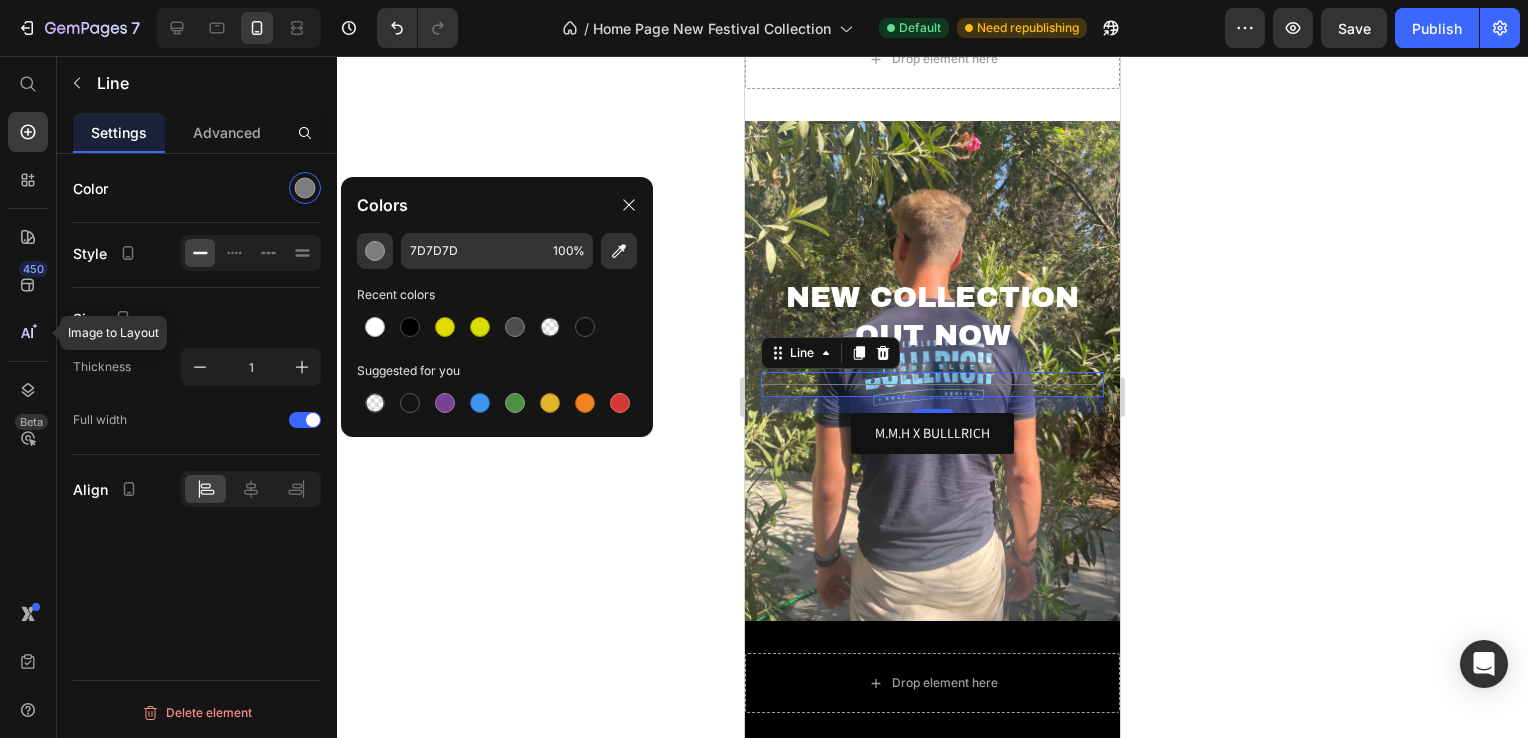 click on "7D7D7D 100 % Recent colors Suggested for you" 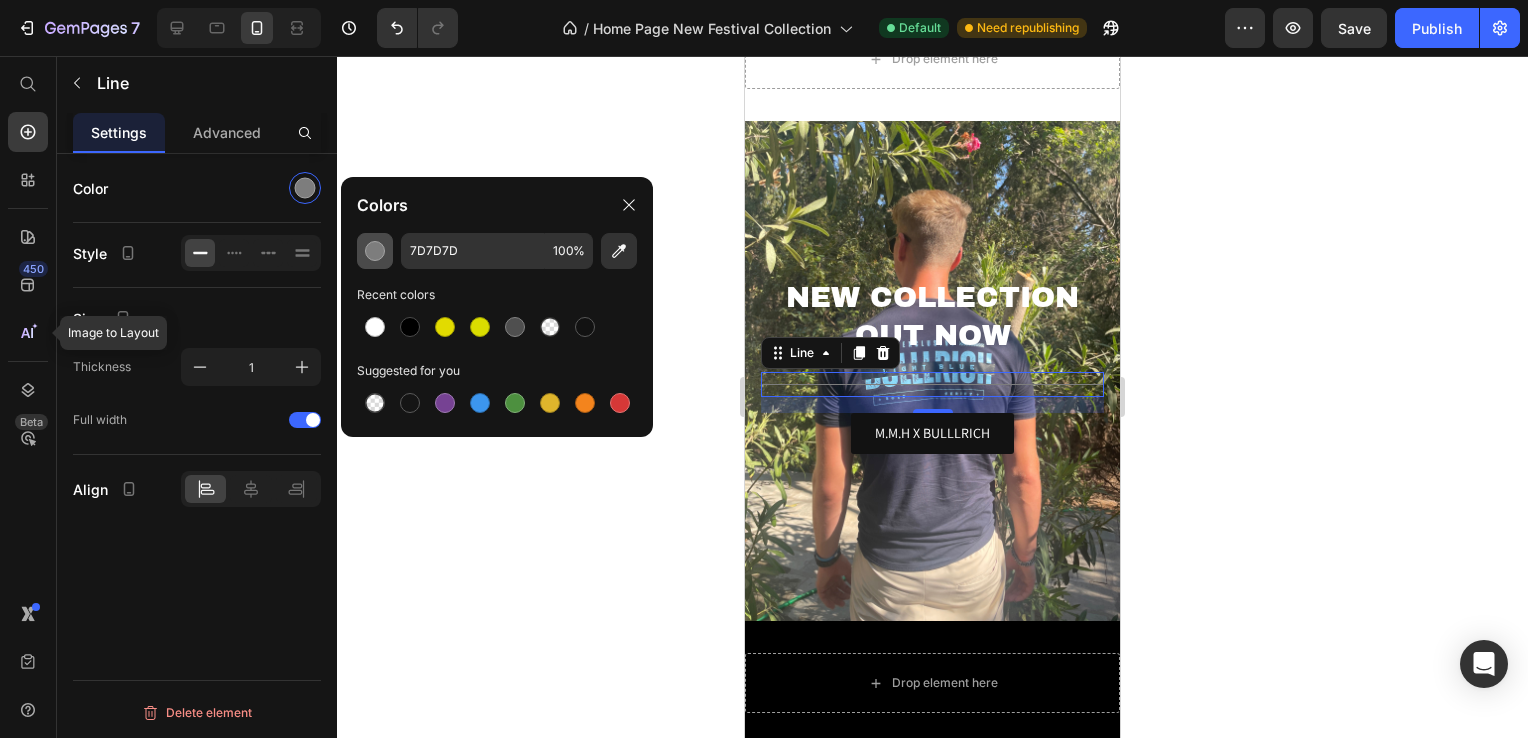 click at bounding box center (375, 251) 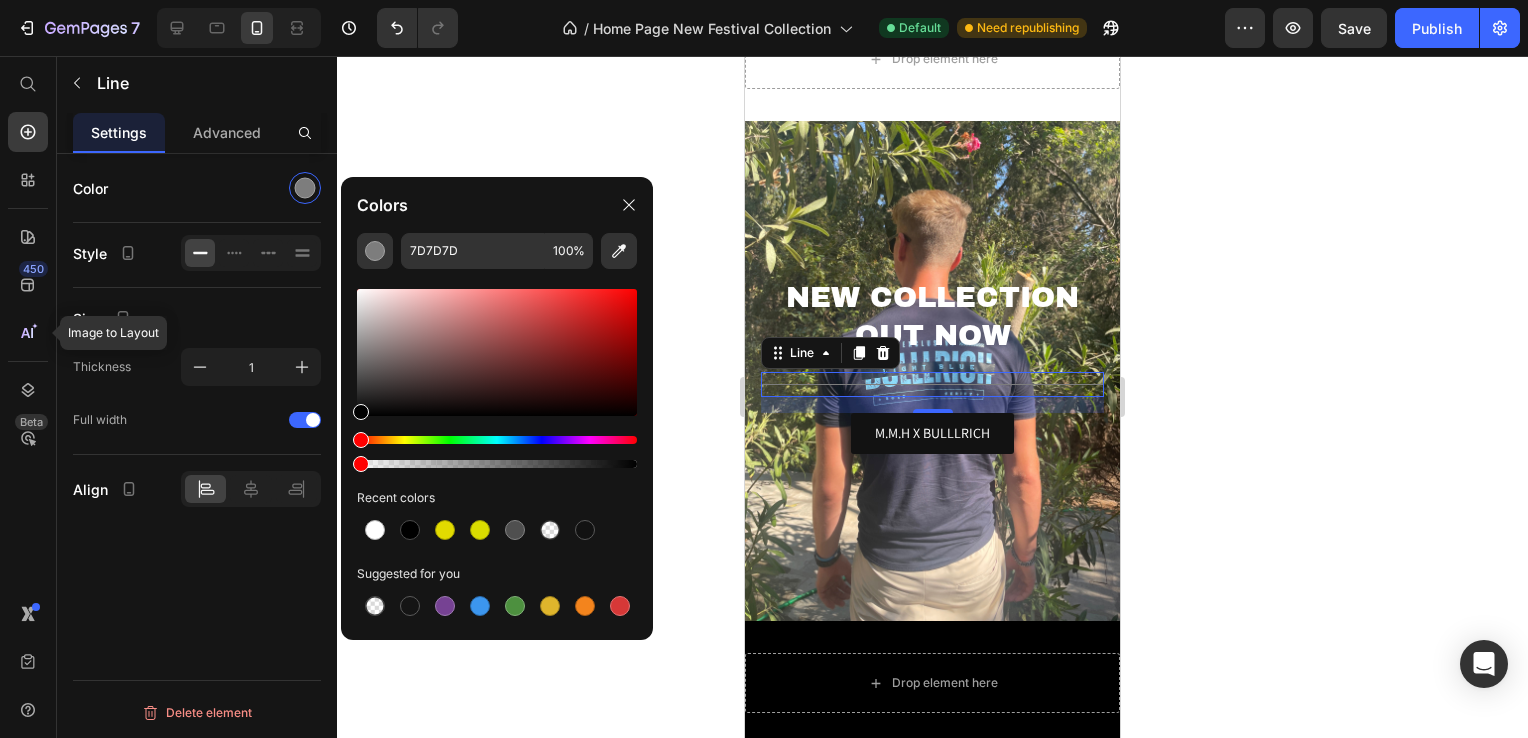 drag, startPoint x: 543, startPoint y: 460, endPoint x: 155, endPoint y: 437, distance: 388.6811 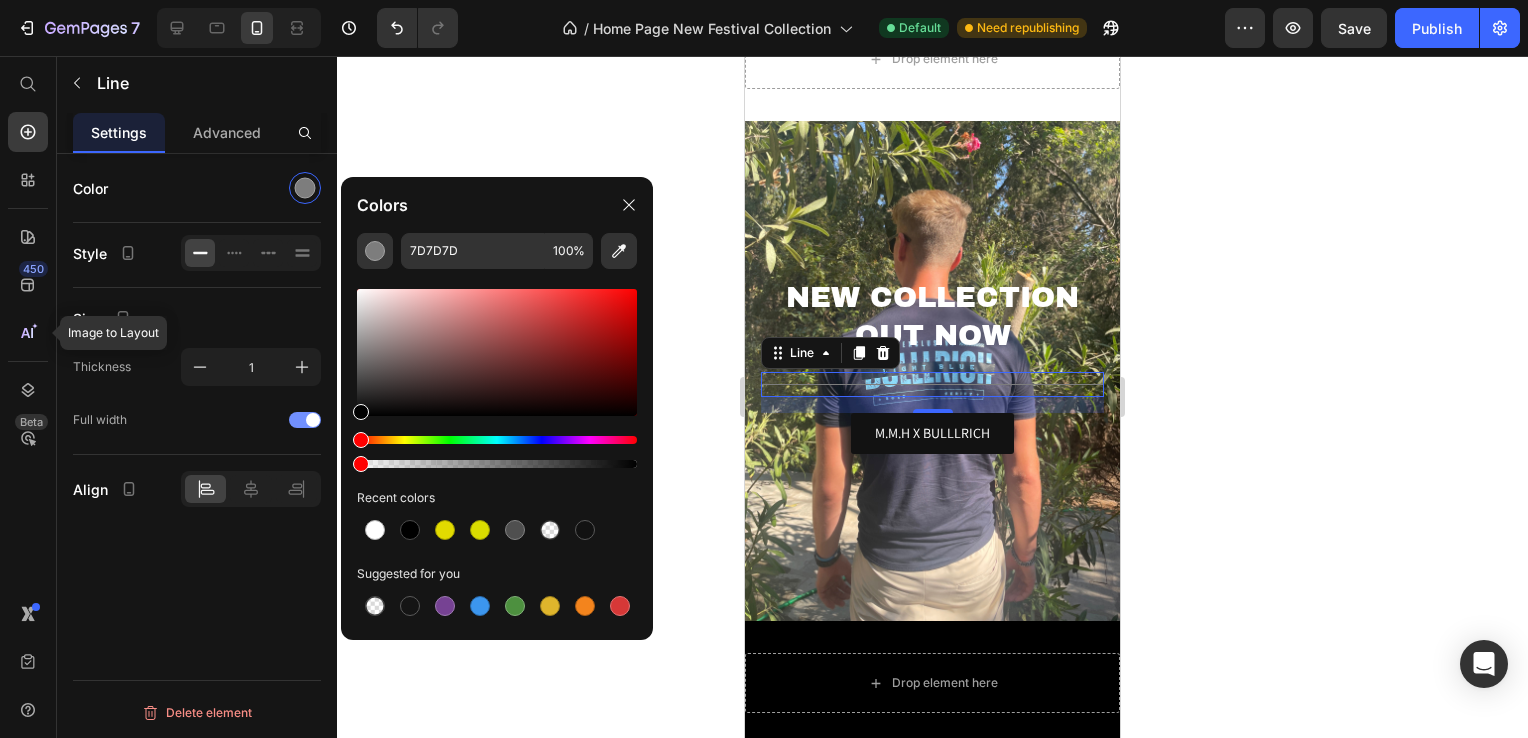type on "000000" 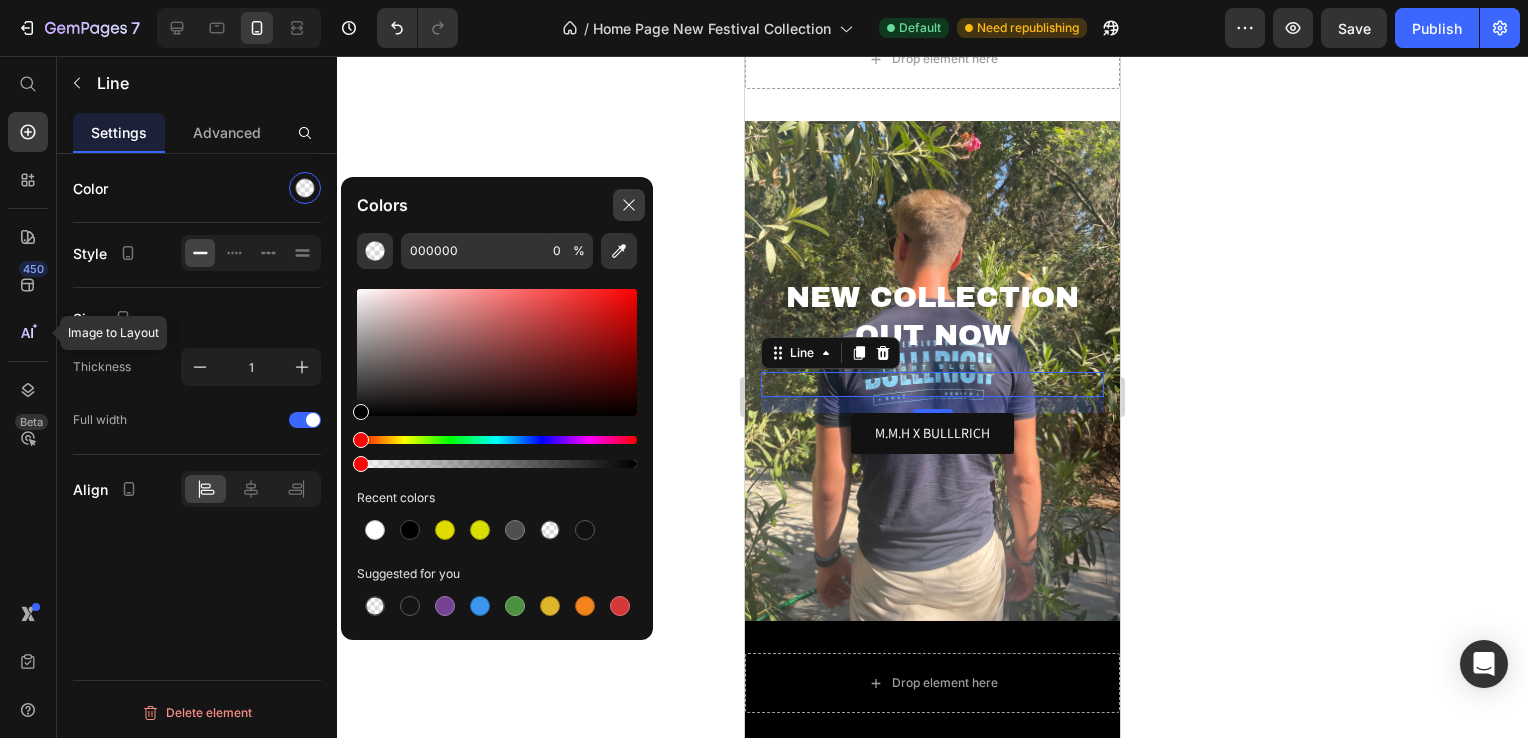 click at bounding box center (629, 205) 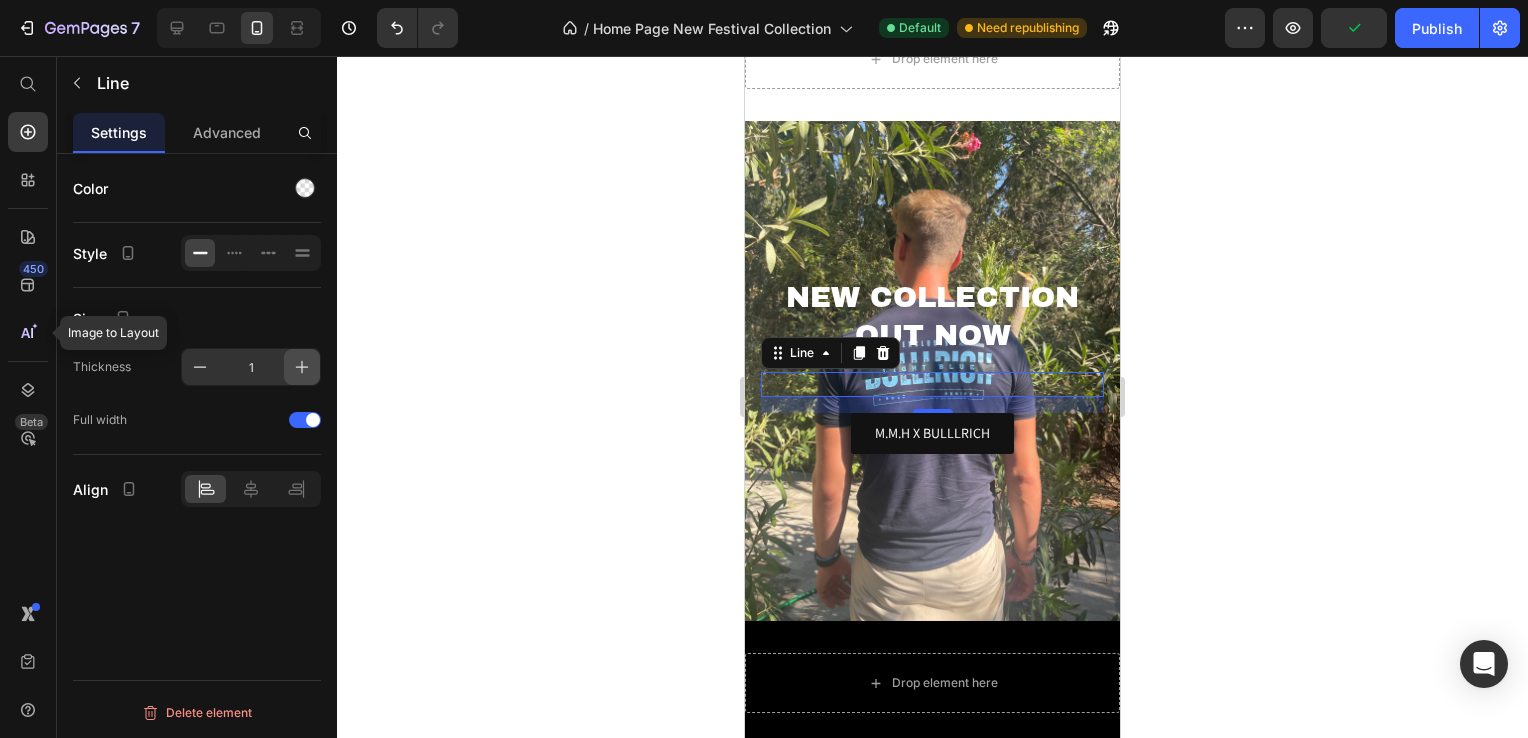 click 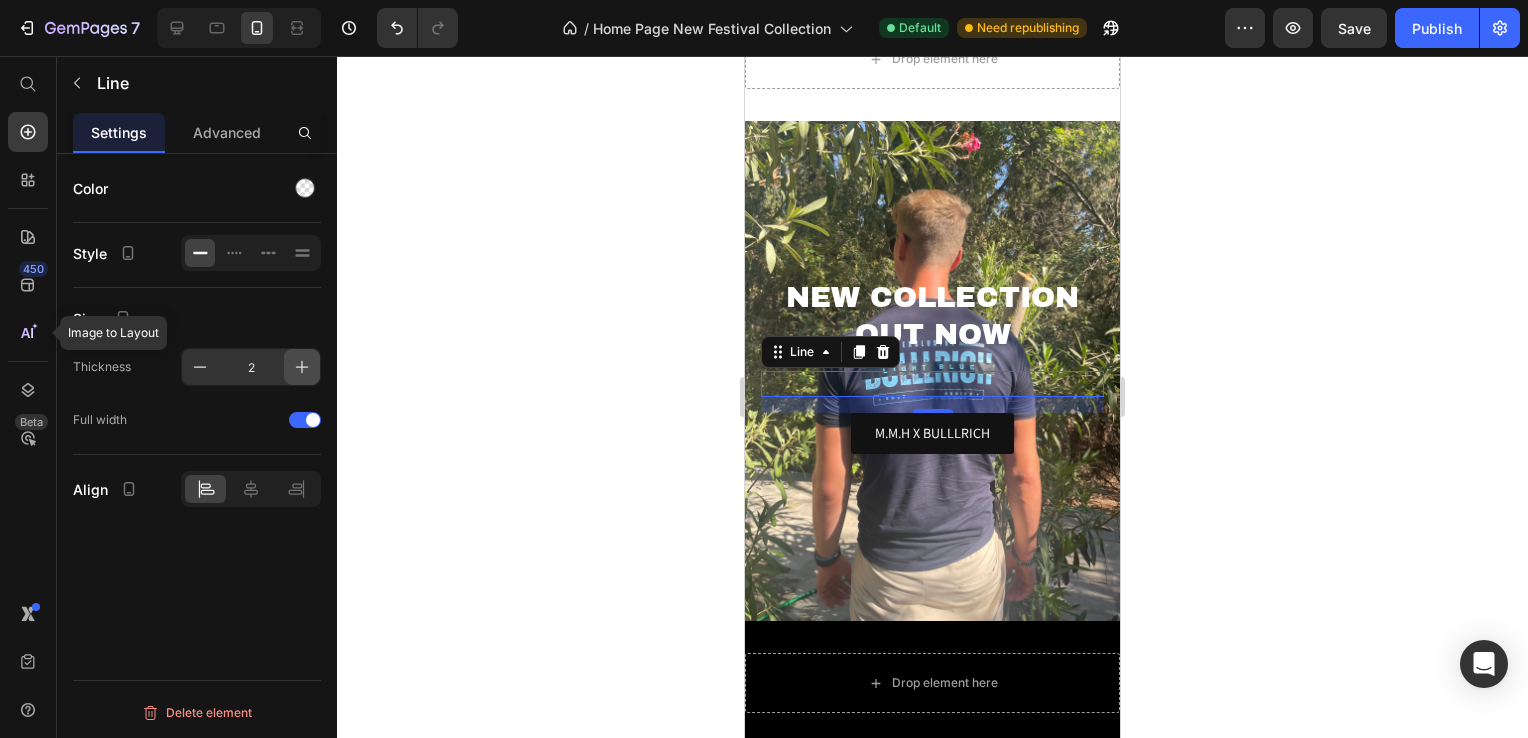 click 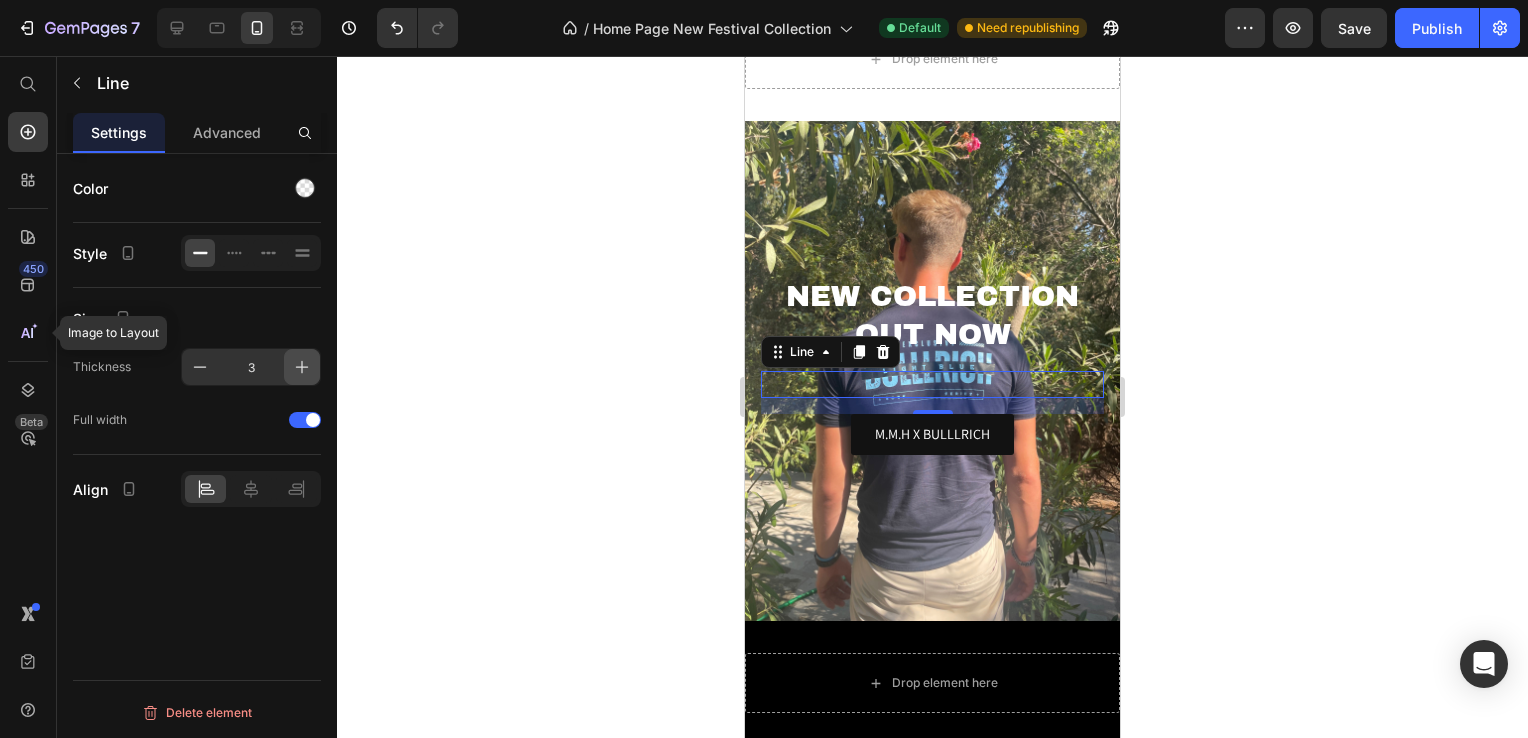 click 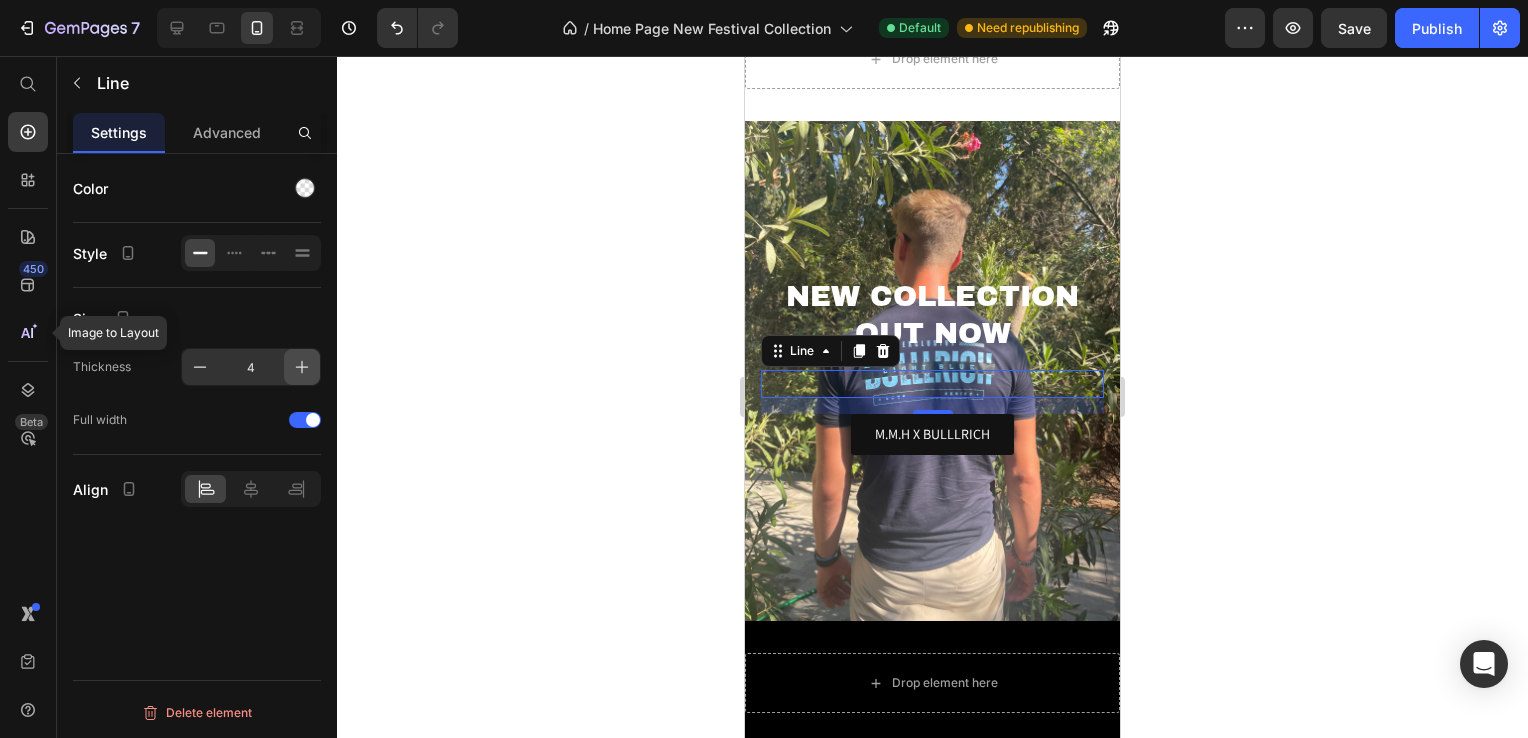 click 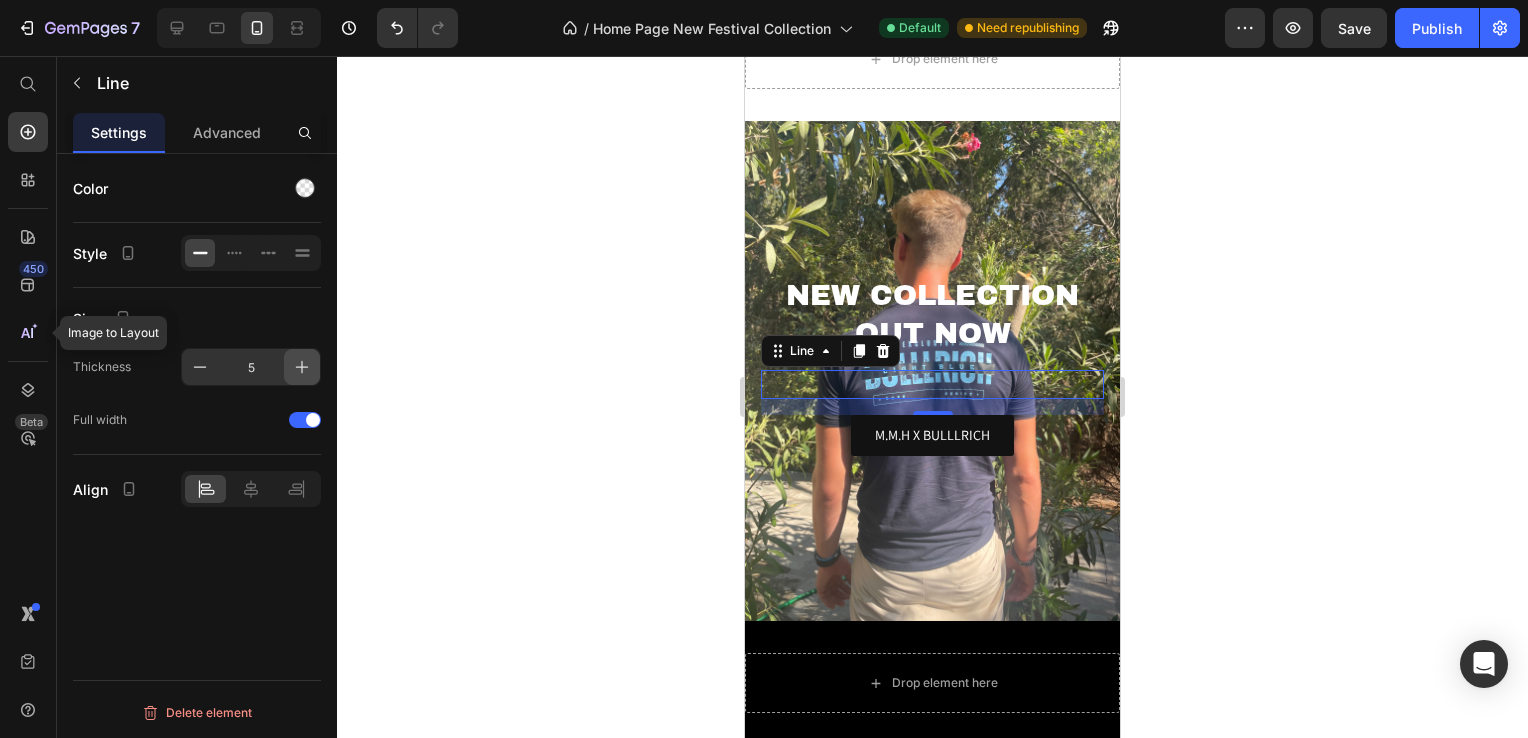 click 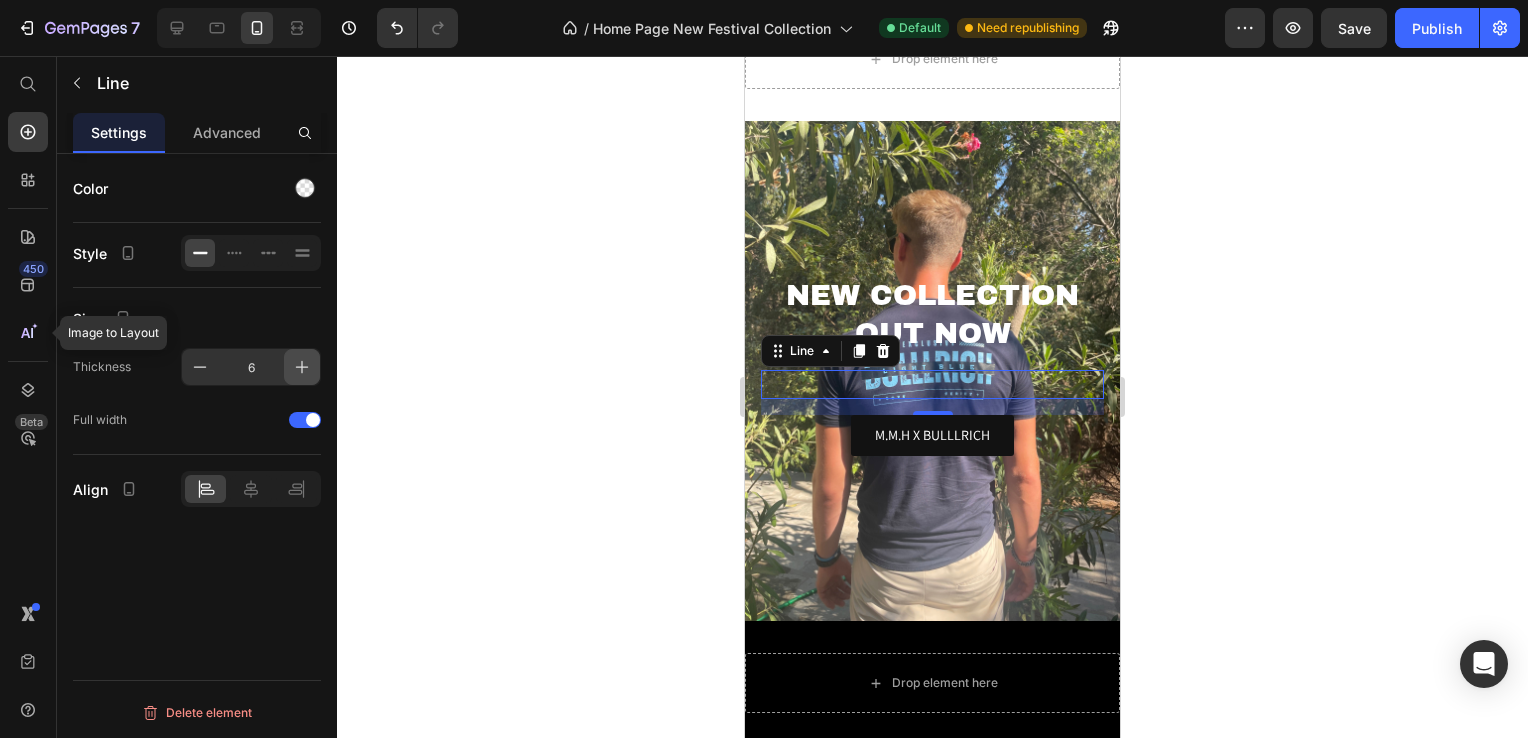 click 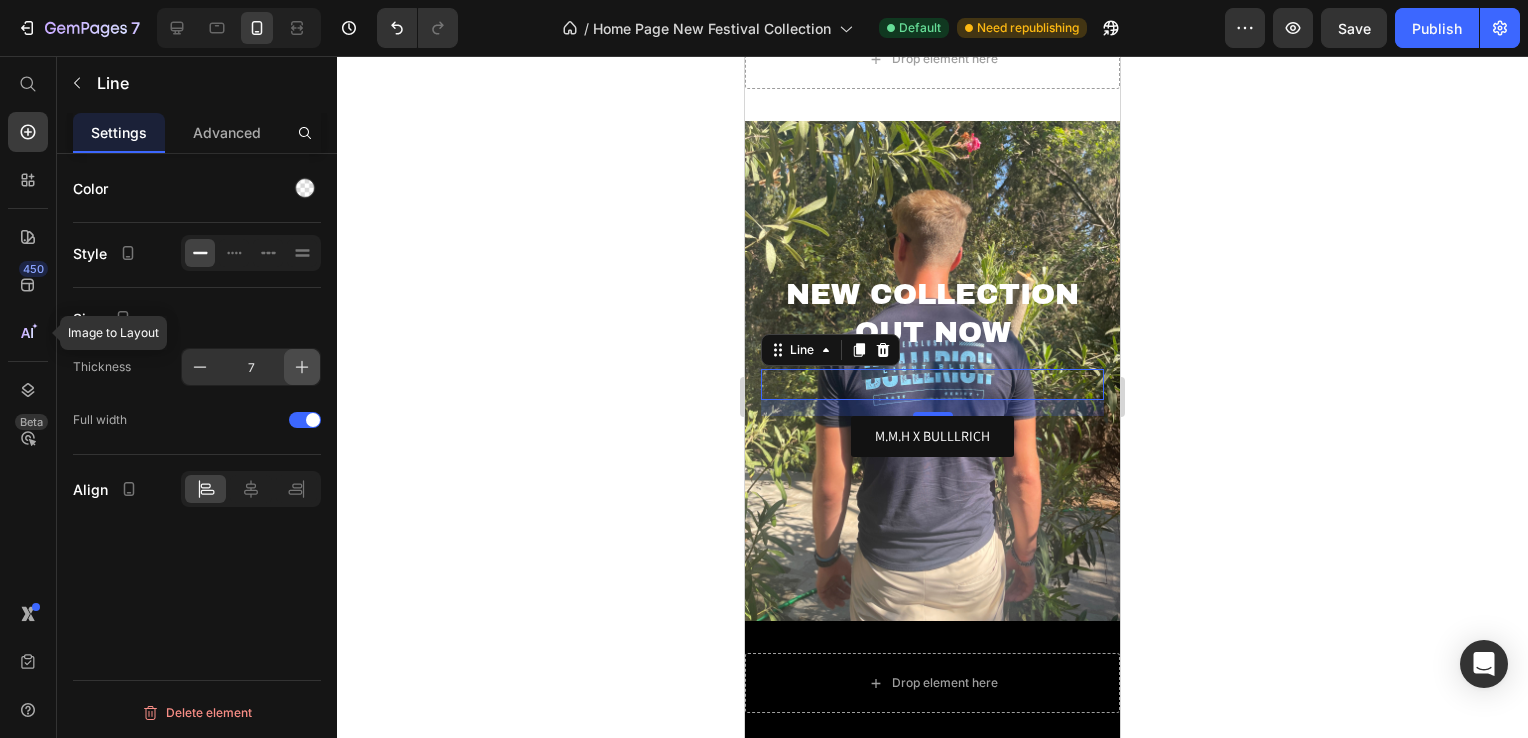 click 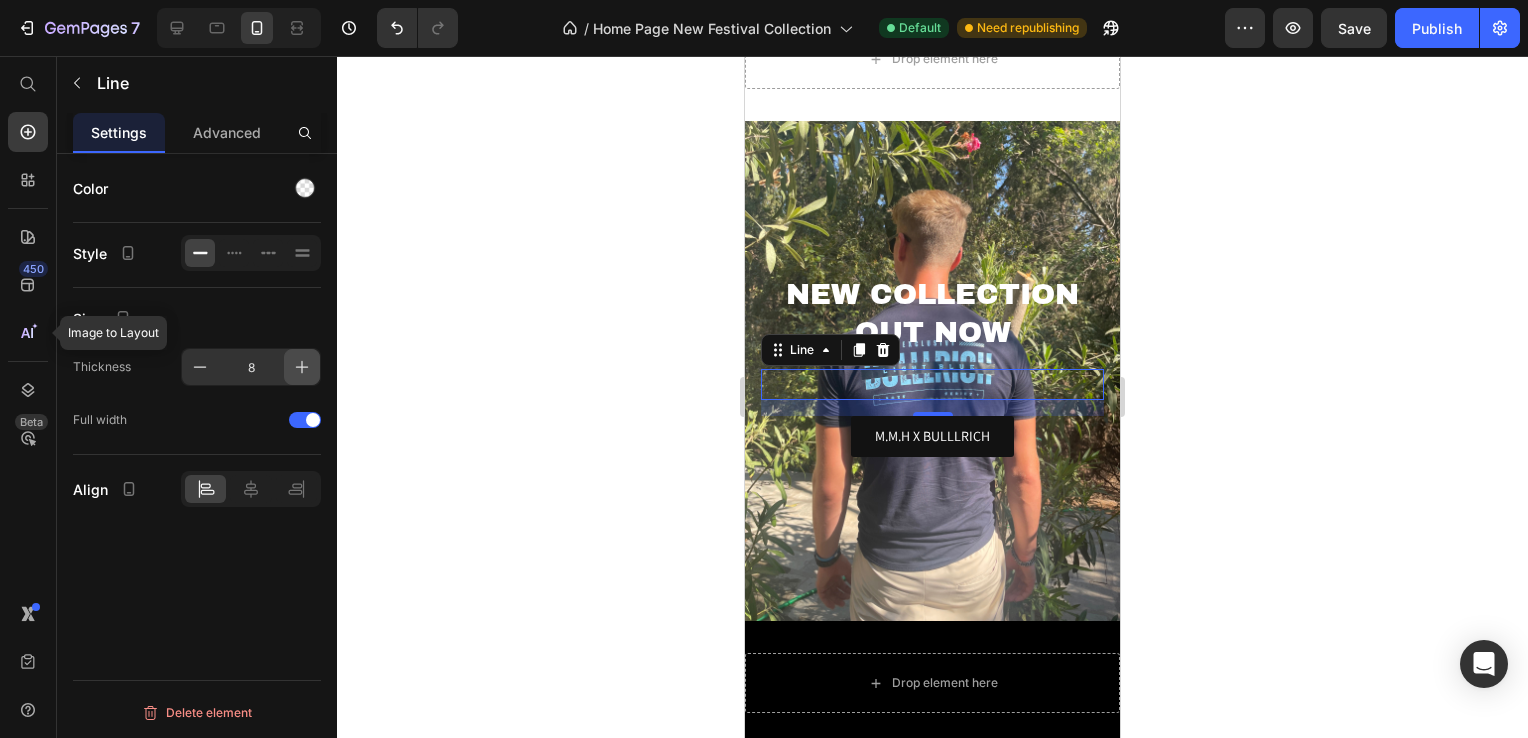 click 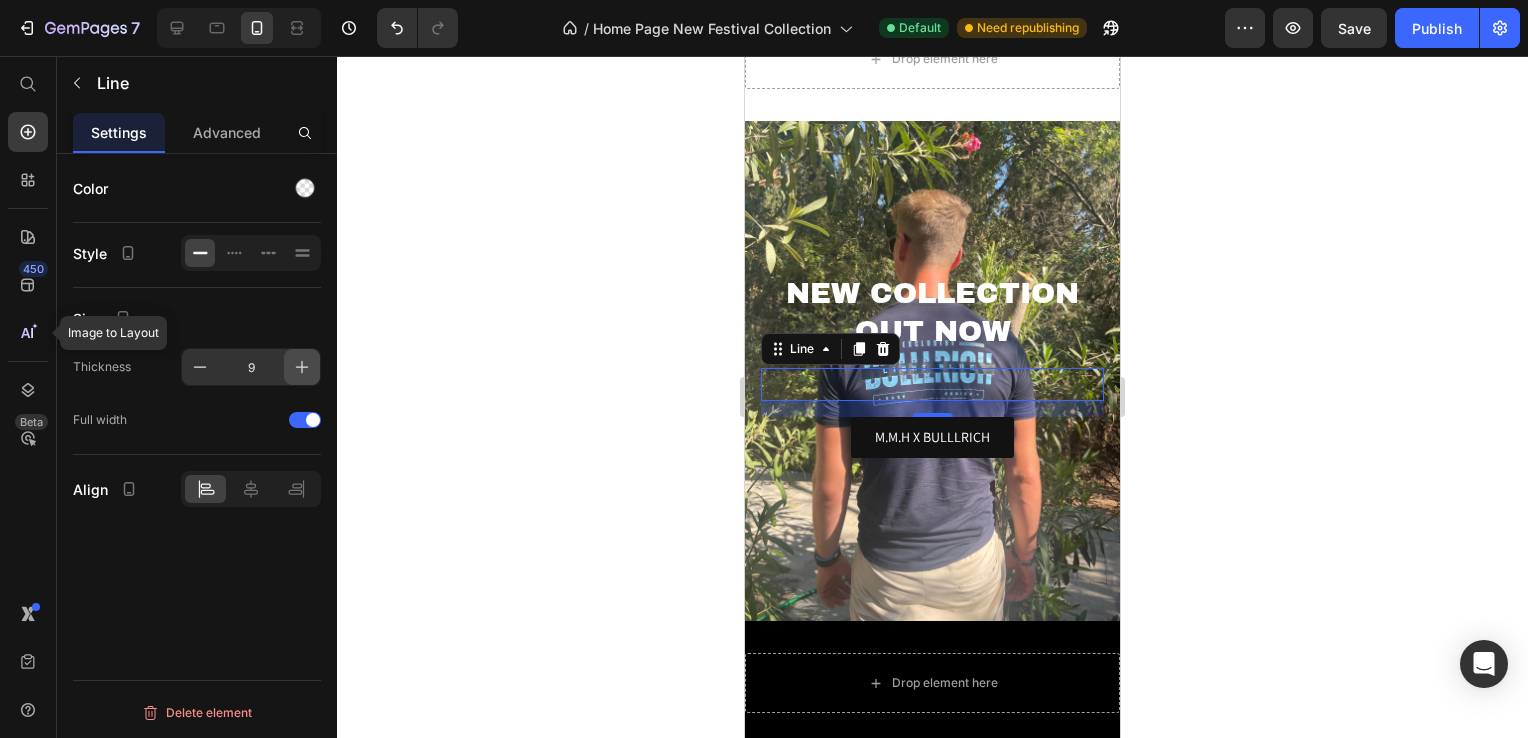 click 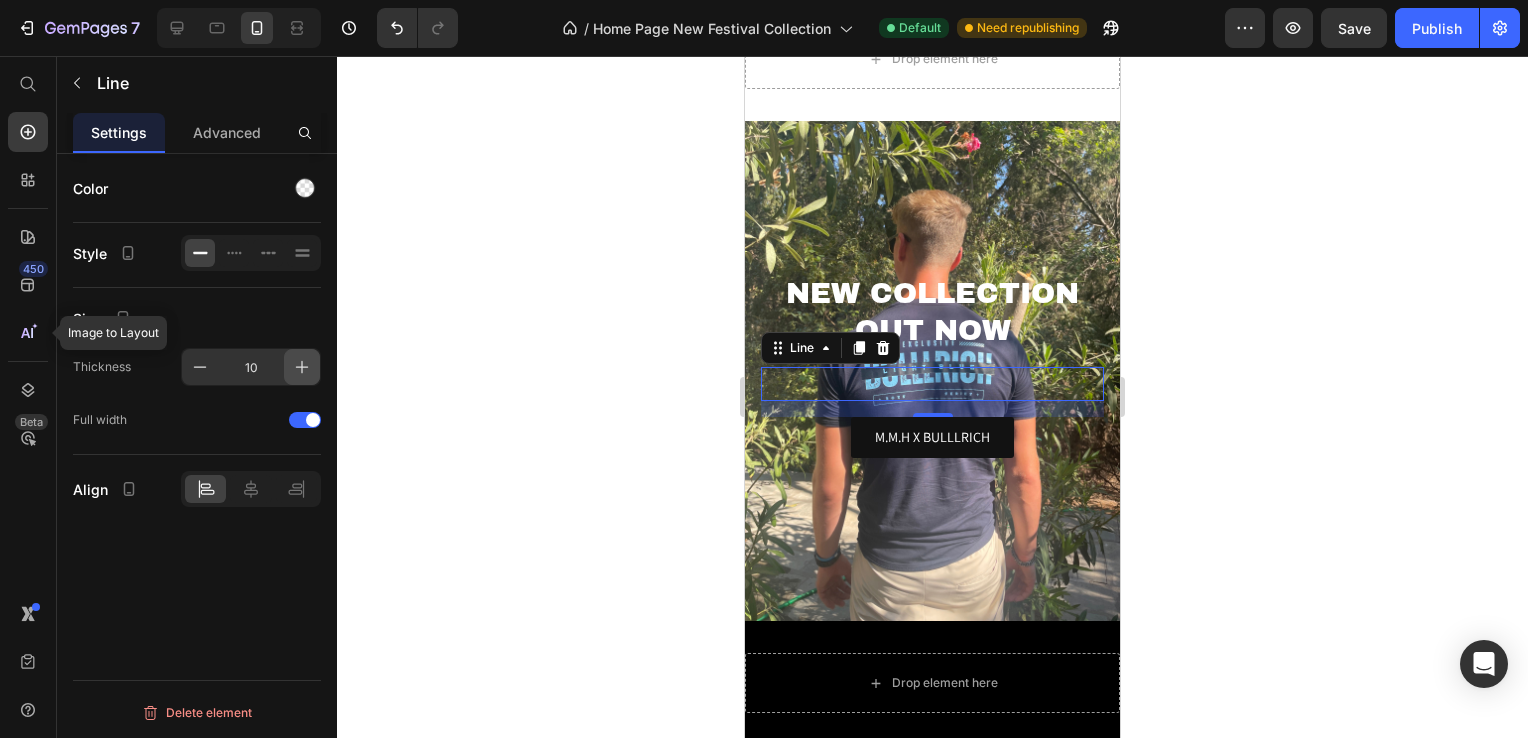 click 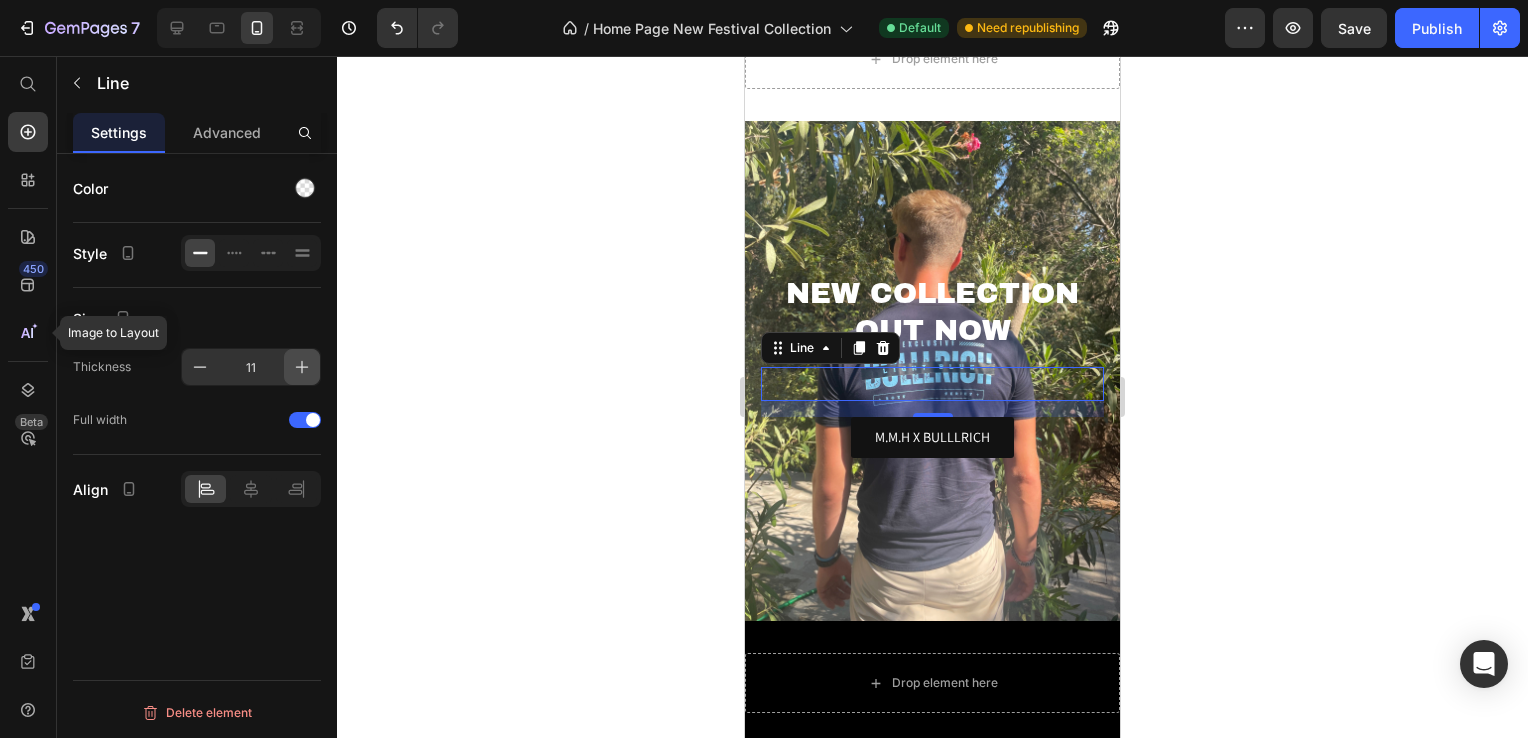 click 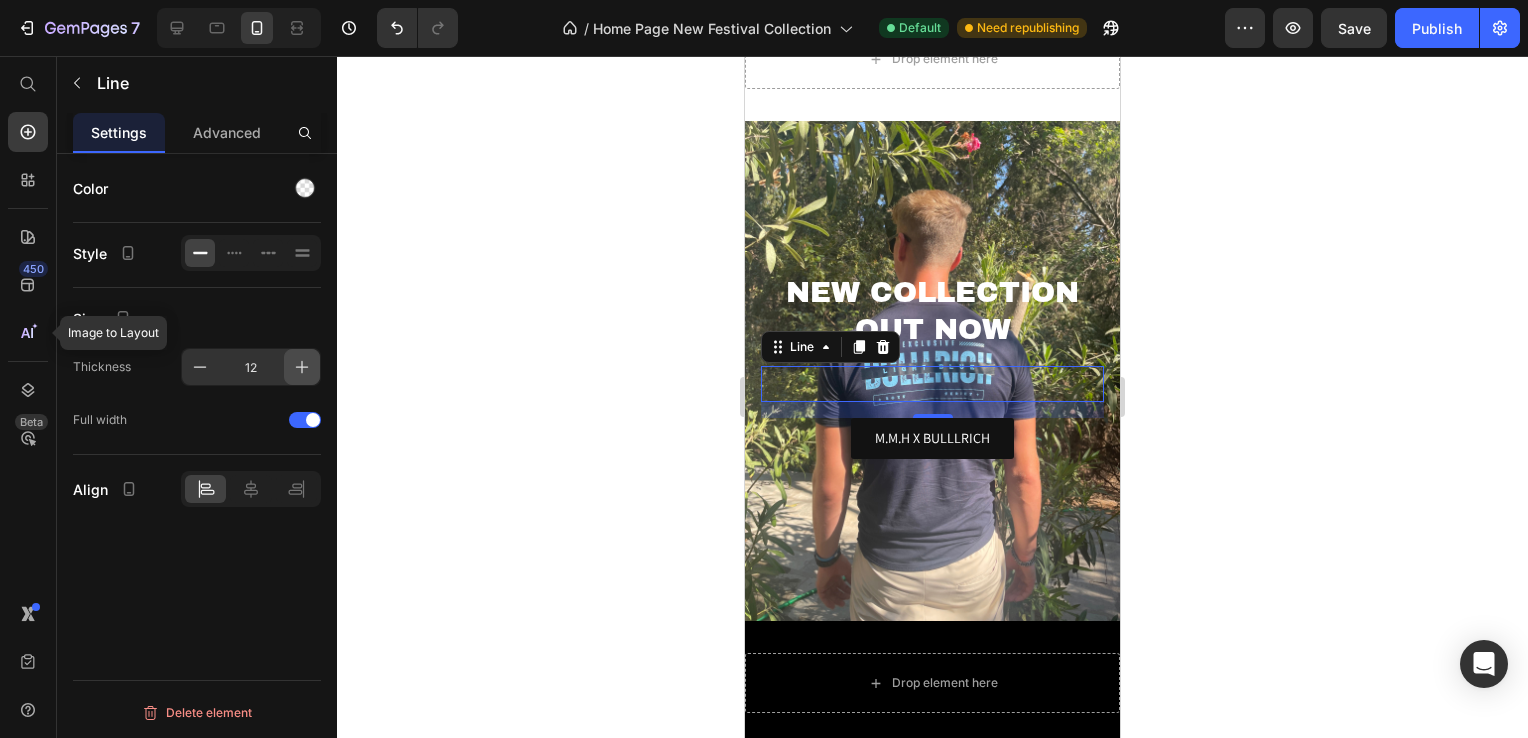 click 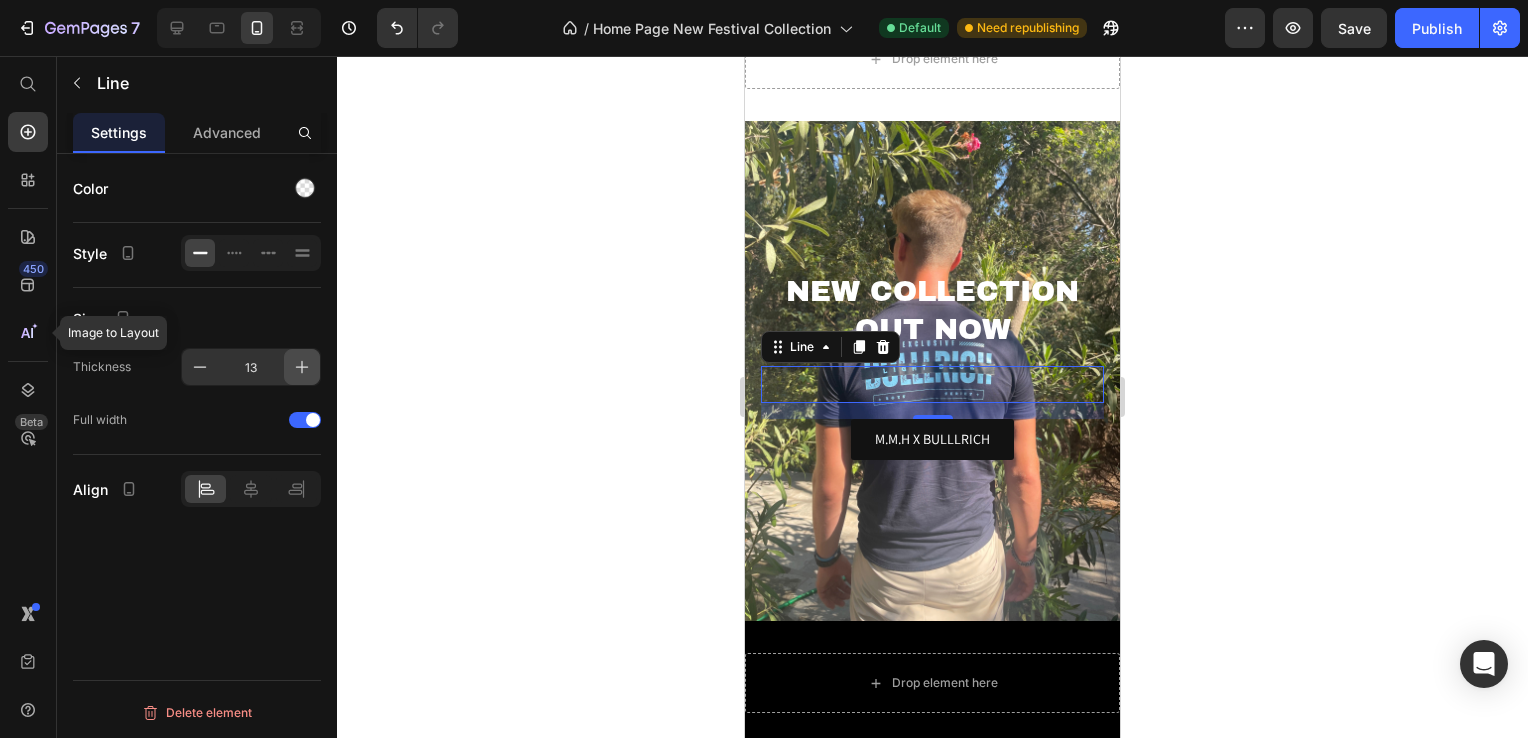 click 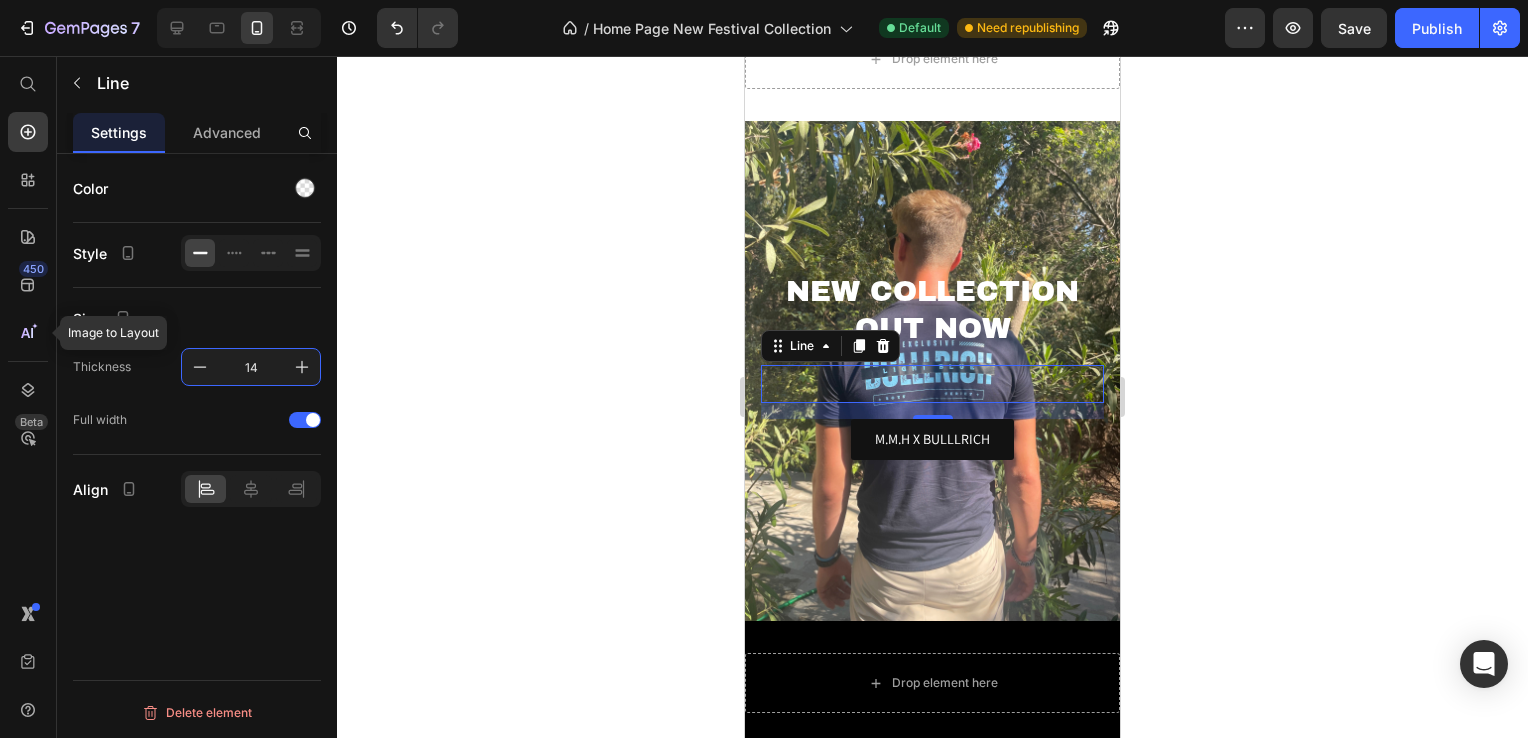 click on "14" at bounding box center [251, 367] 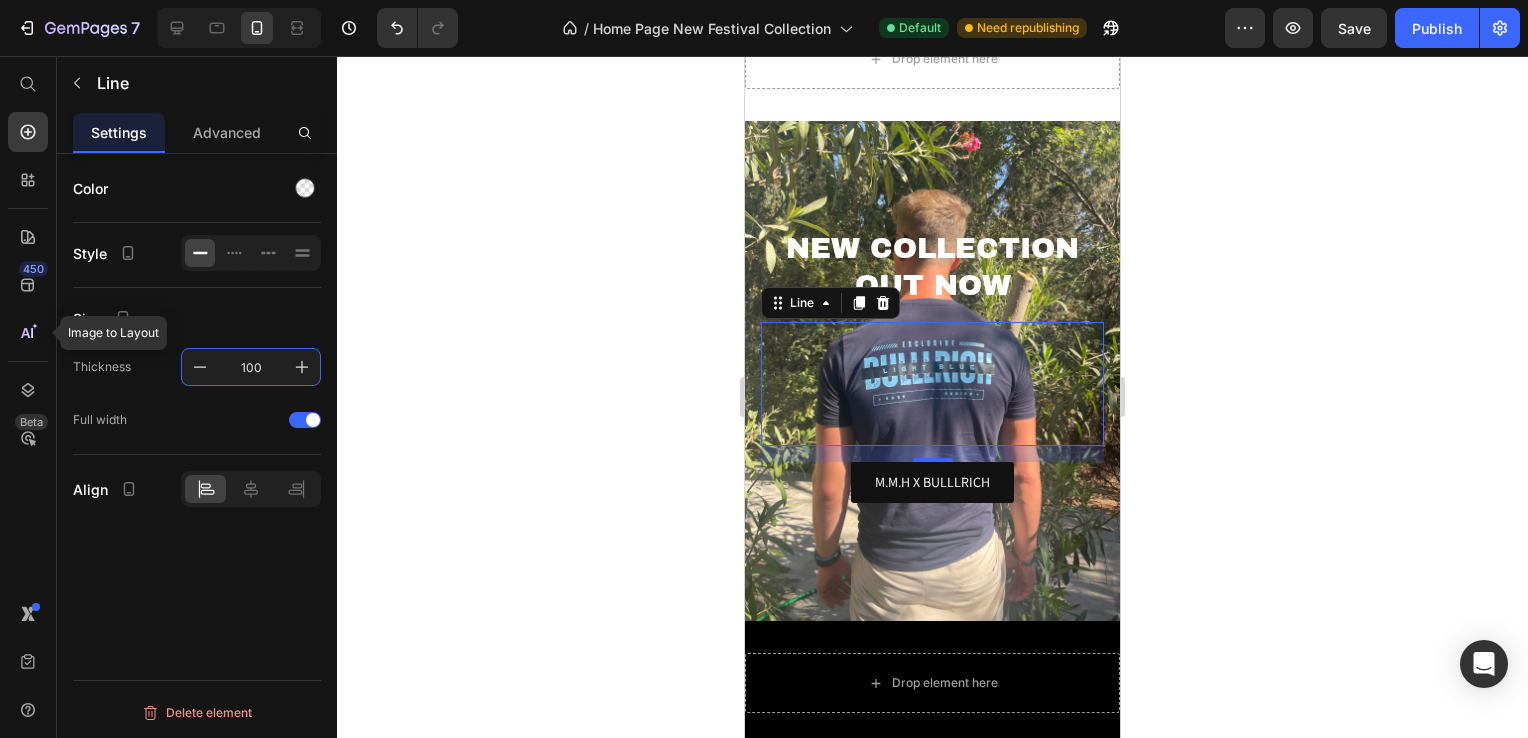 type on "100" 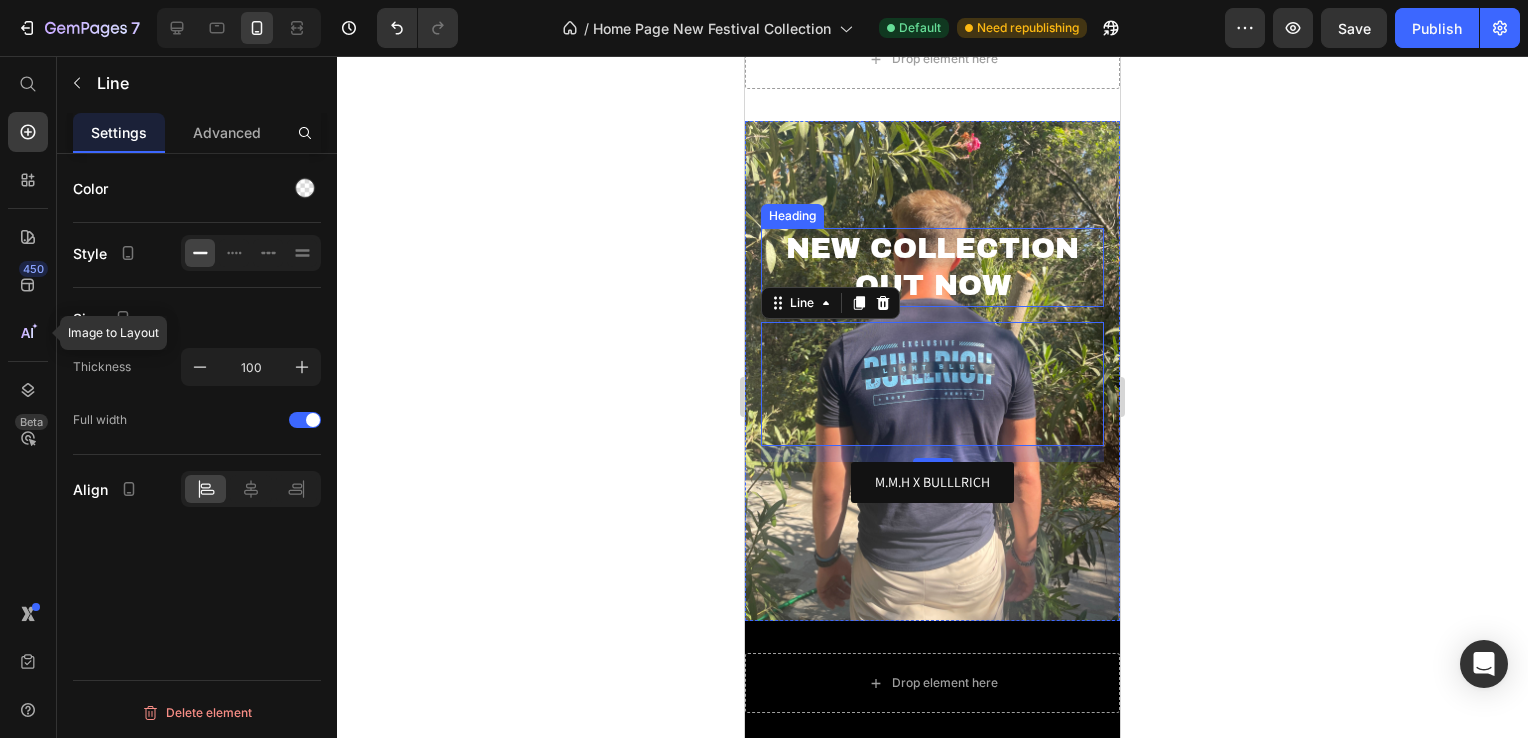 click on "NEW COLLECTION OUT NOW" at bounding box center (932, 267) 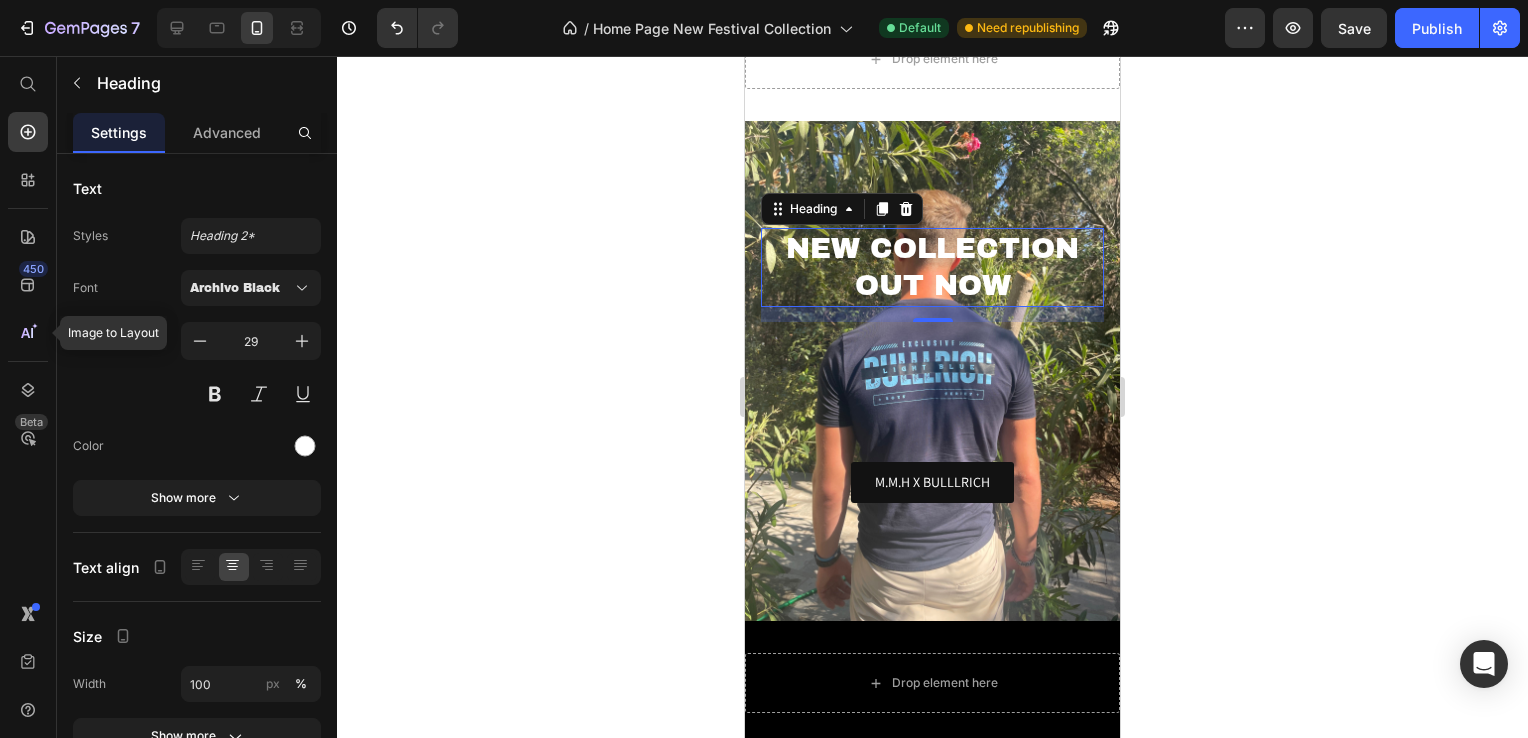 drag, startPoint x: 1045, startPoint y: 306, endPoint x: 1045, endPoint y: 294, distance: 12 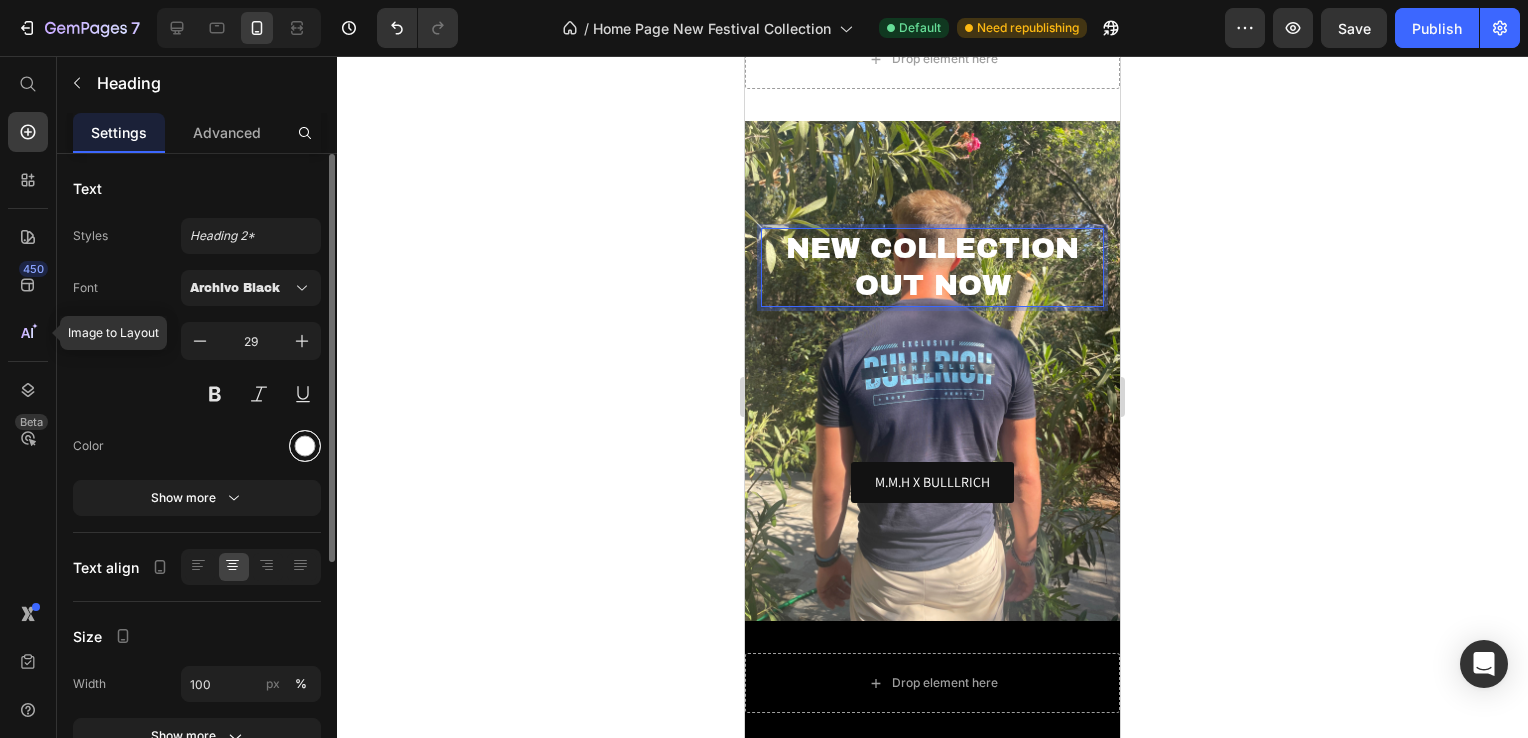 click at bounding box center (305, 446) 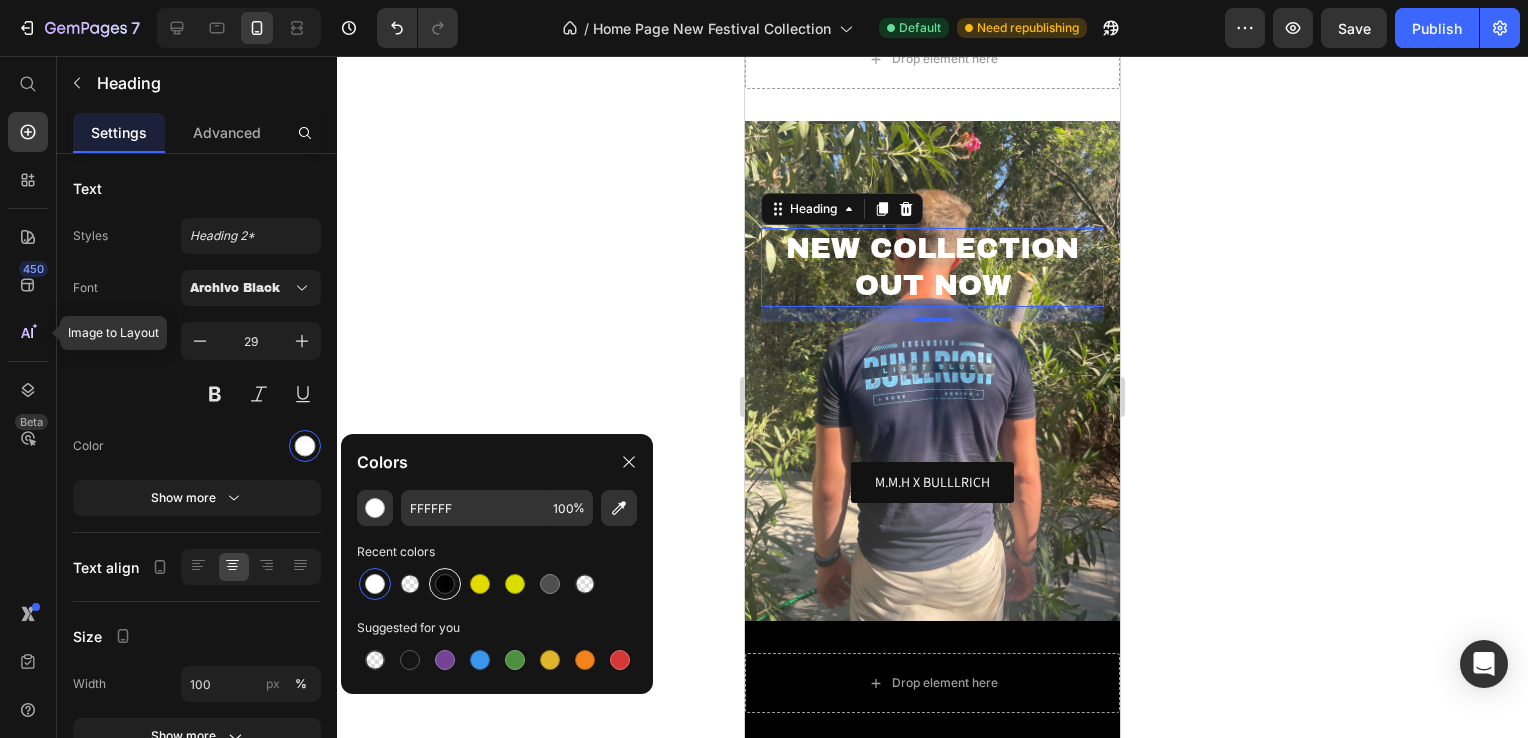 click at bounding box center (445, 584) 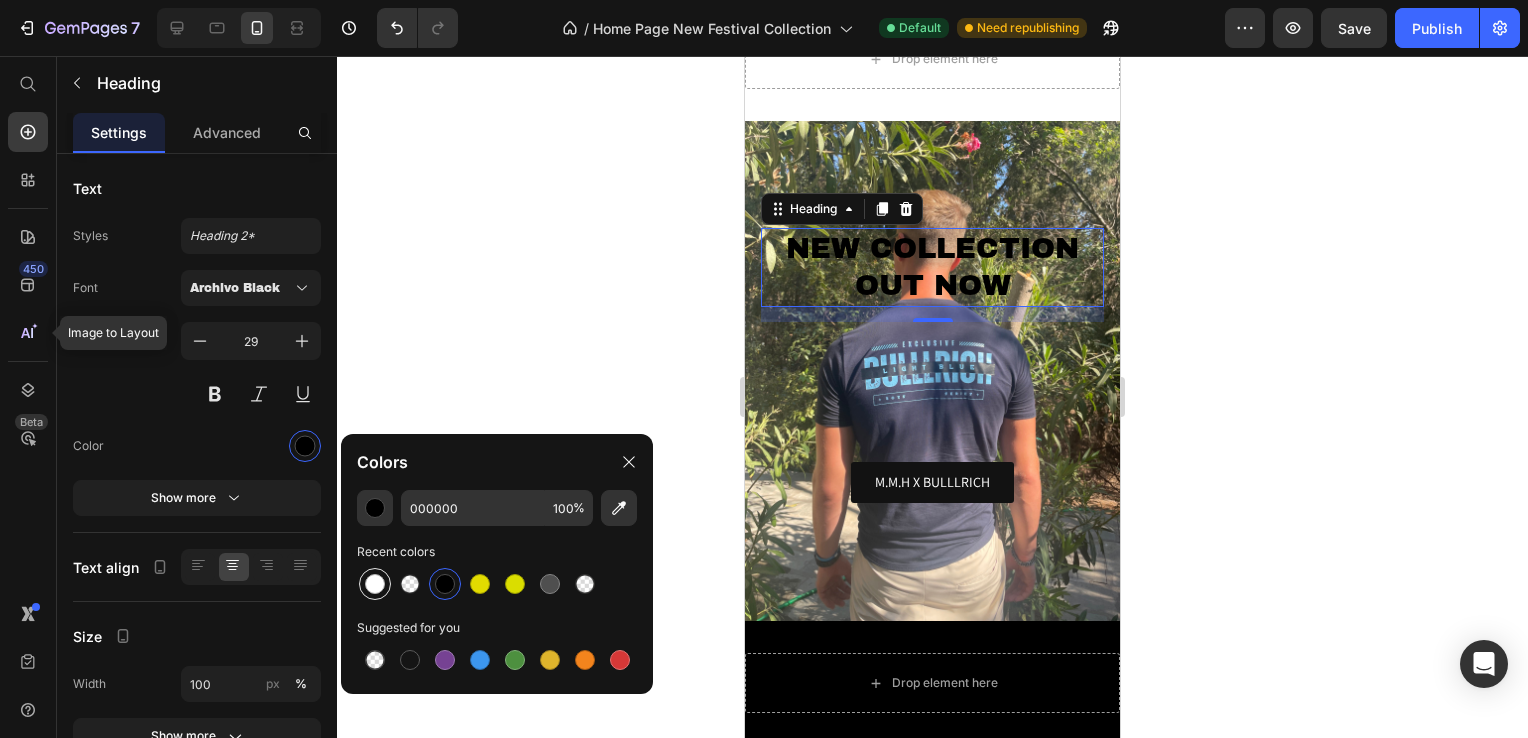 click at bounding box center (375, 584) 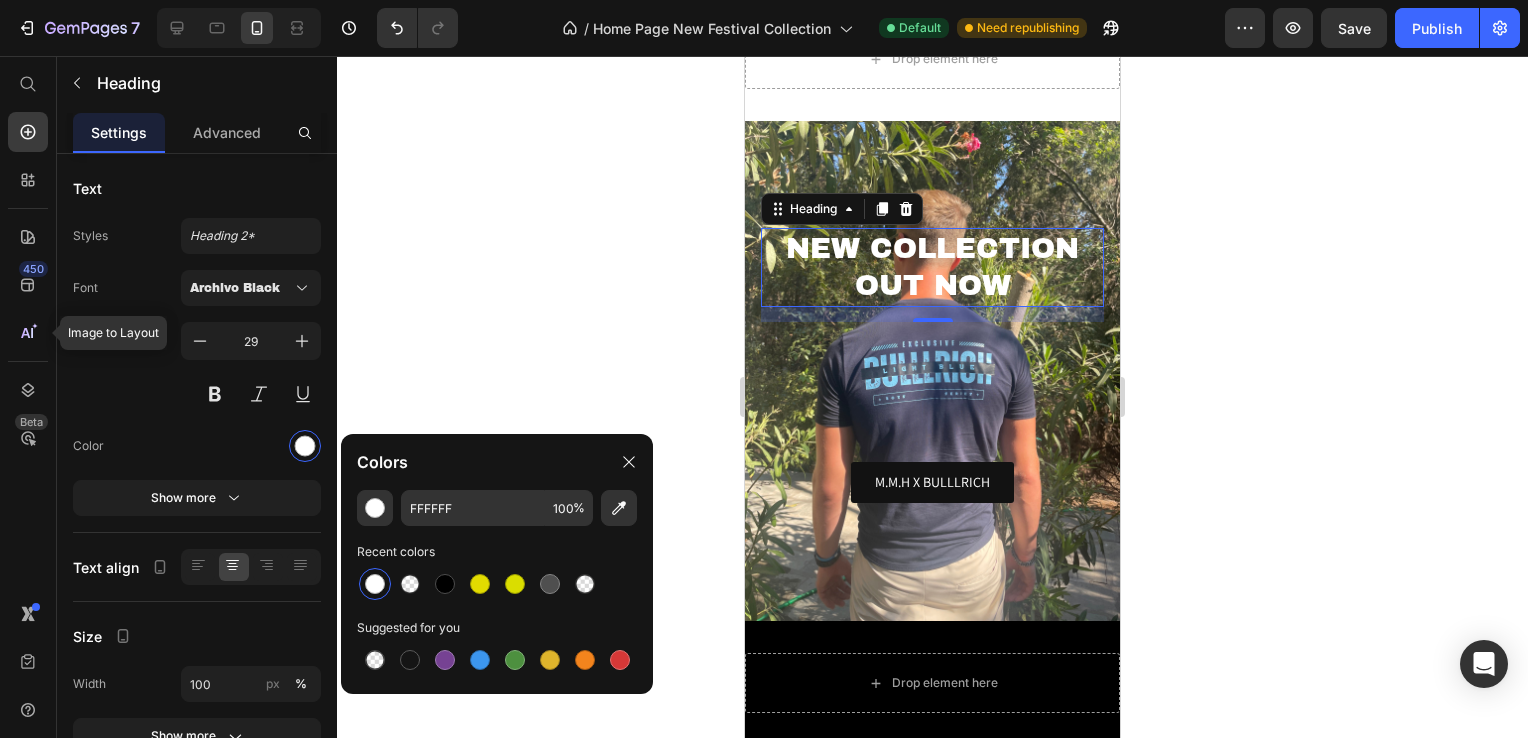 click 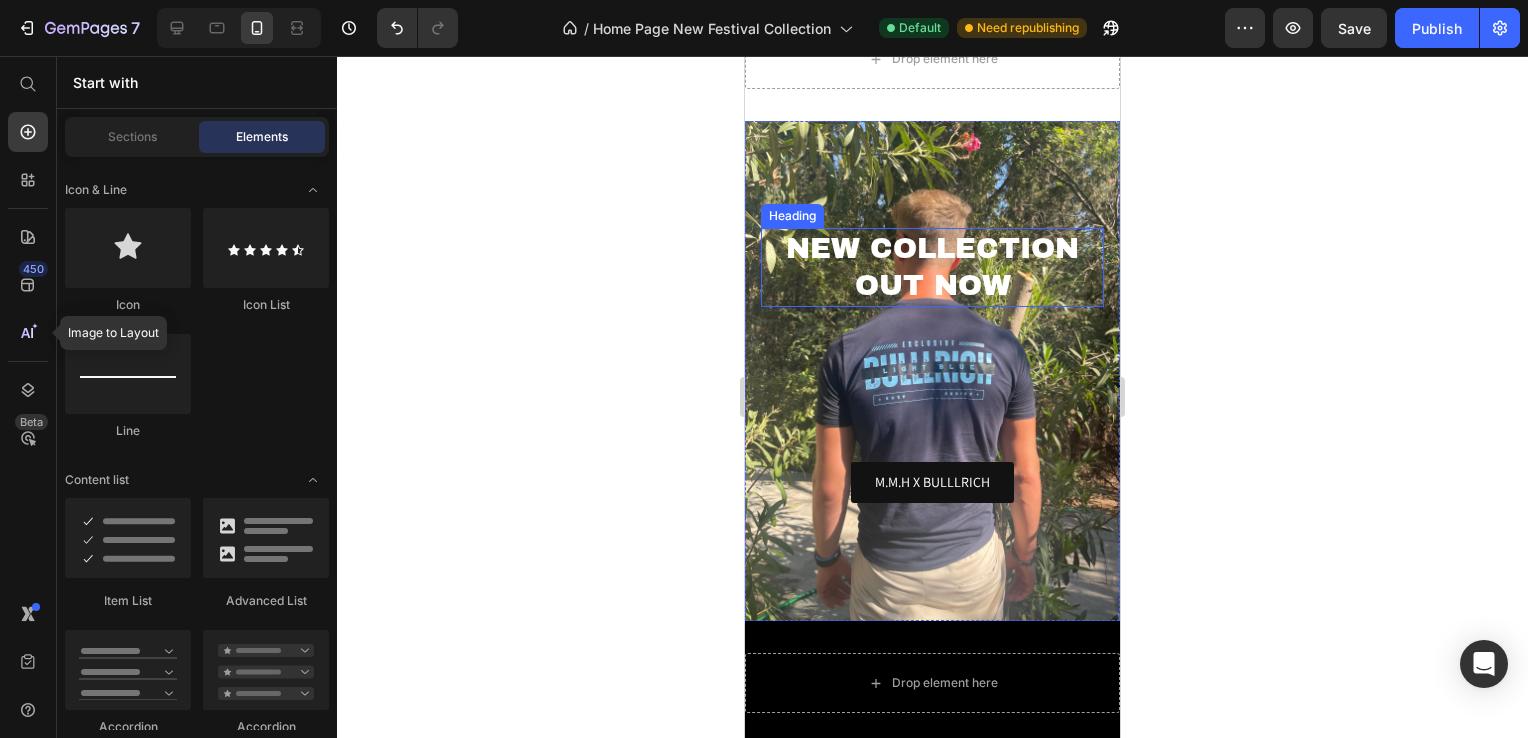 click on "NEW COLLECTION OUT NOW" at bounding box center [932, 267] 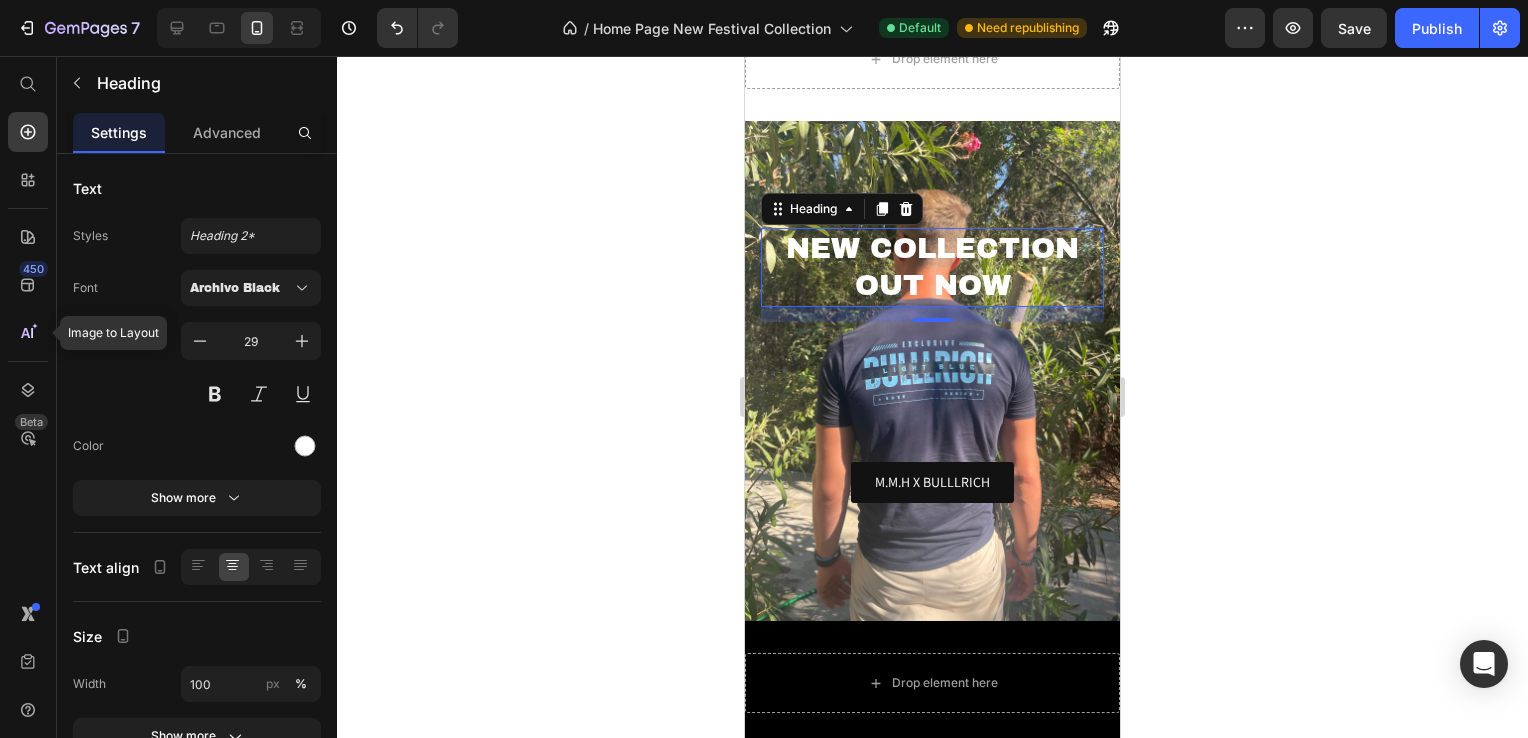 drag, startPoint x: 1223, startPoint y: 285, endPoint x: 294, endPoint y: 287, distance: 929.00214 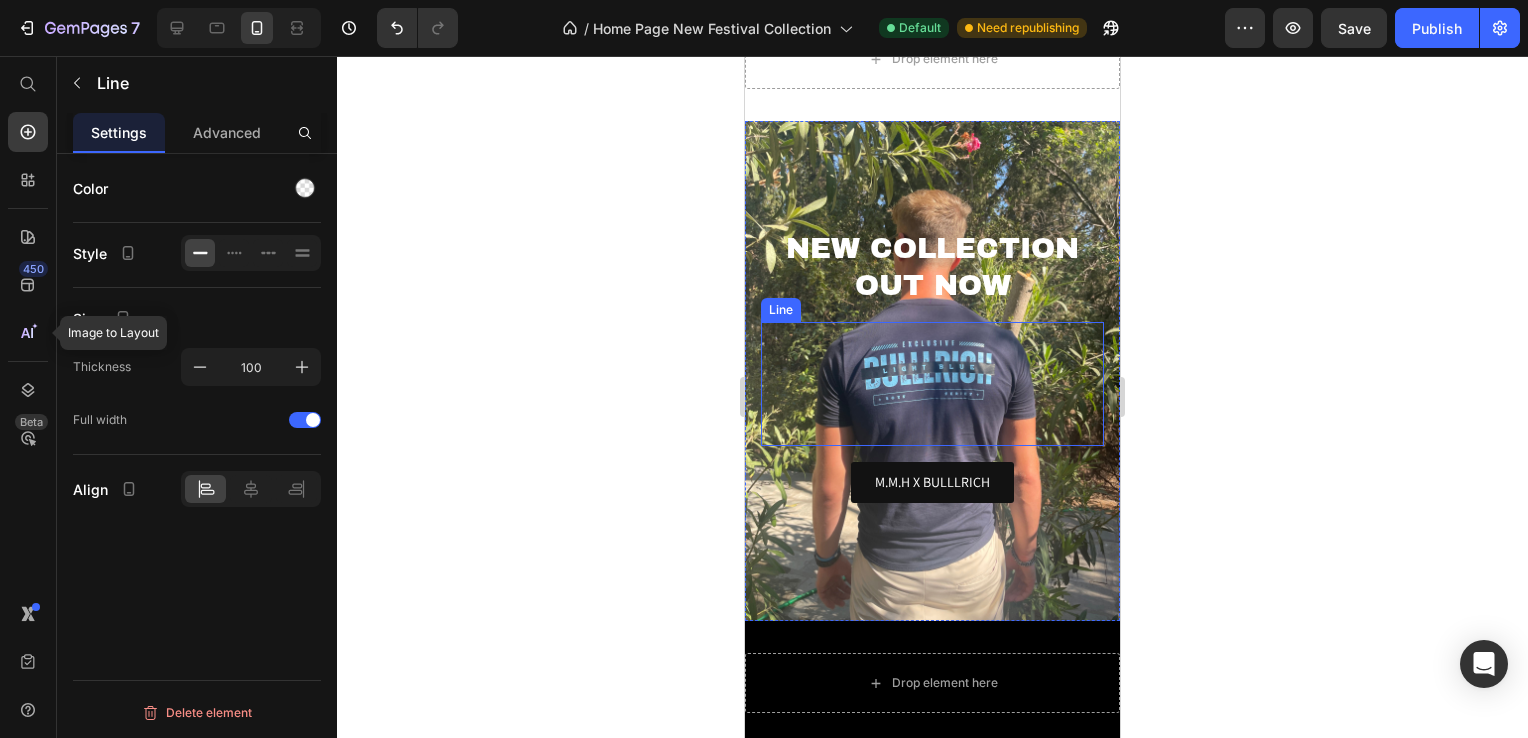 click at bounding box center (932, 384) 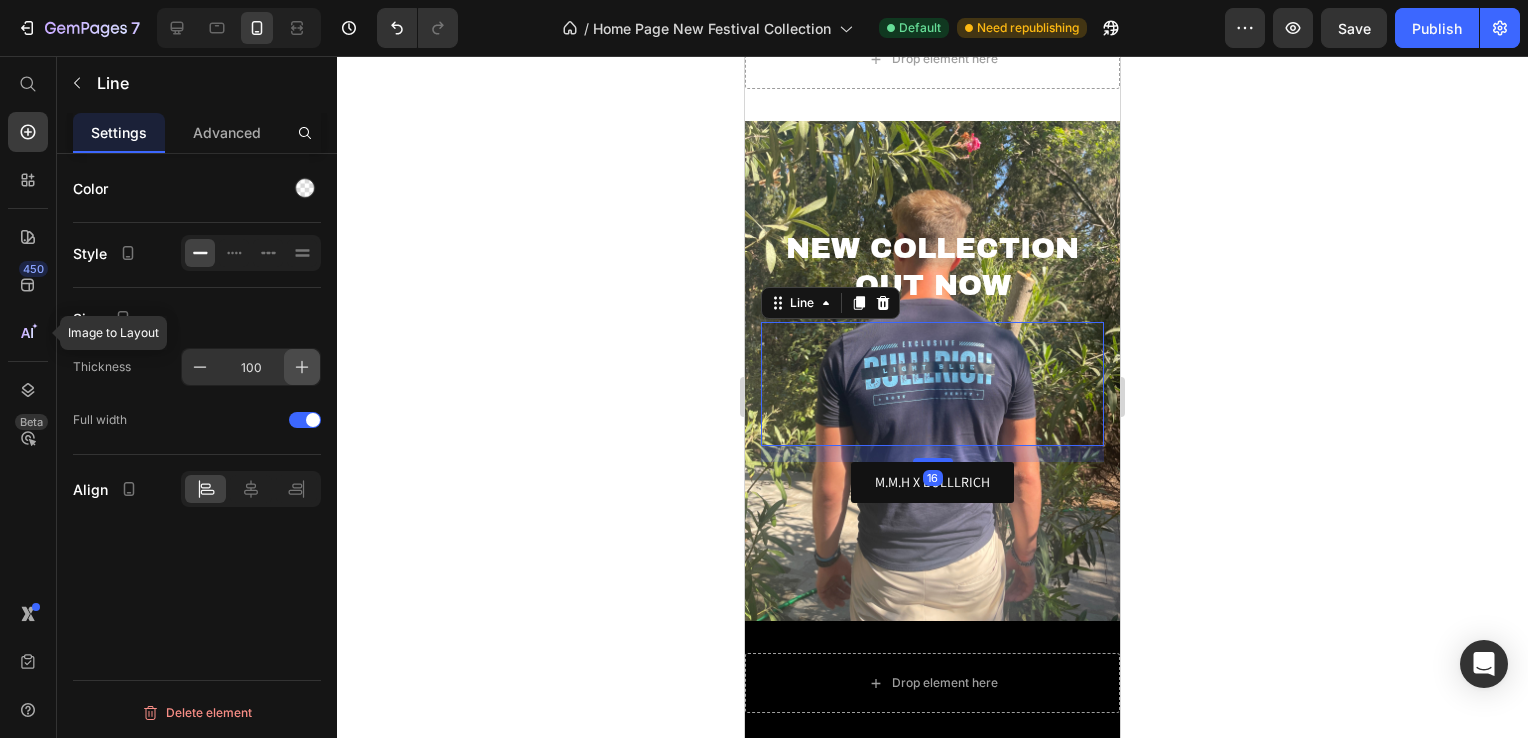 click 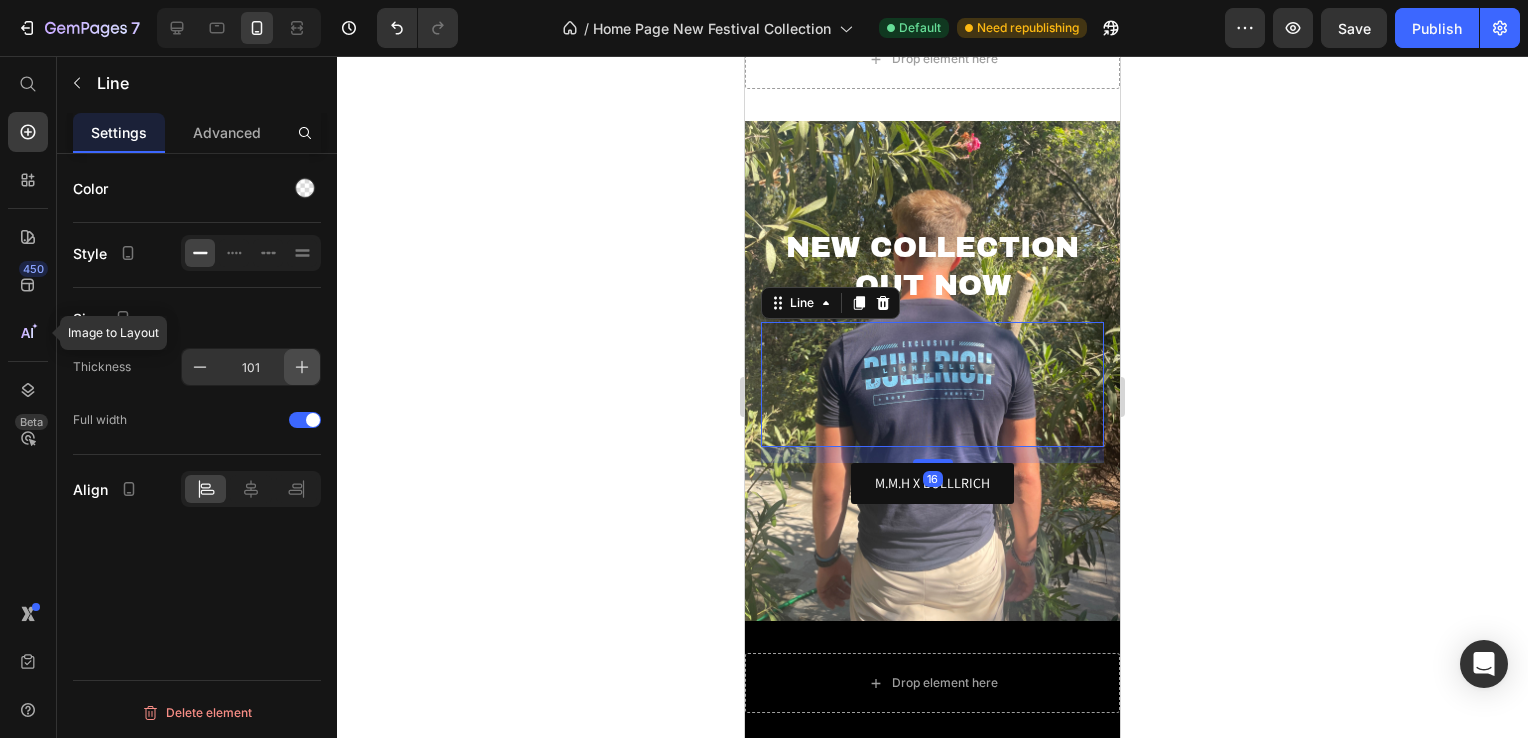 click 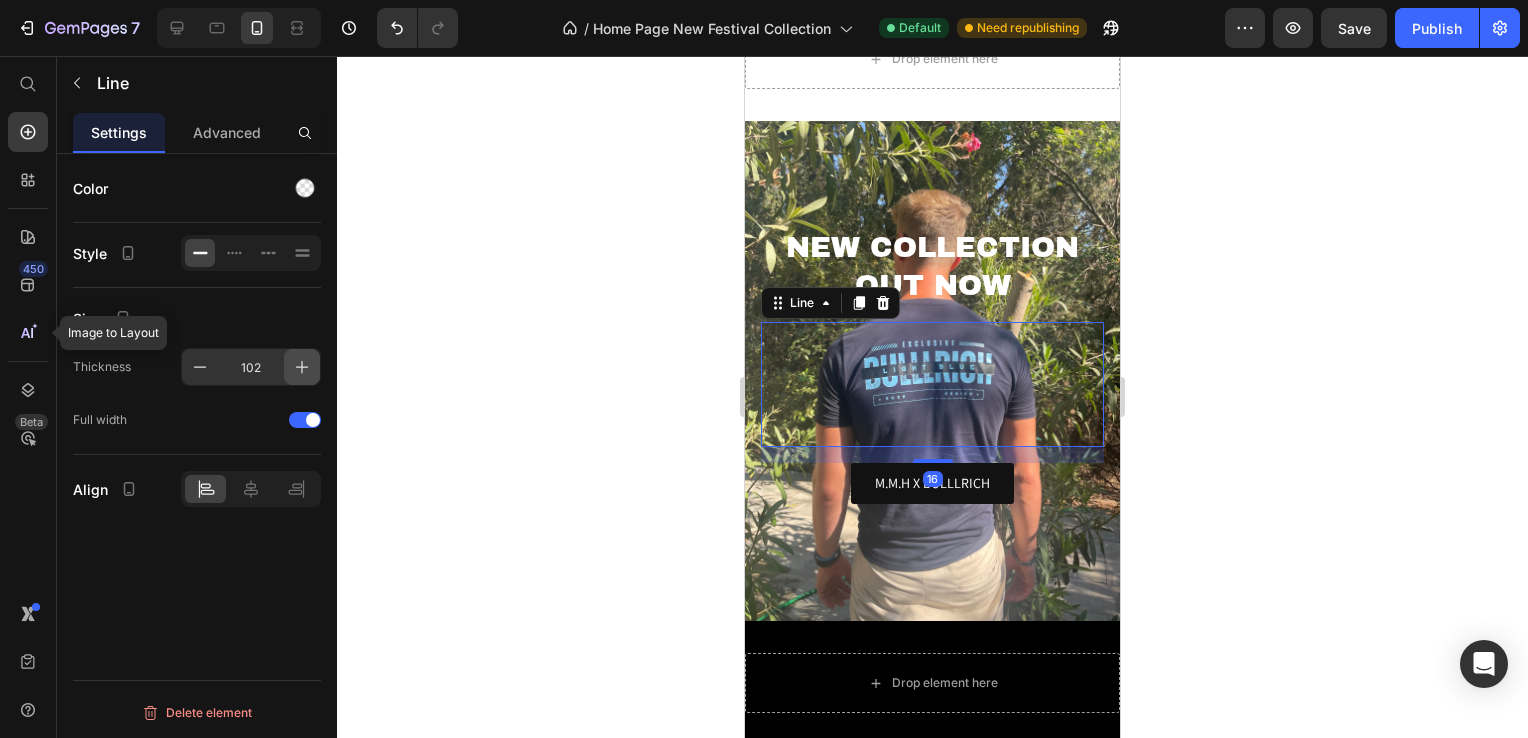 click 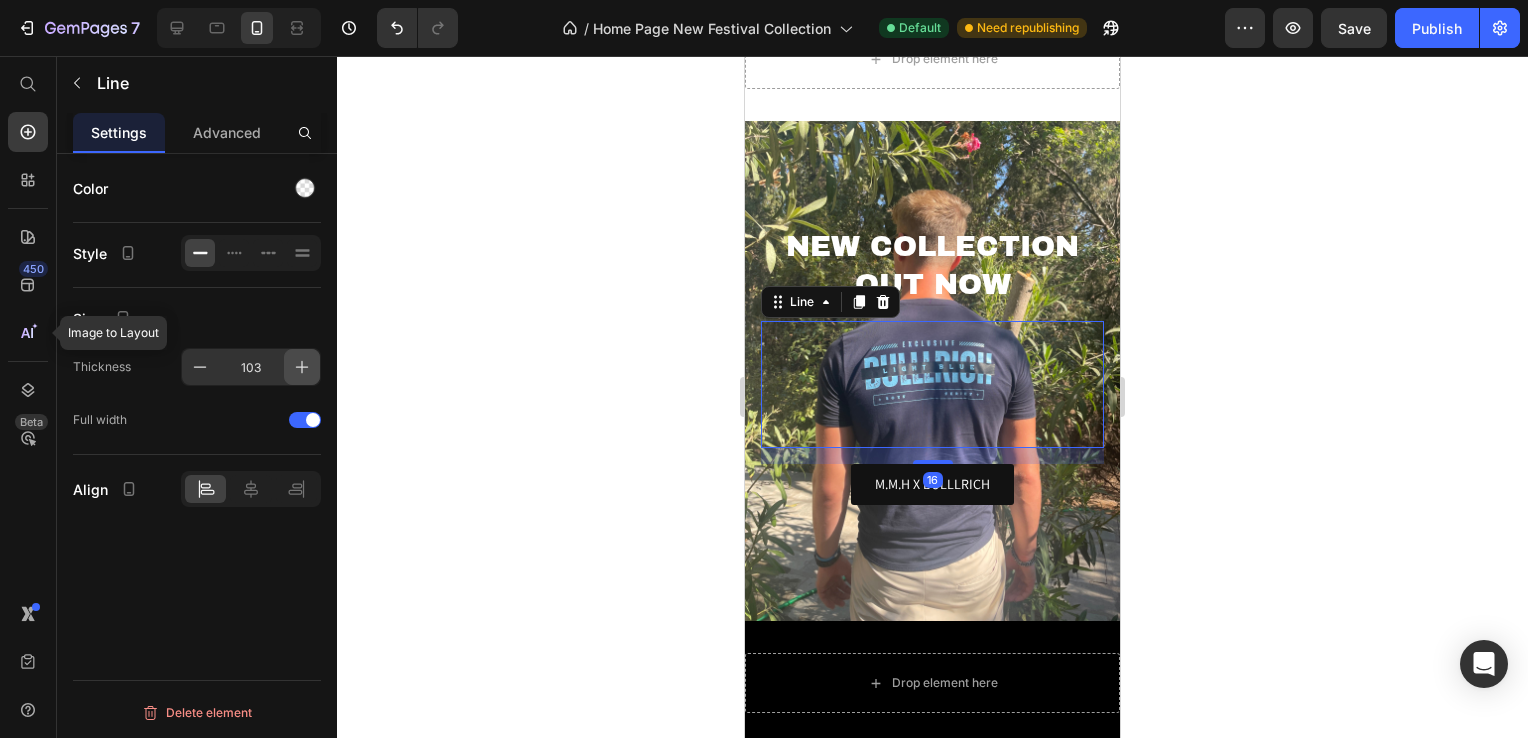 click 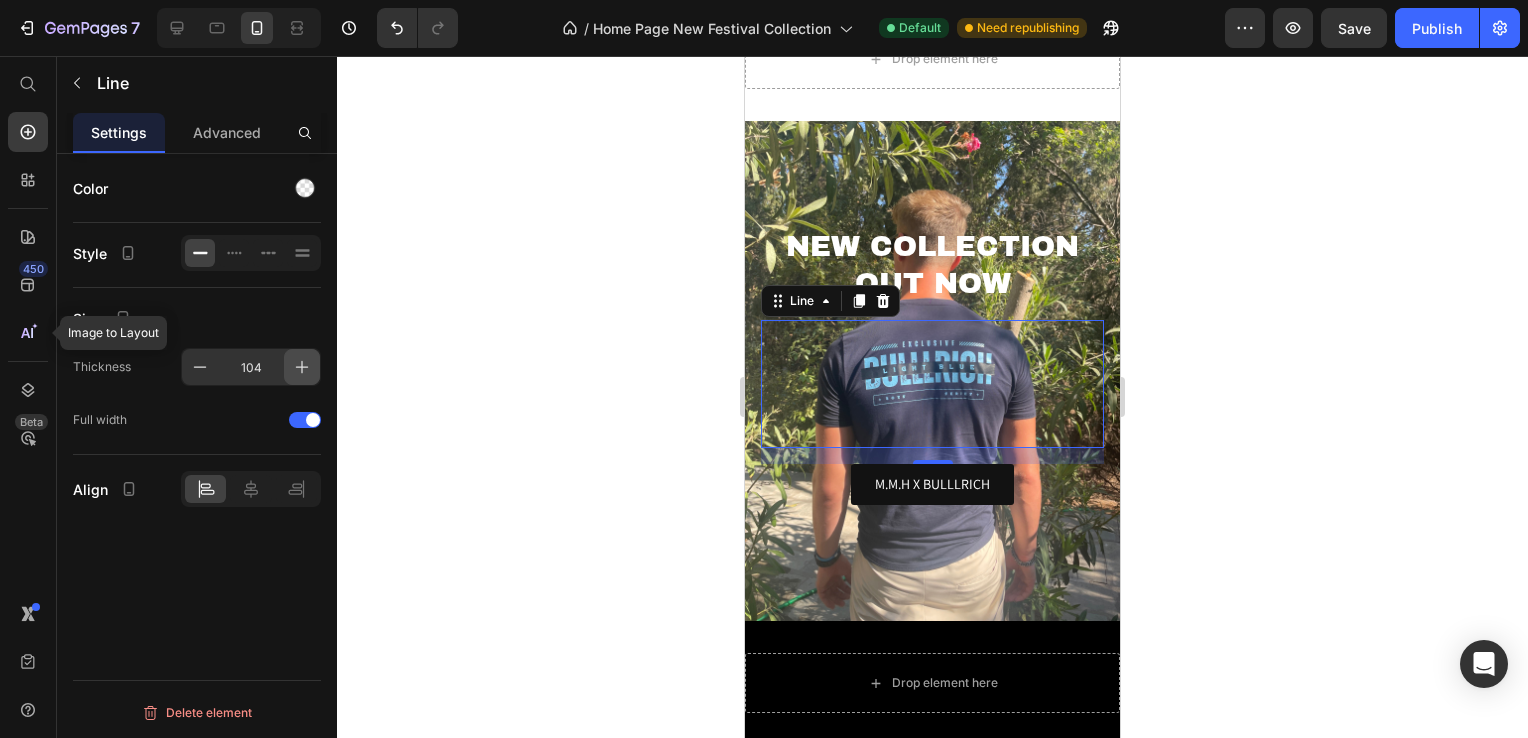 click 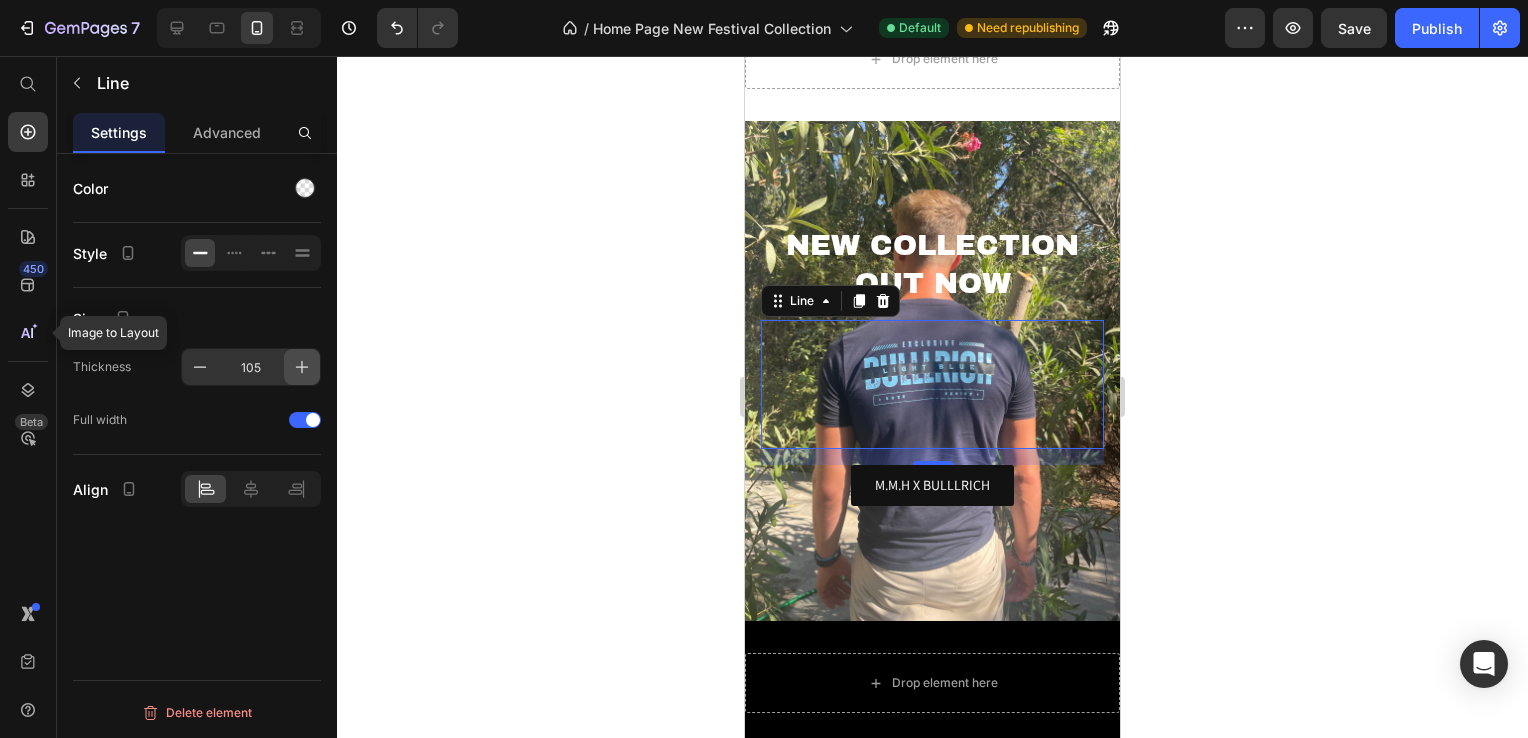 click 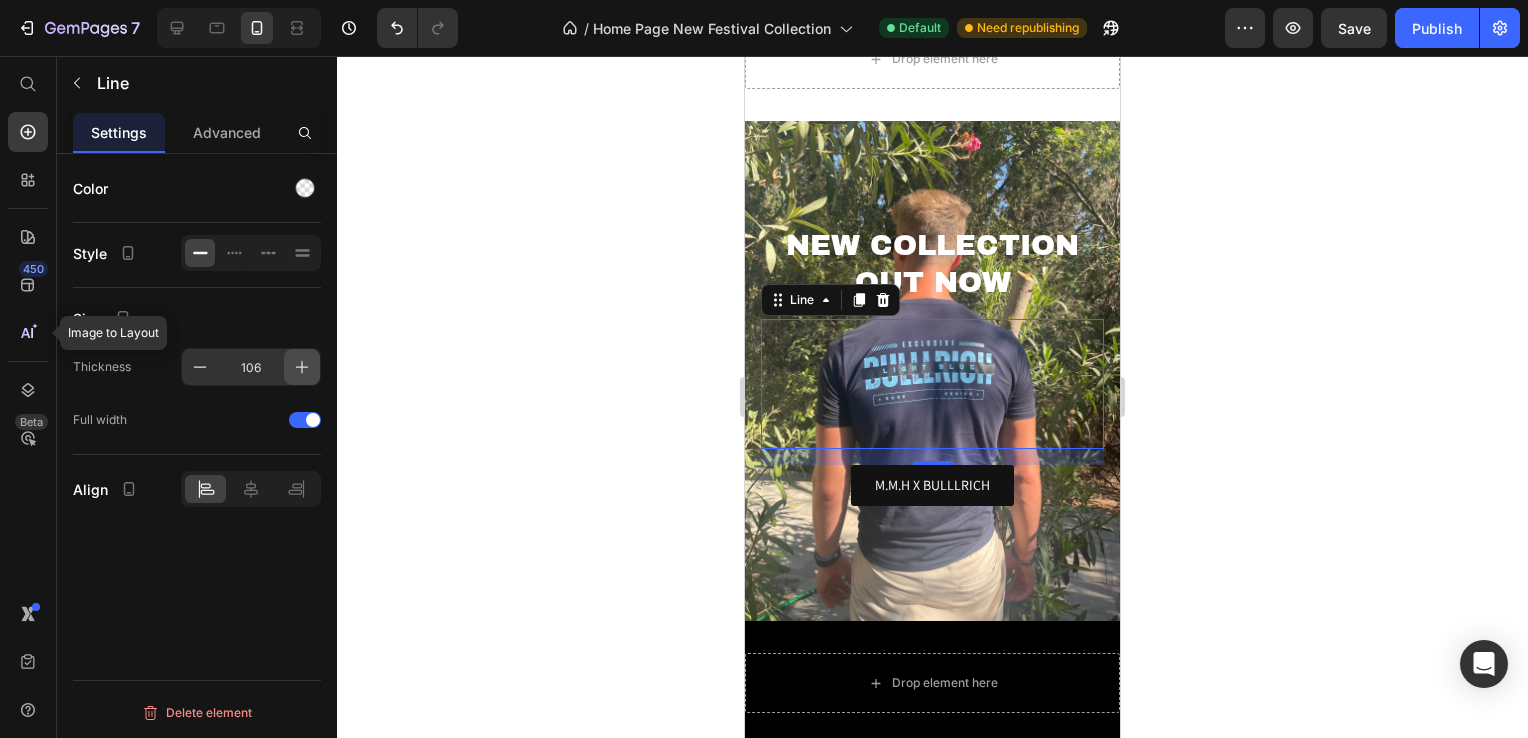 click 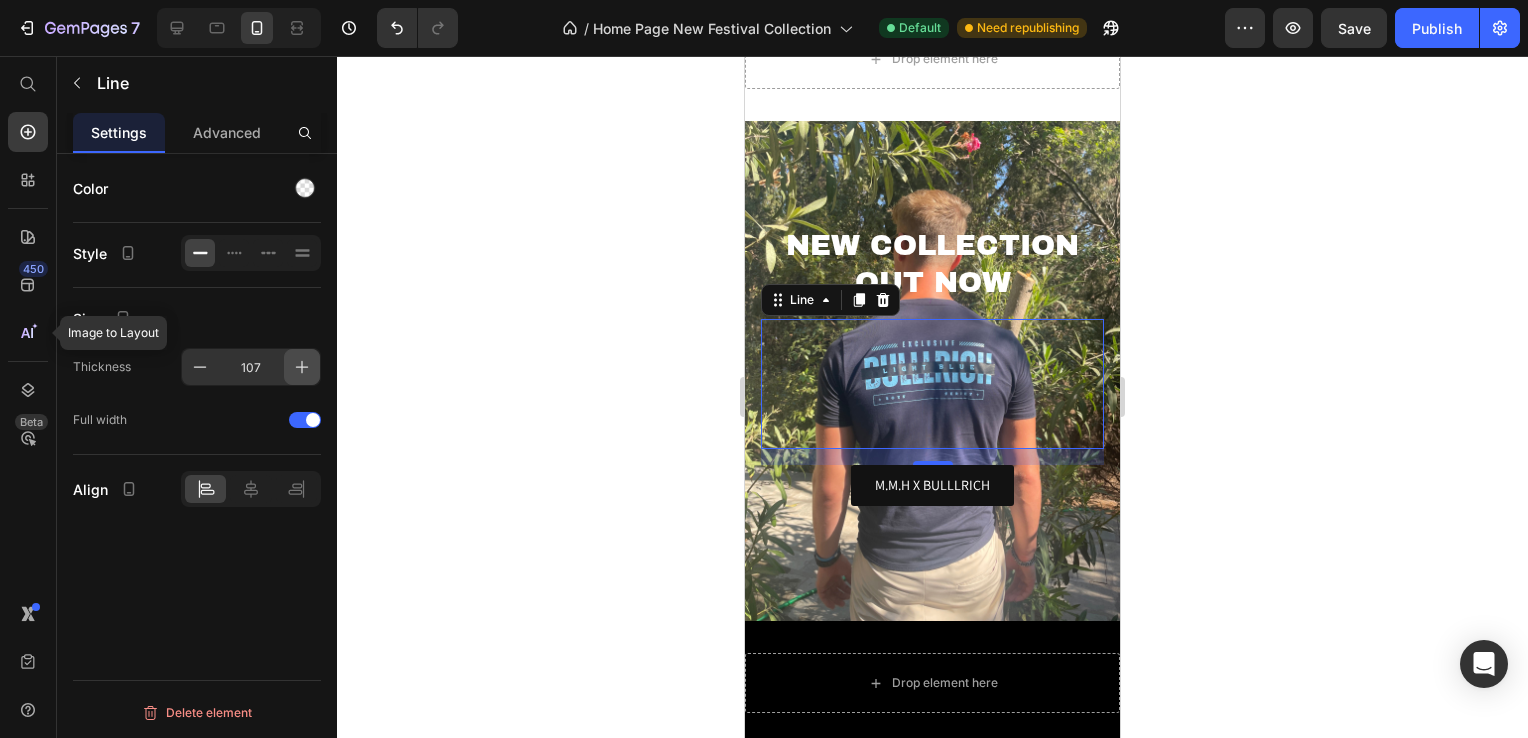 click 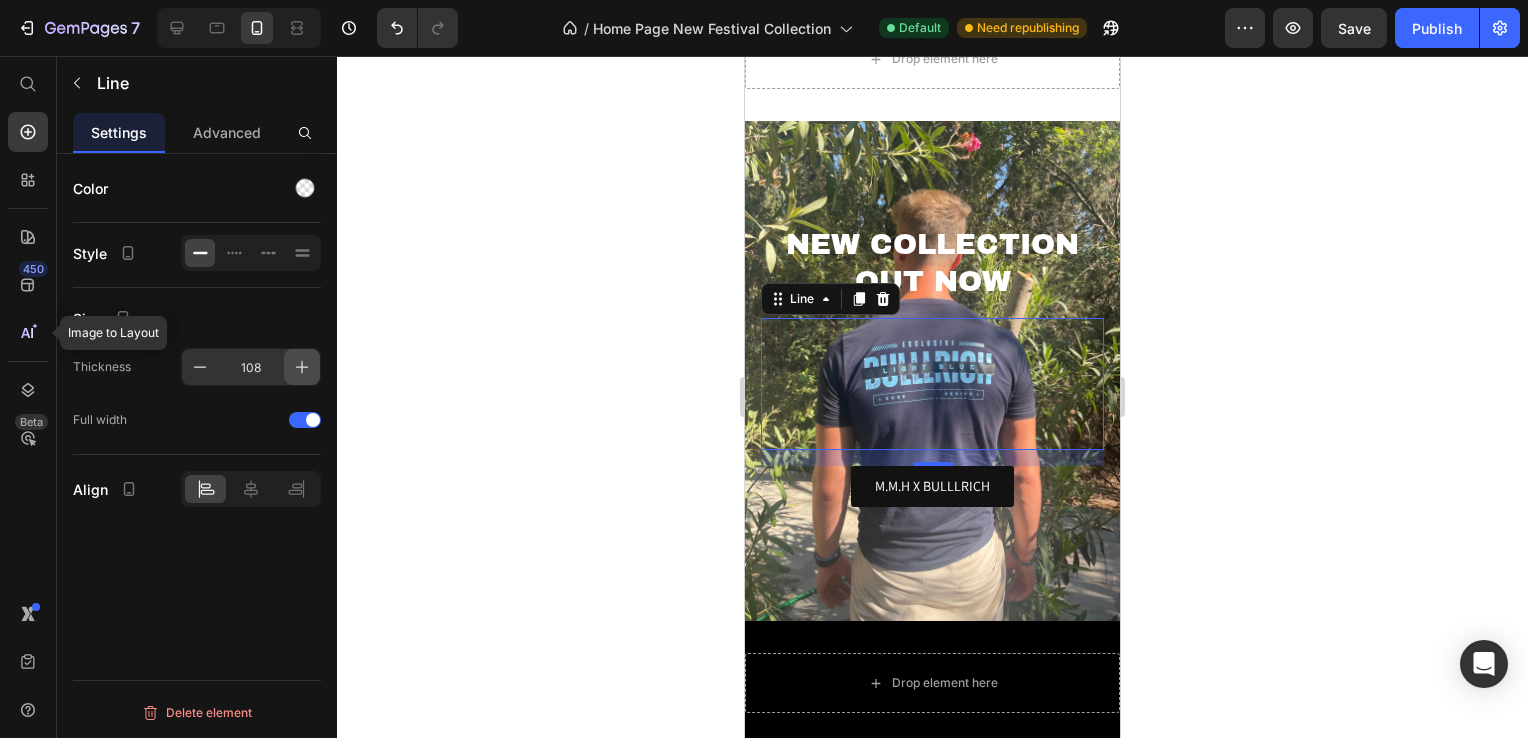 click 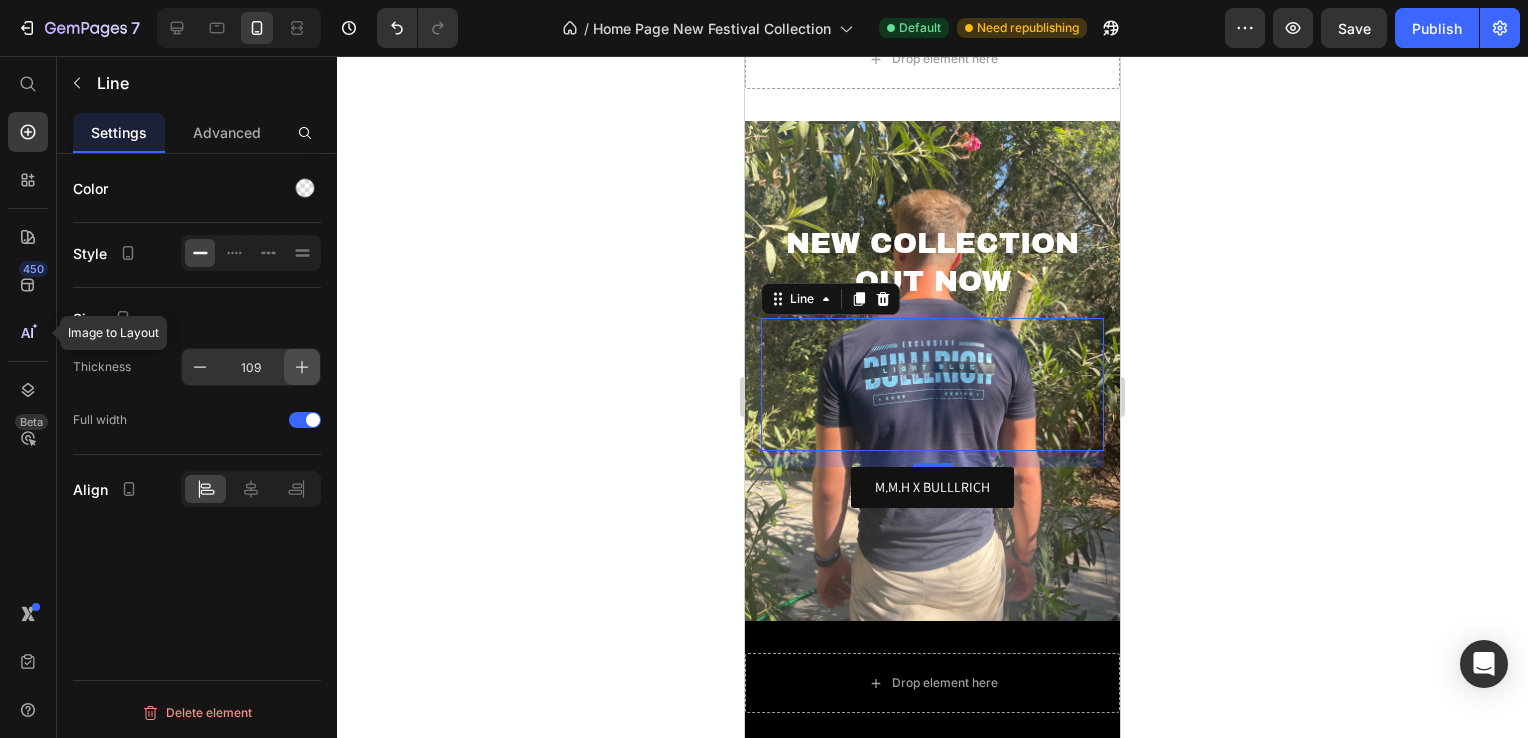 click 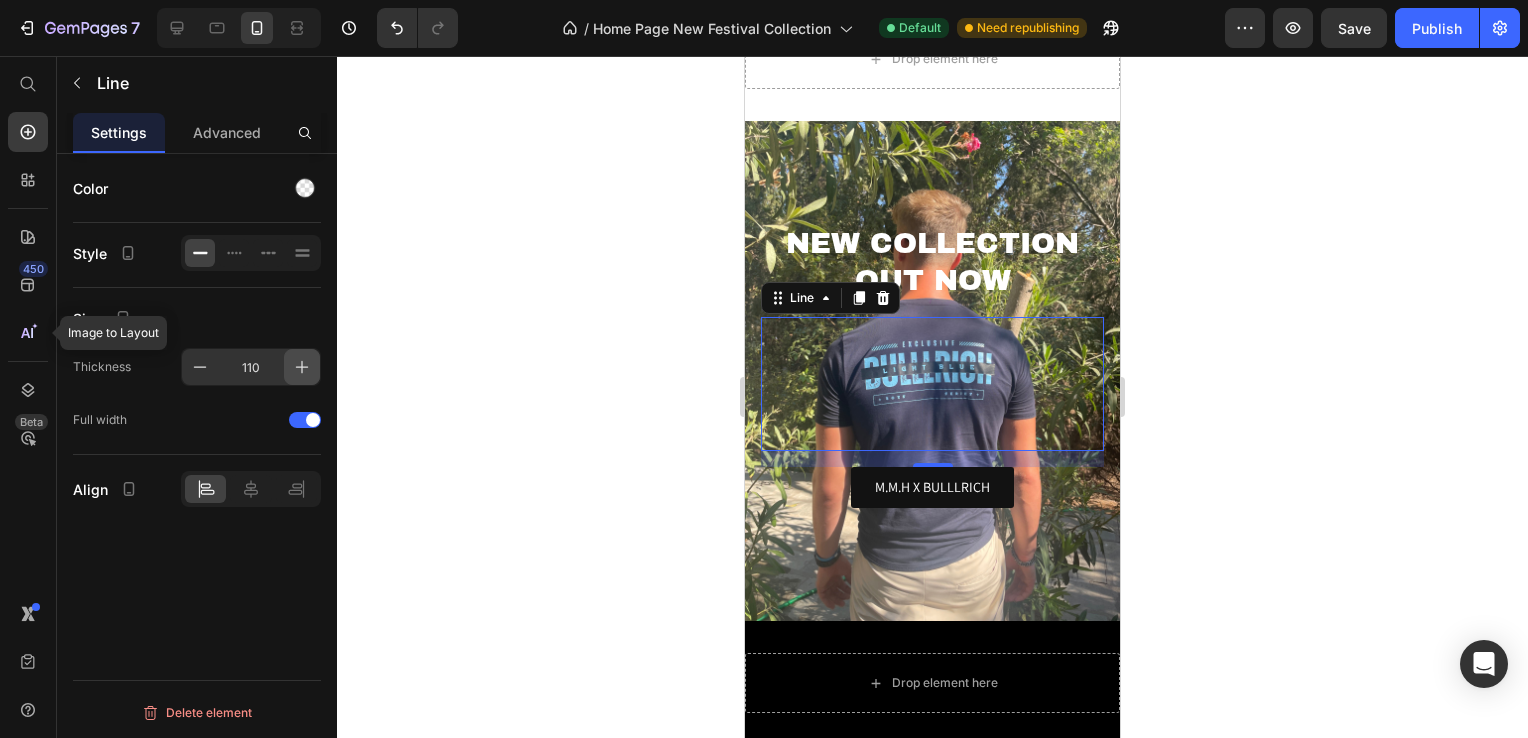click 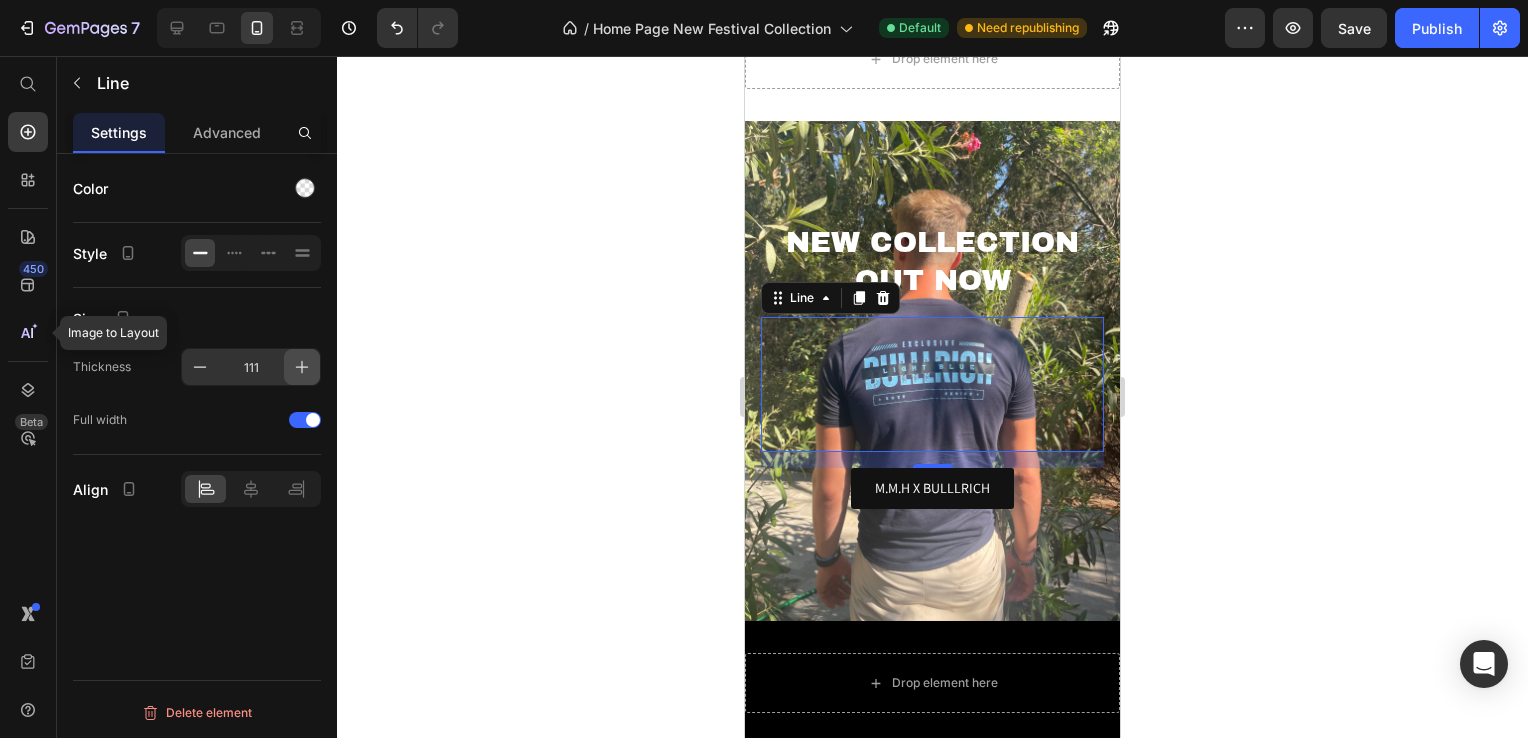 click 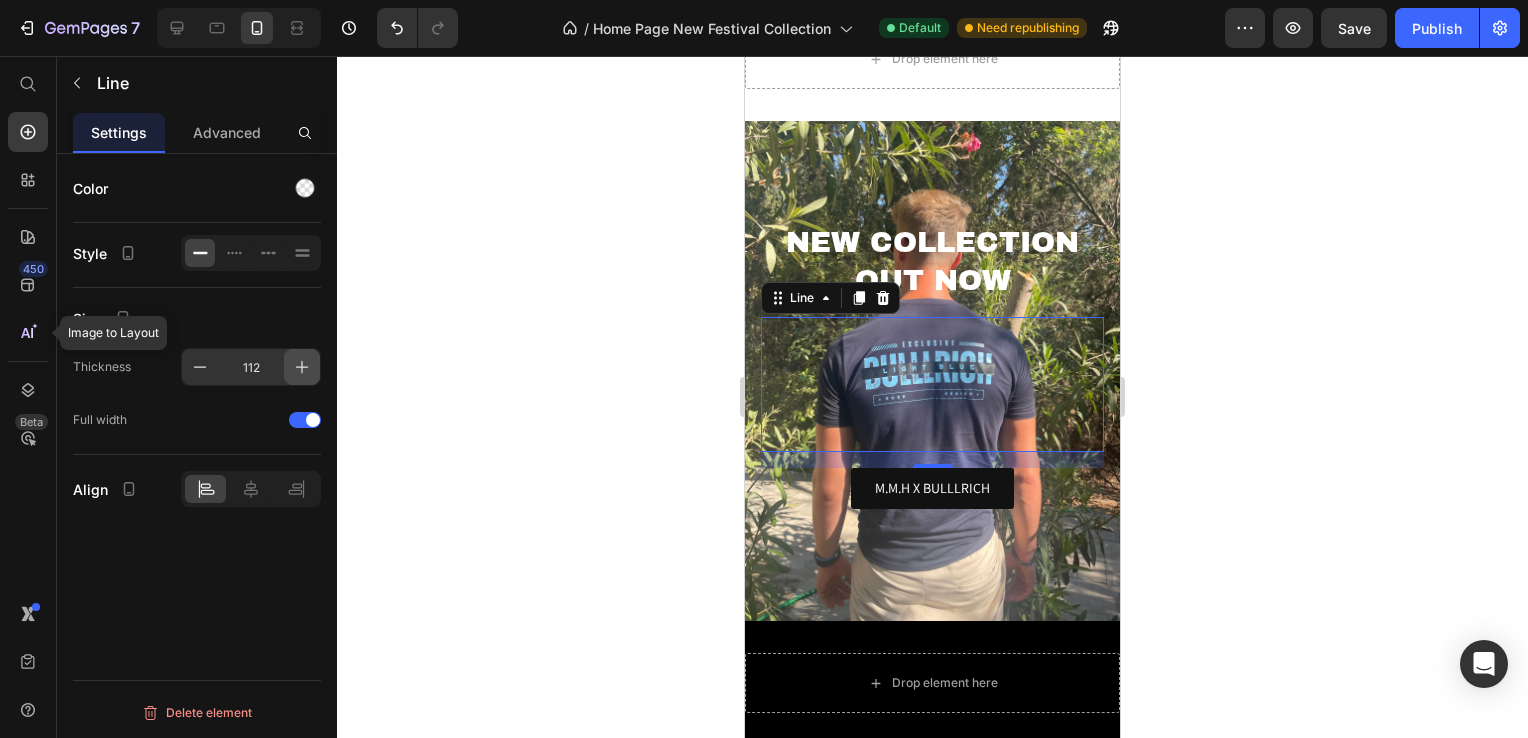 click 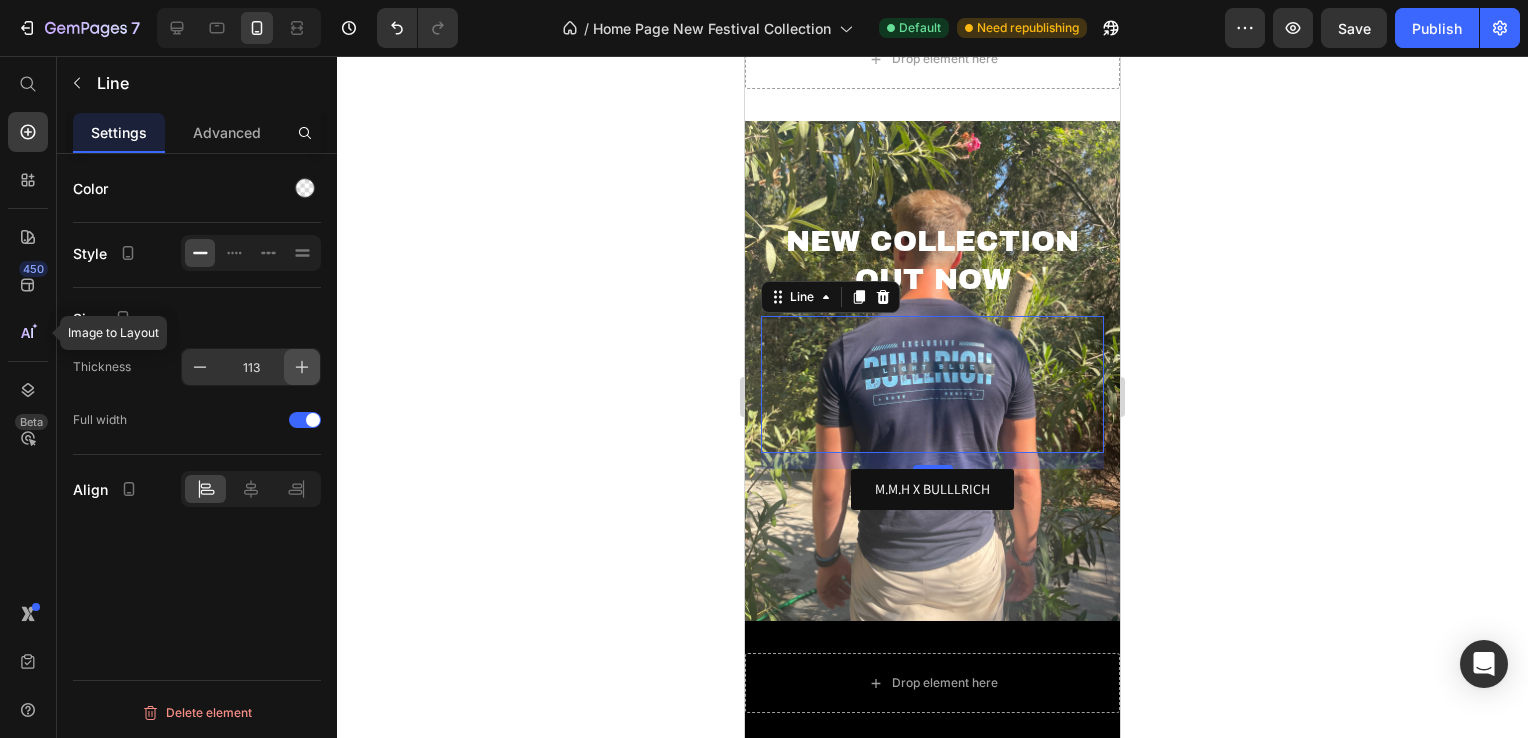 click 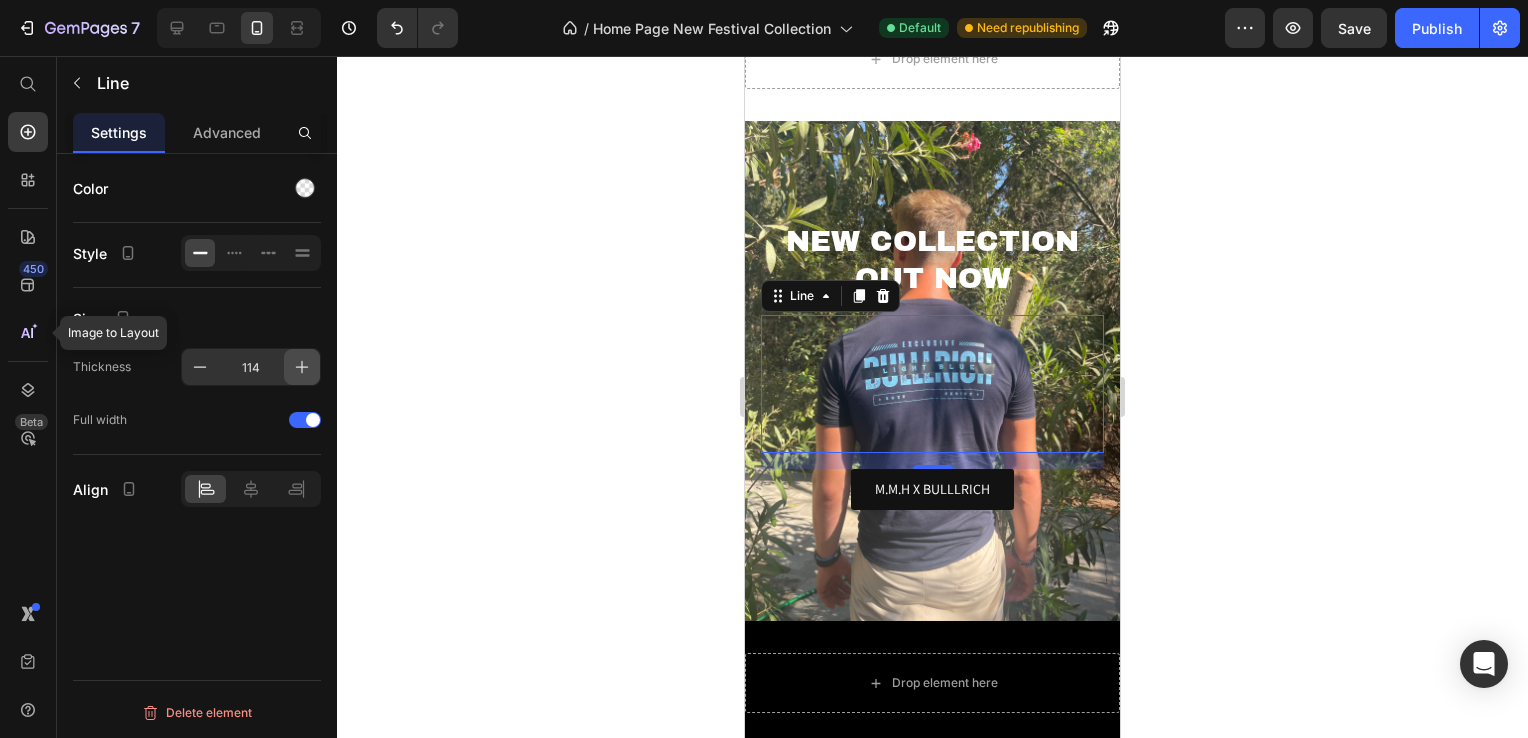 click 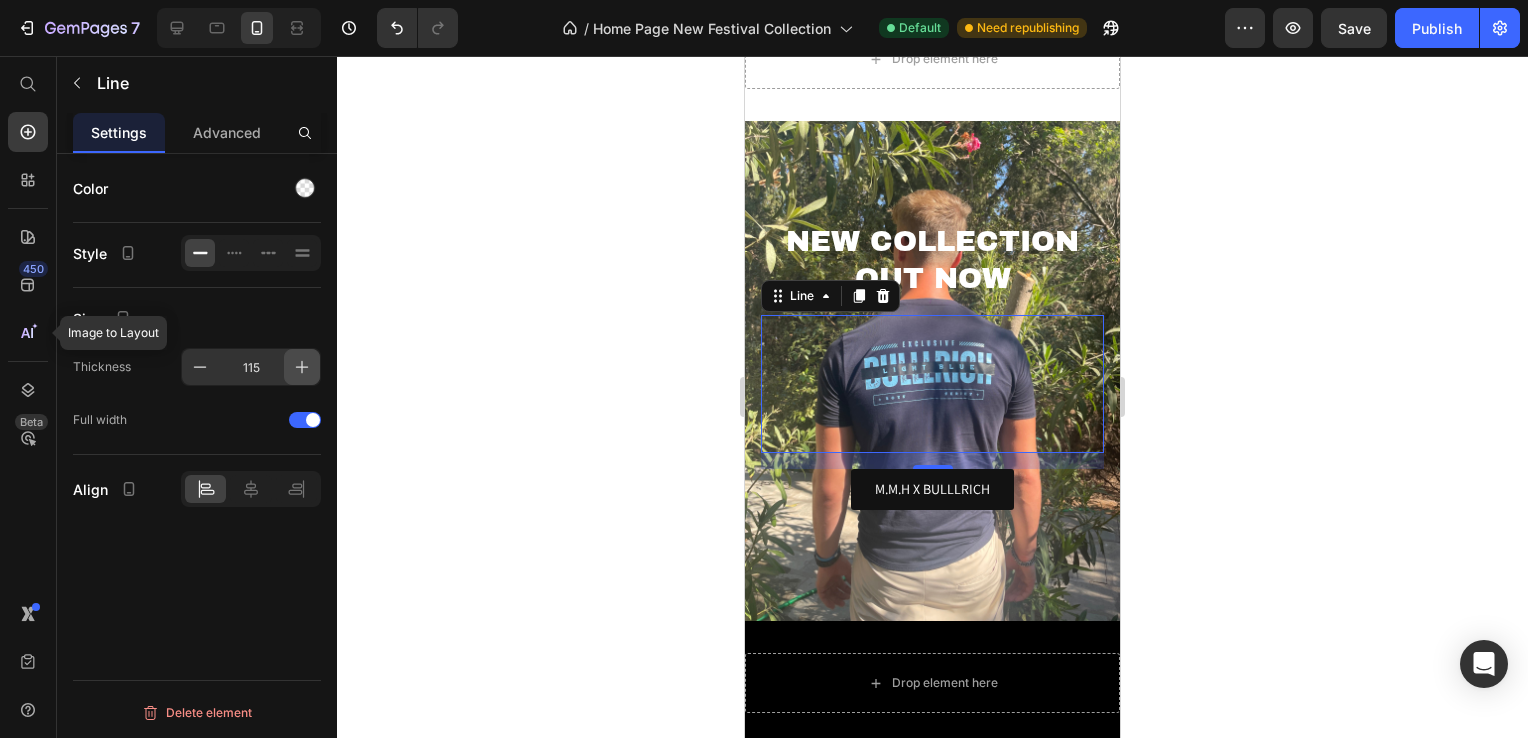 click 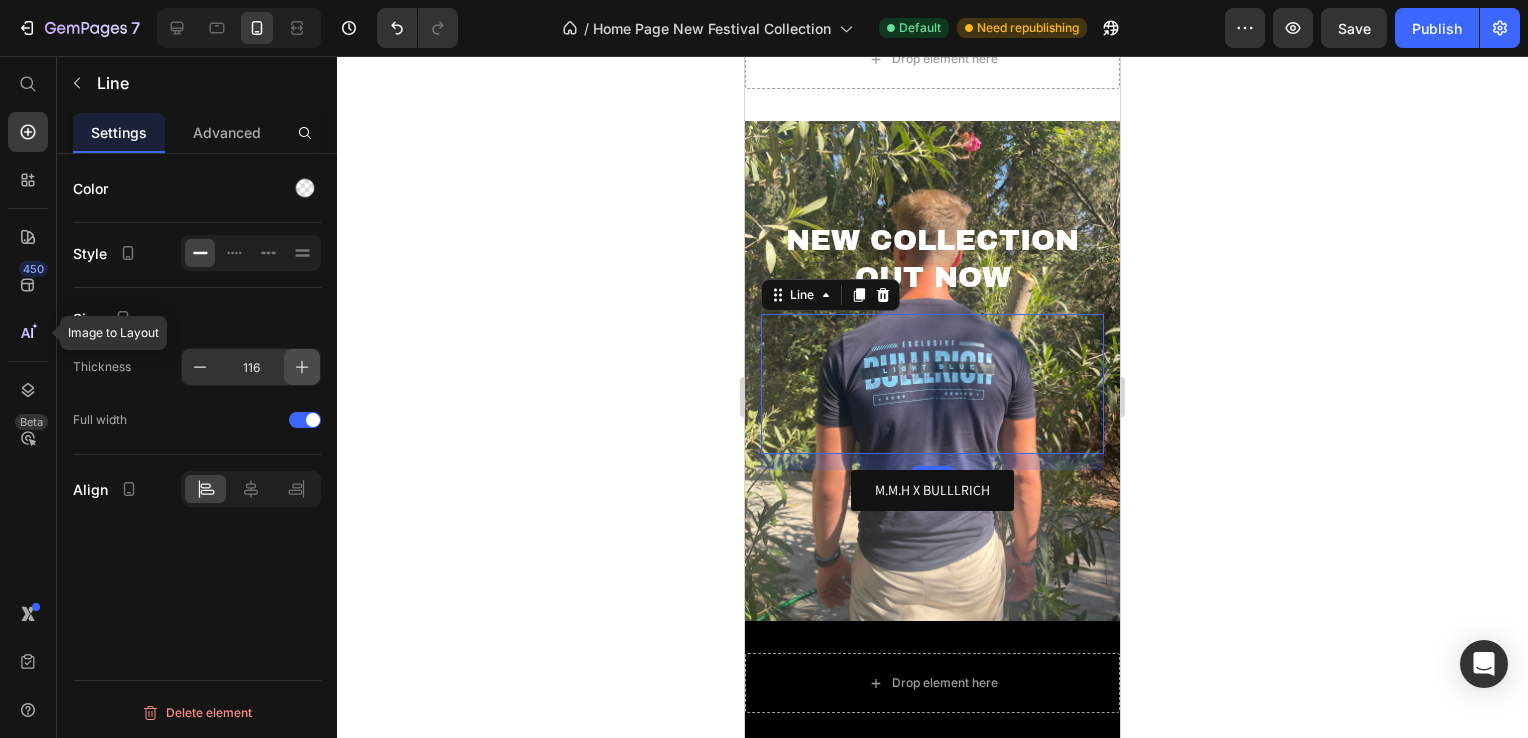 click 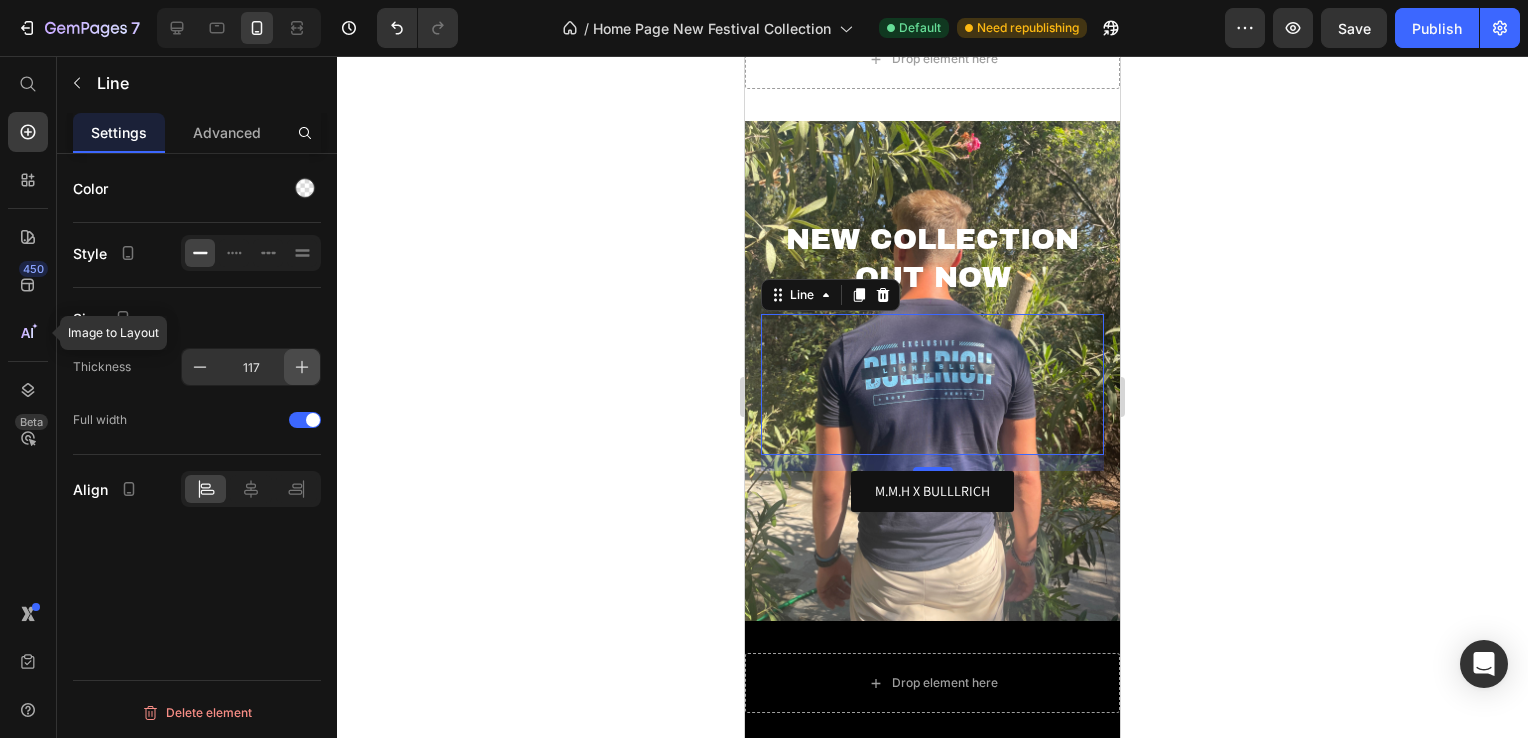 click 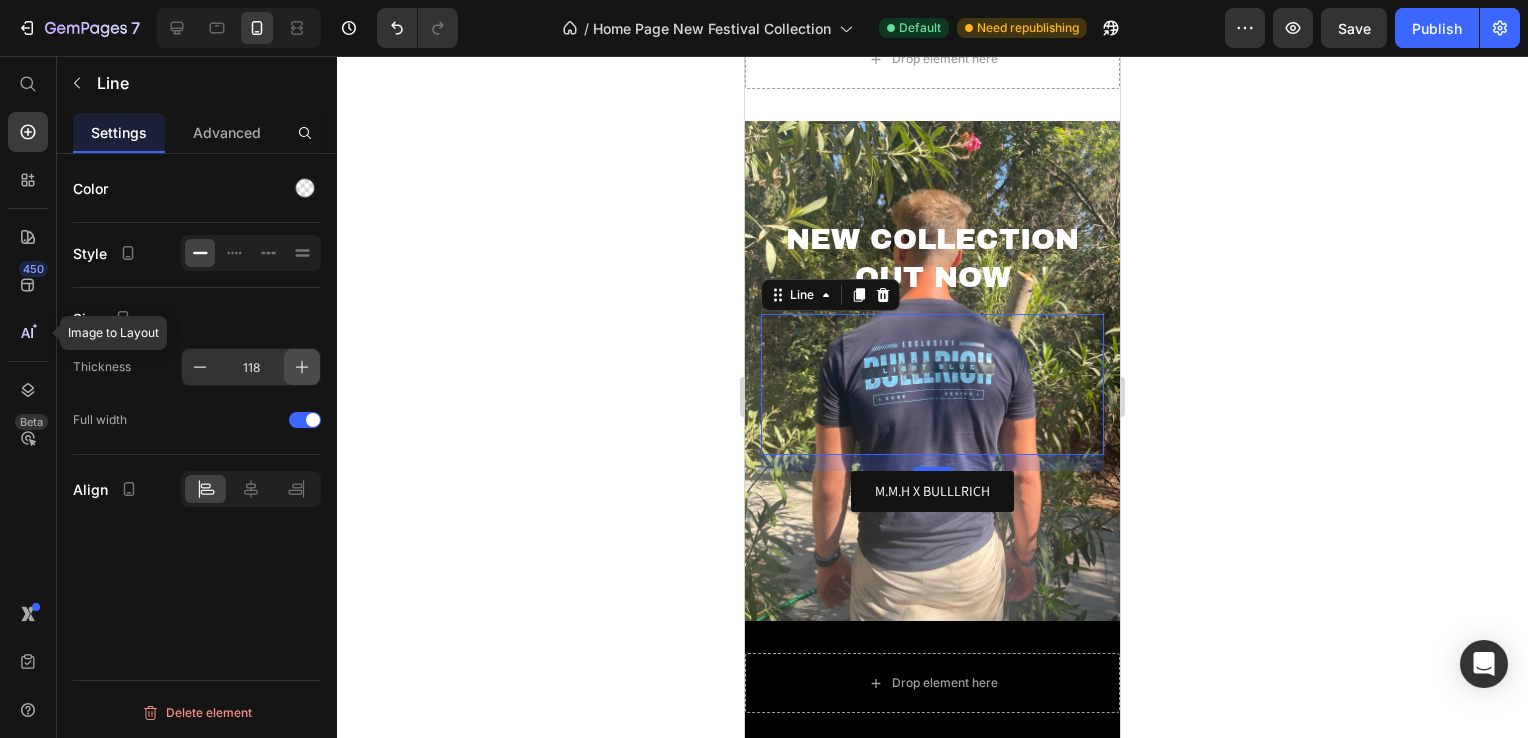 click 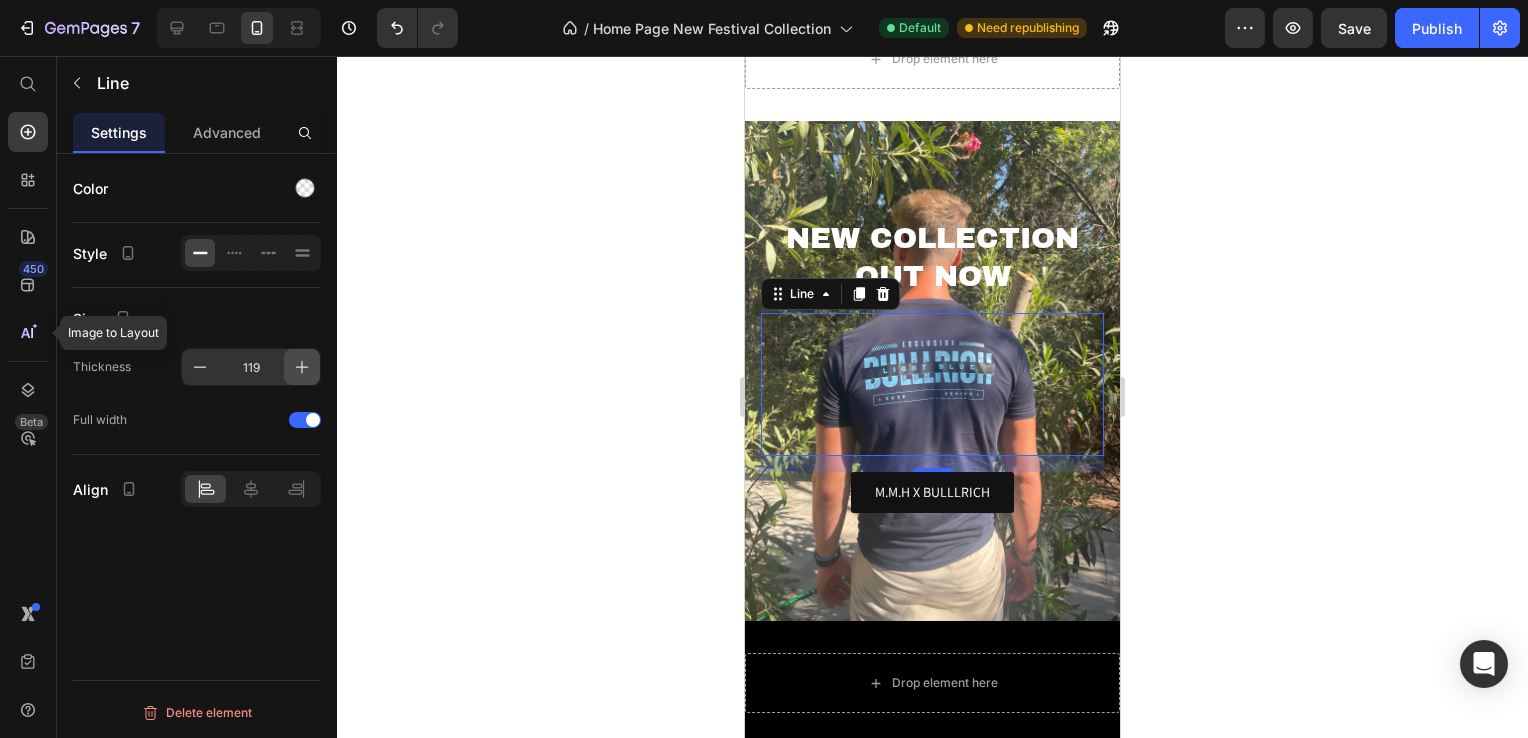 click 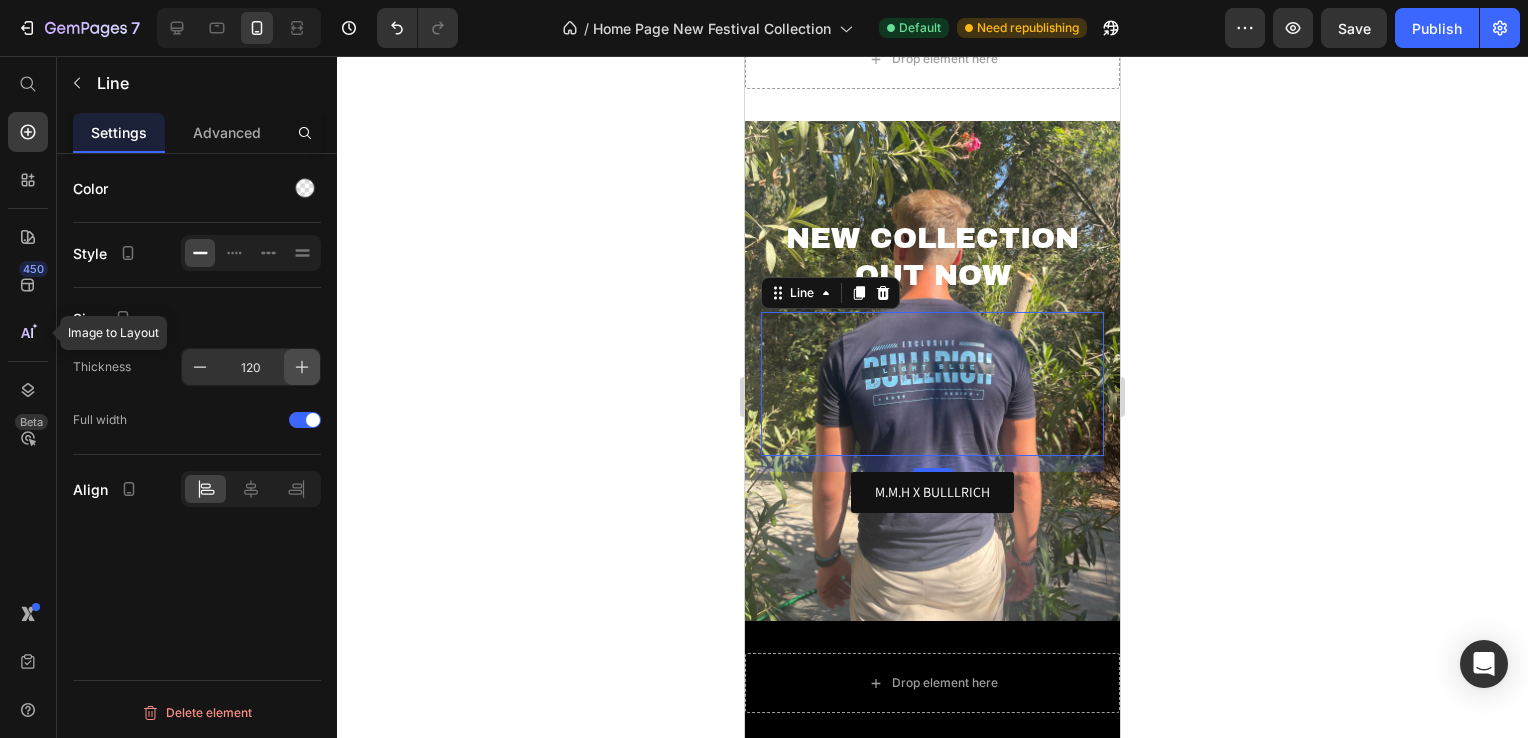 click 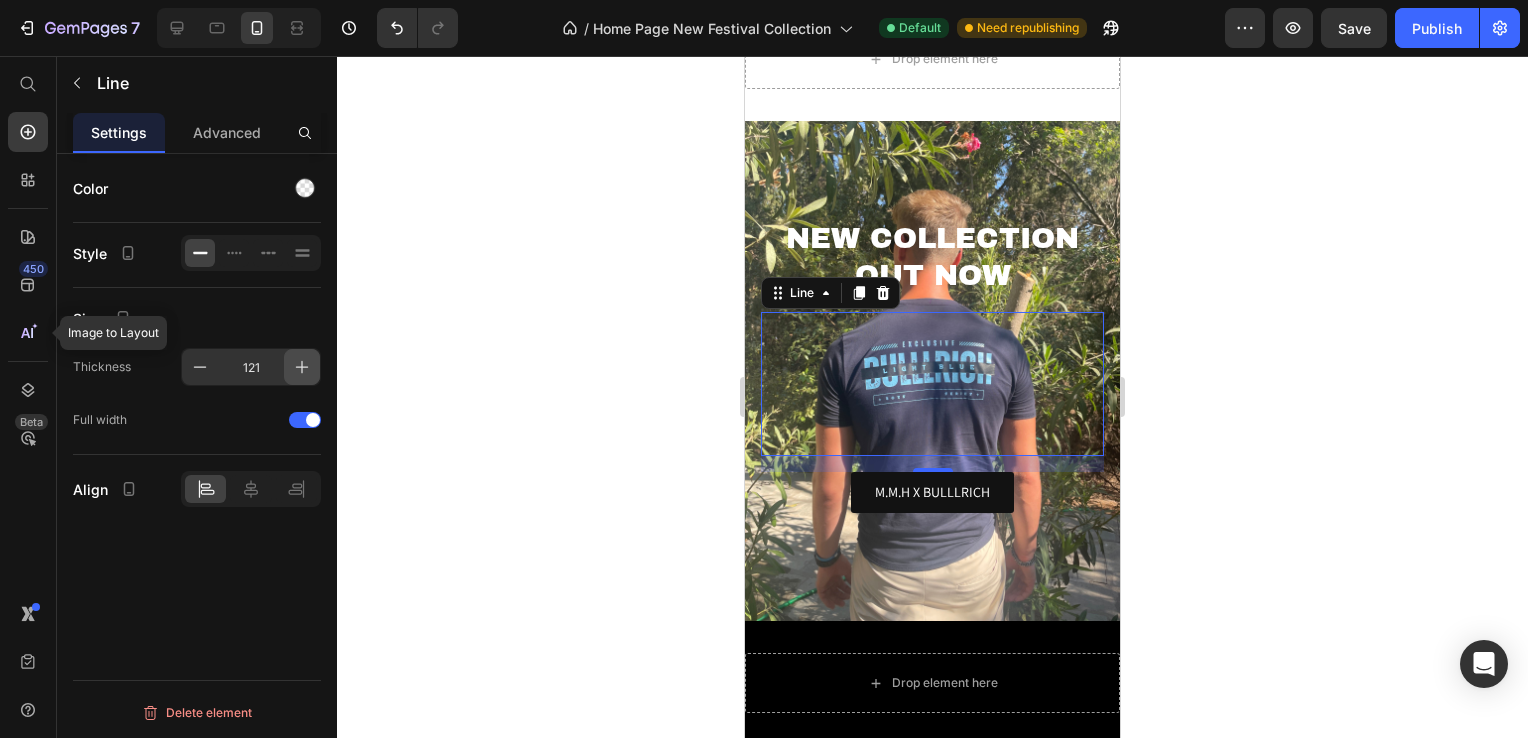 click 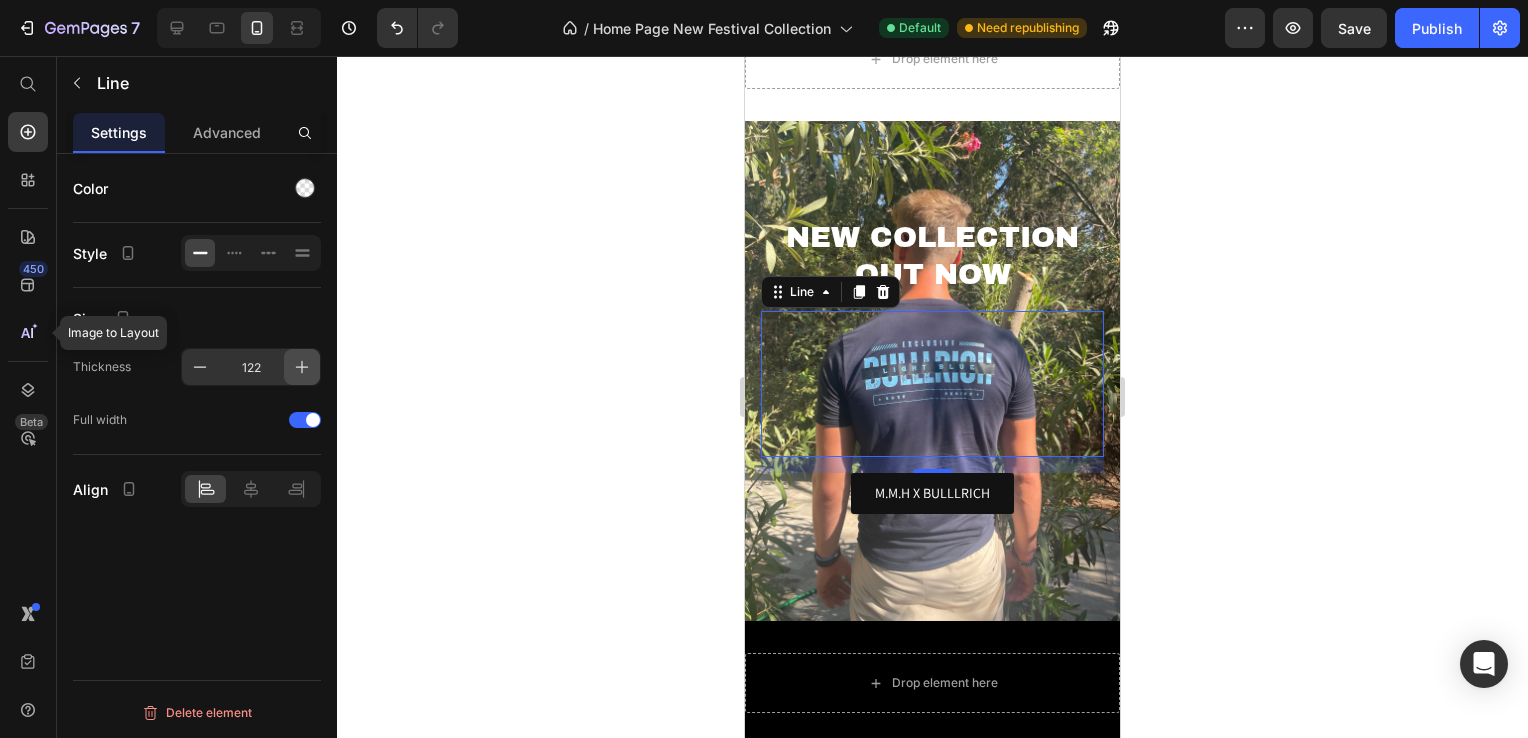 click 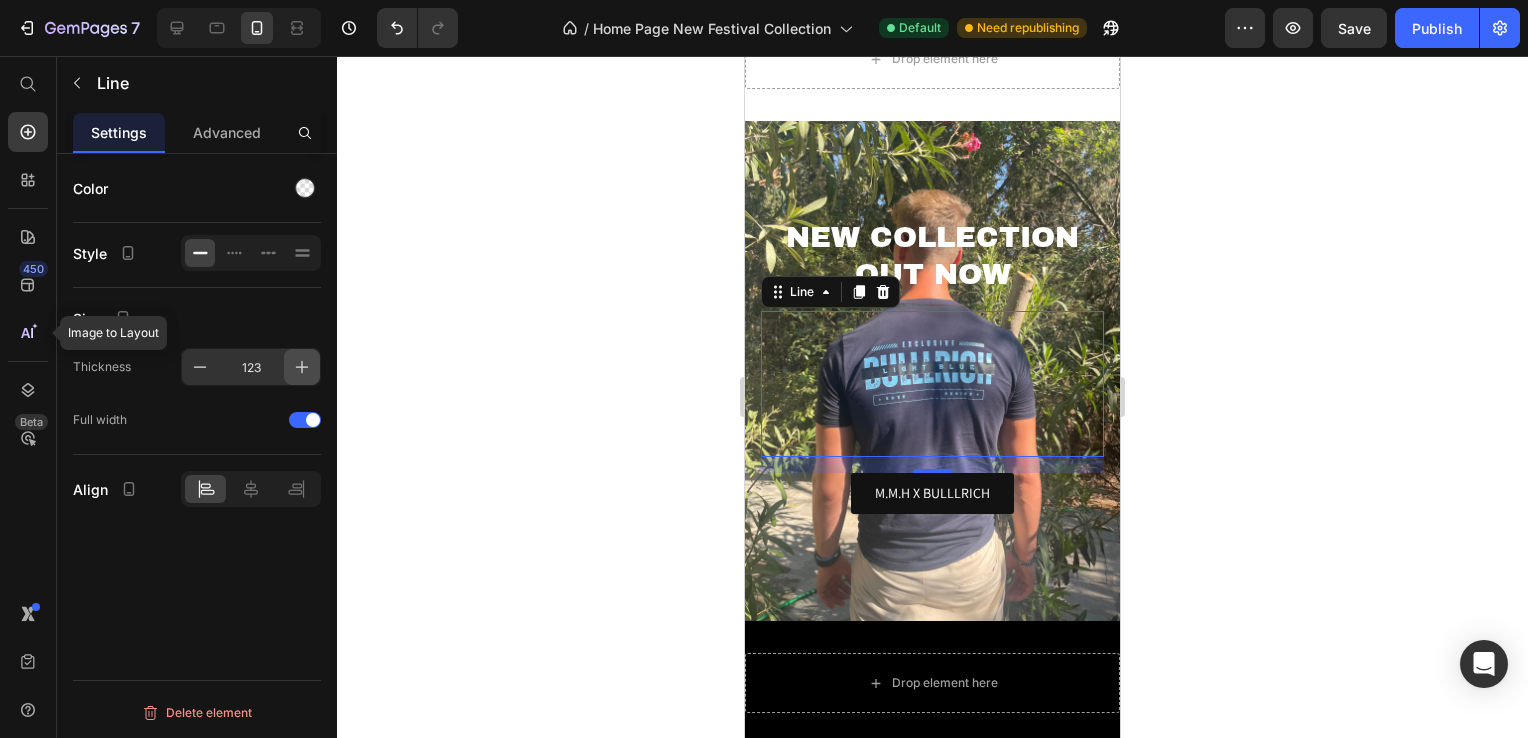 click 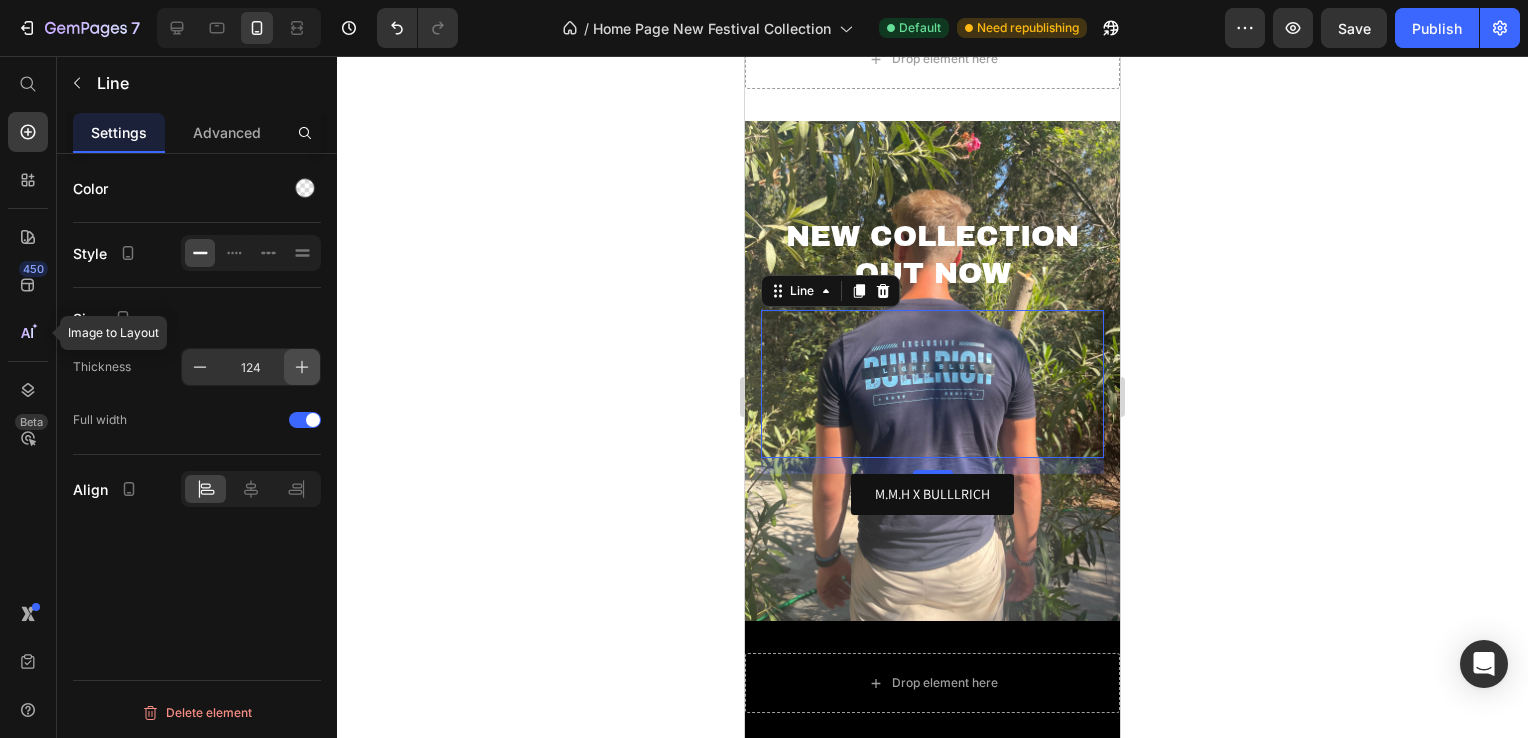 click 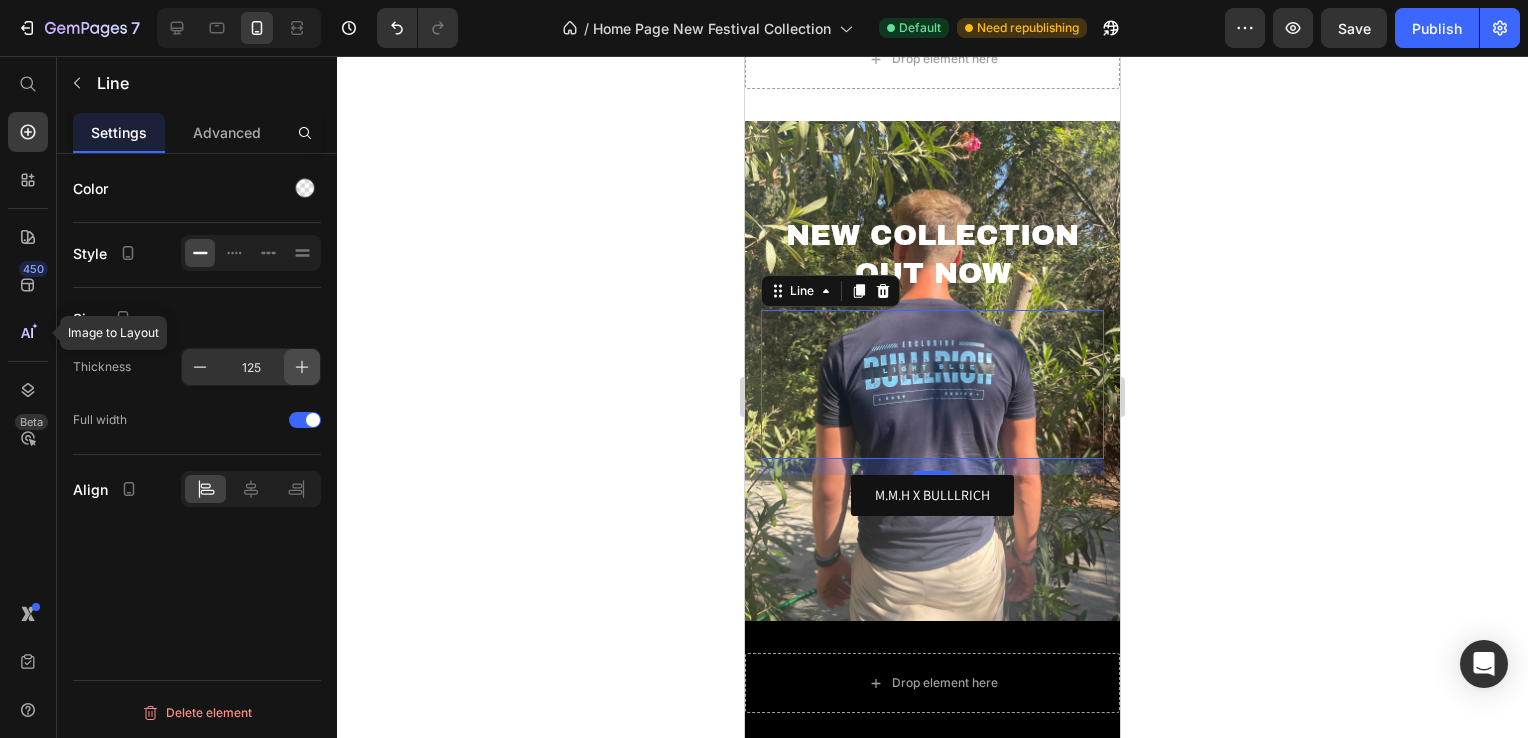 click 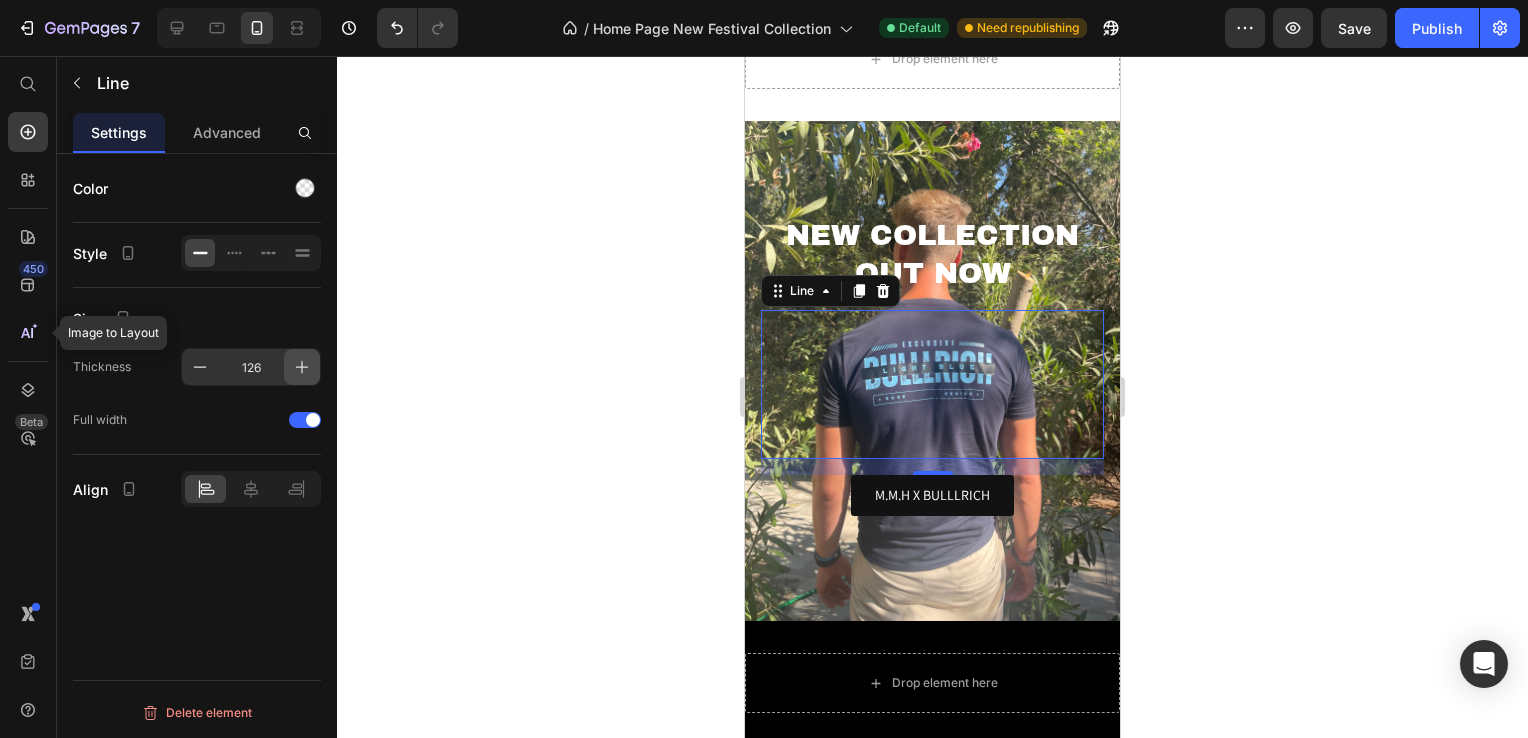click 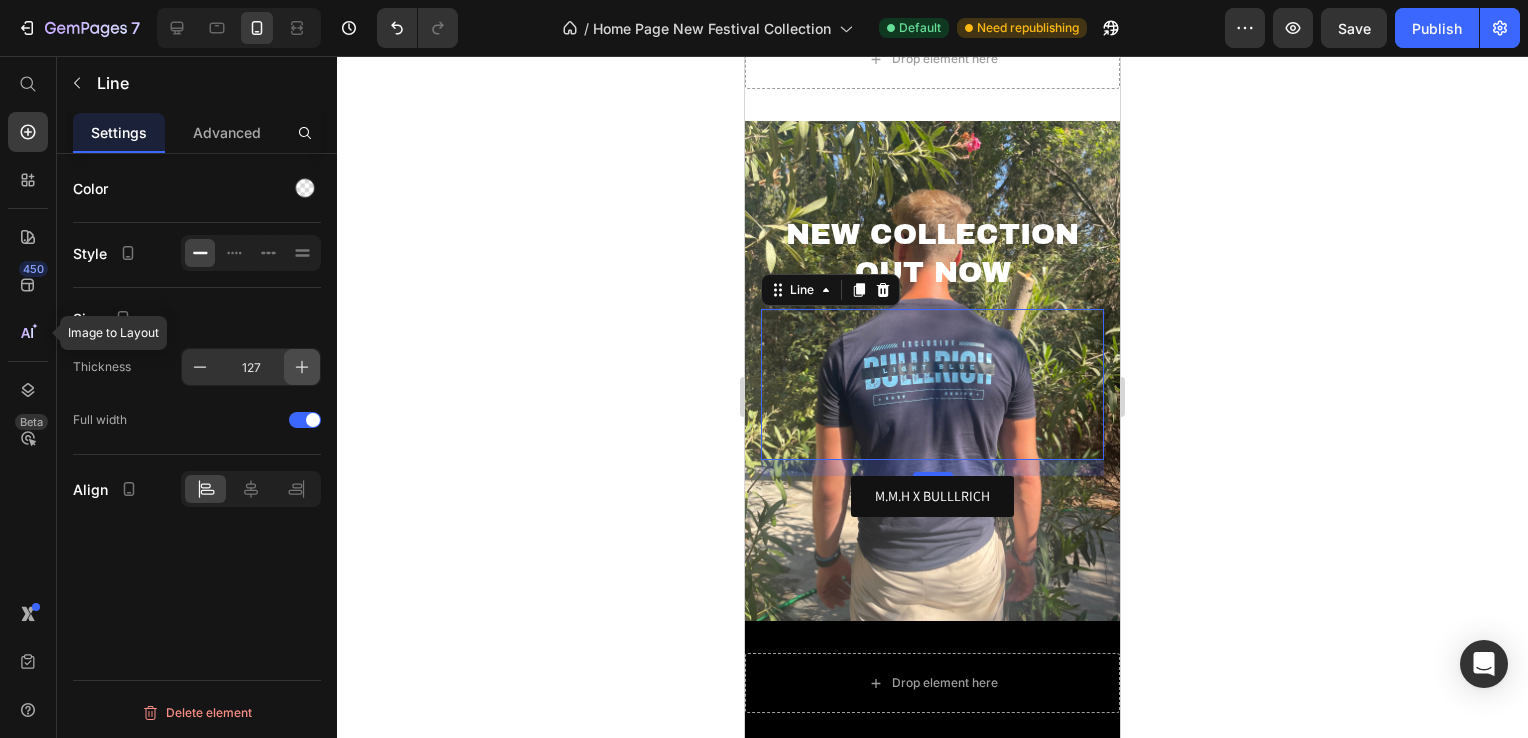 click 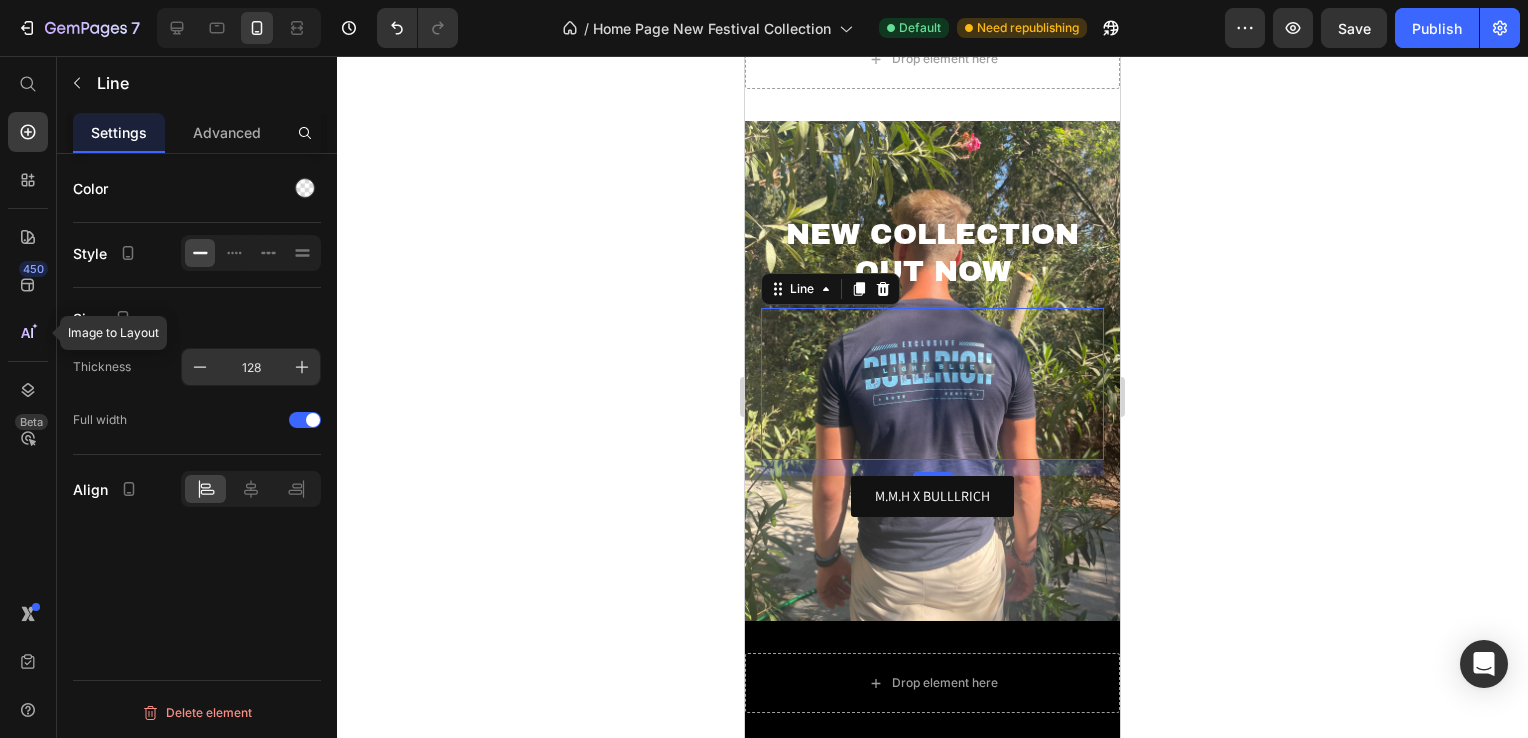 click on "128" at bounding box center [251, 367] 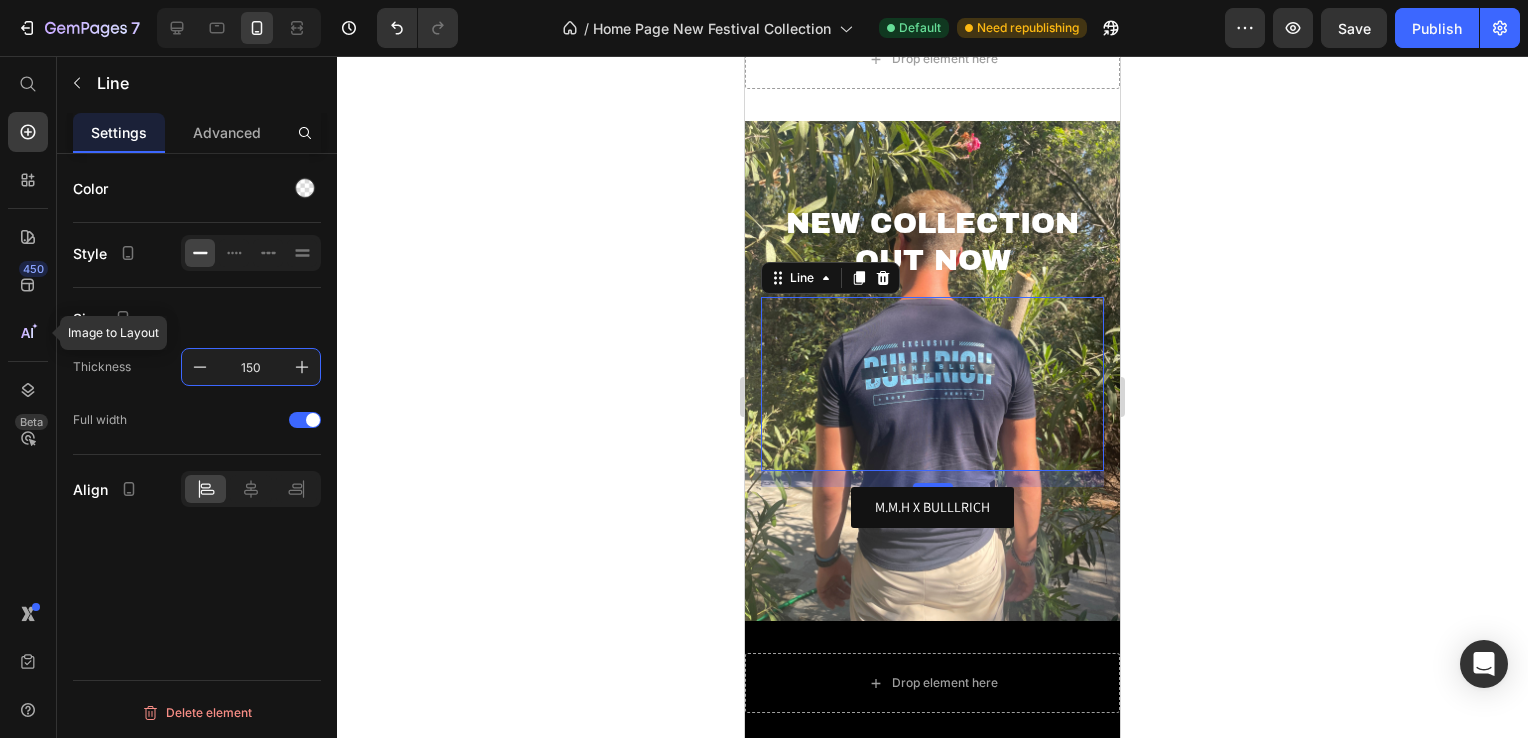 click on "150" at bounding box center (251, 367) 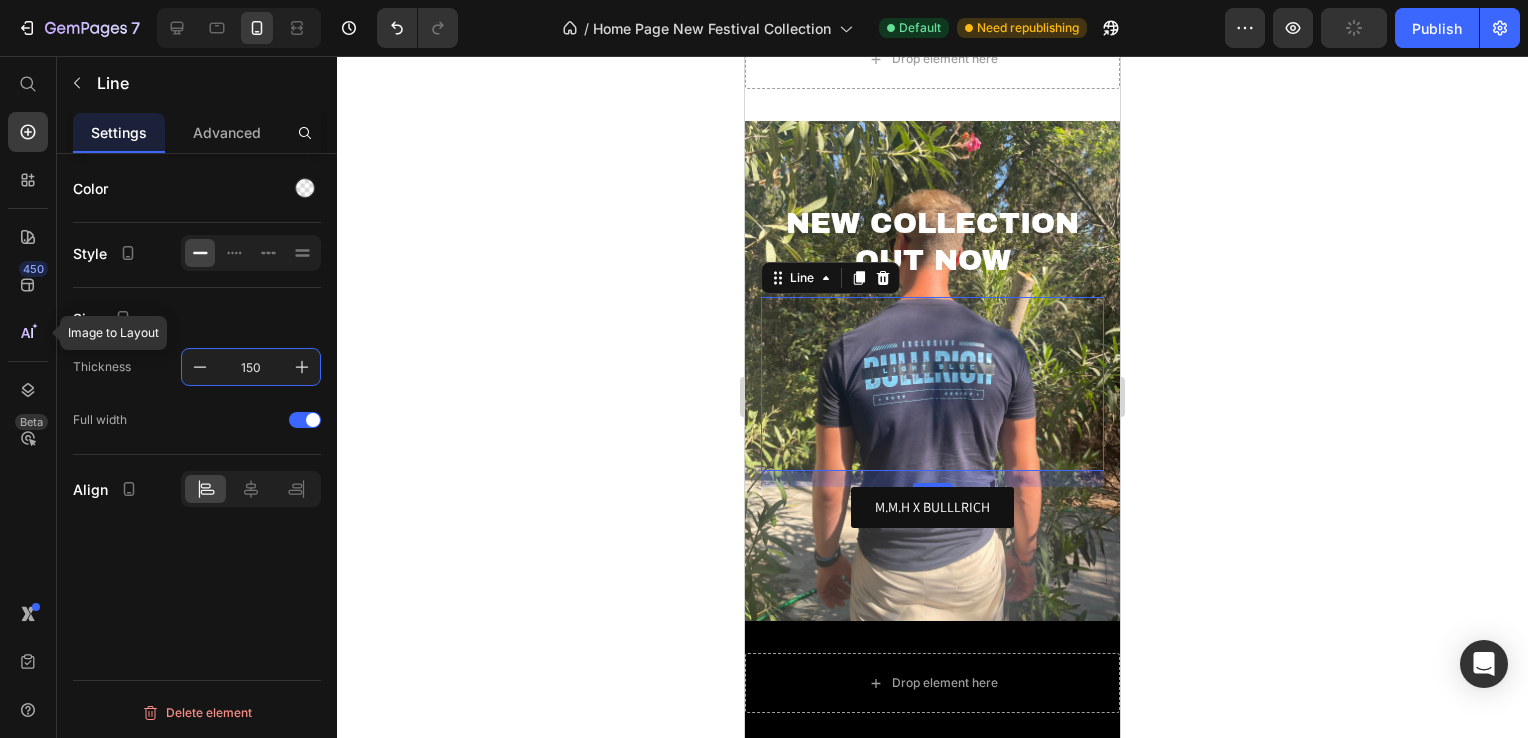 click on "150" at bounding box center [251, 367] 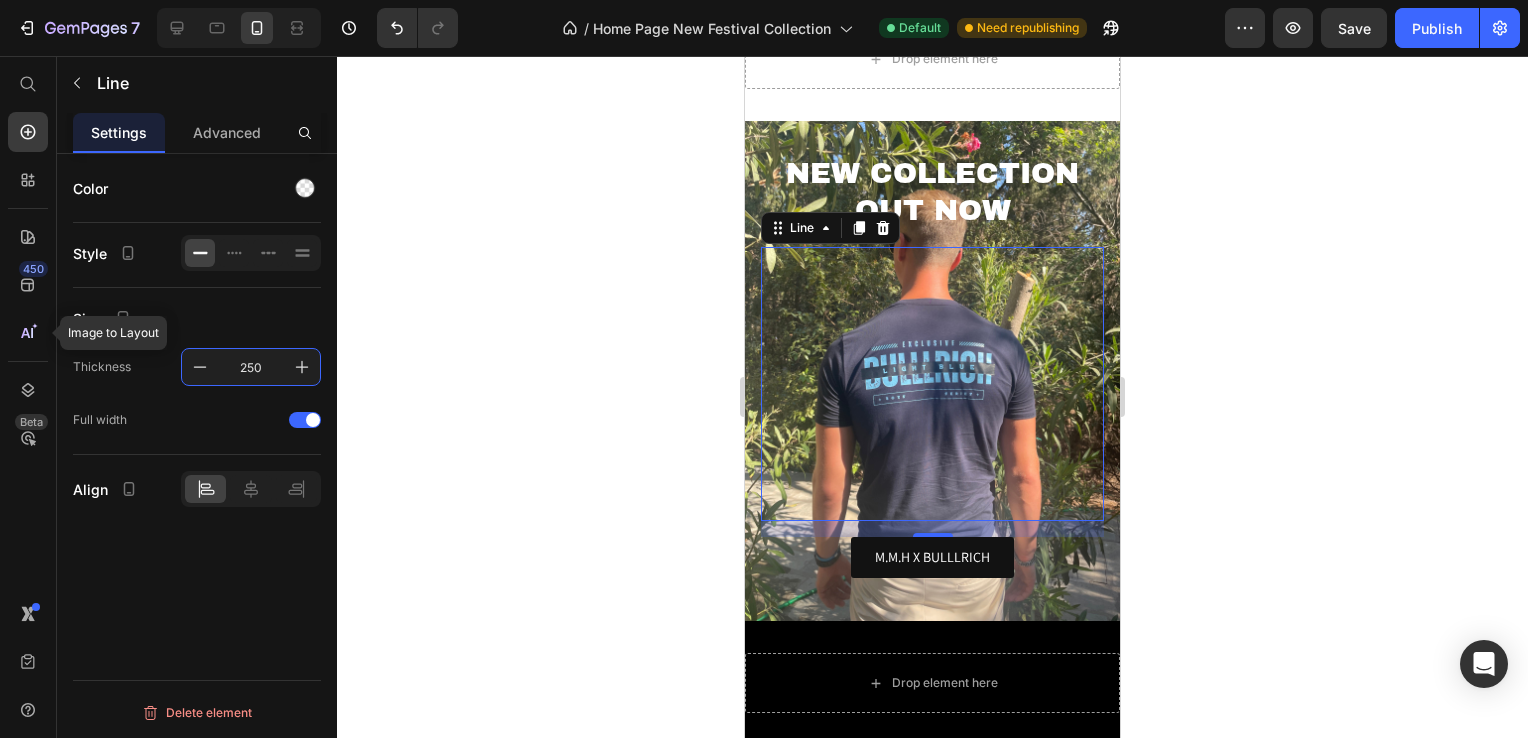 type on "250" 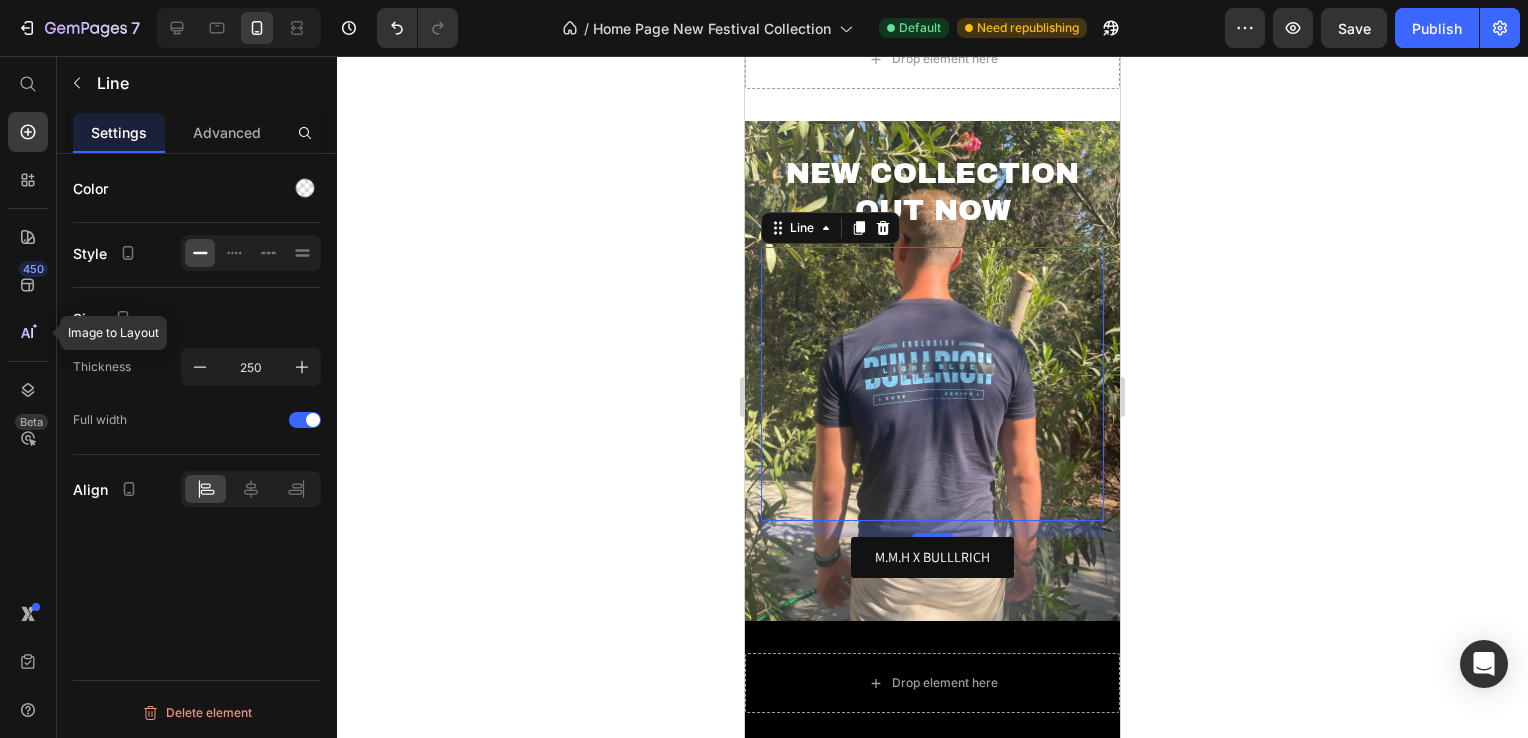click 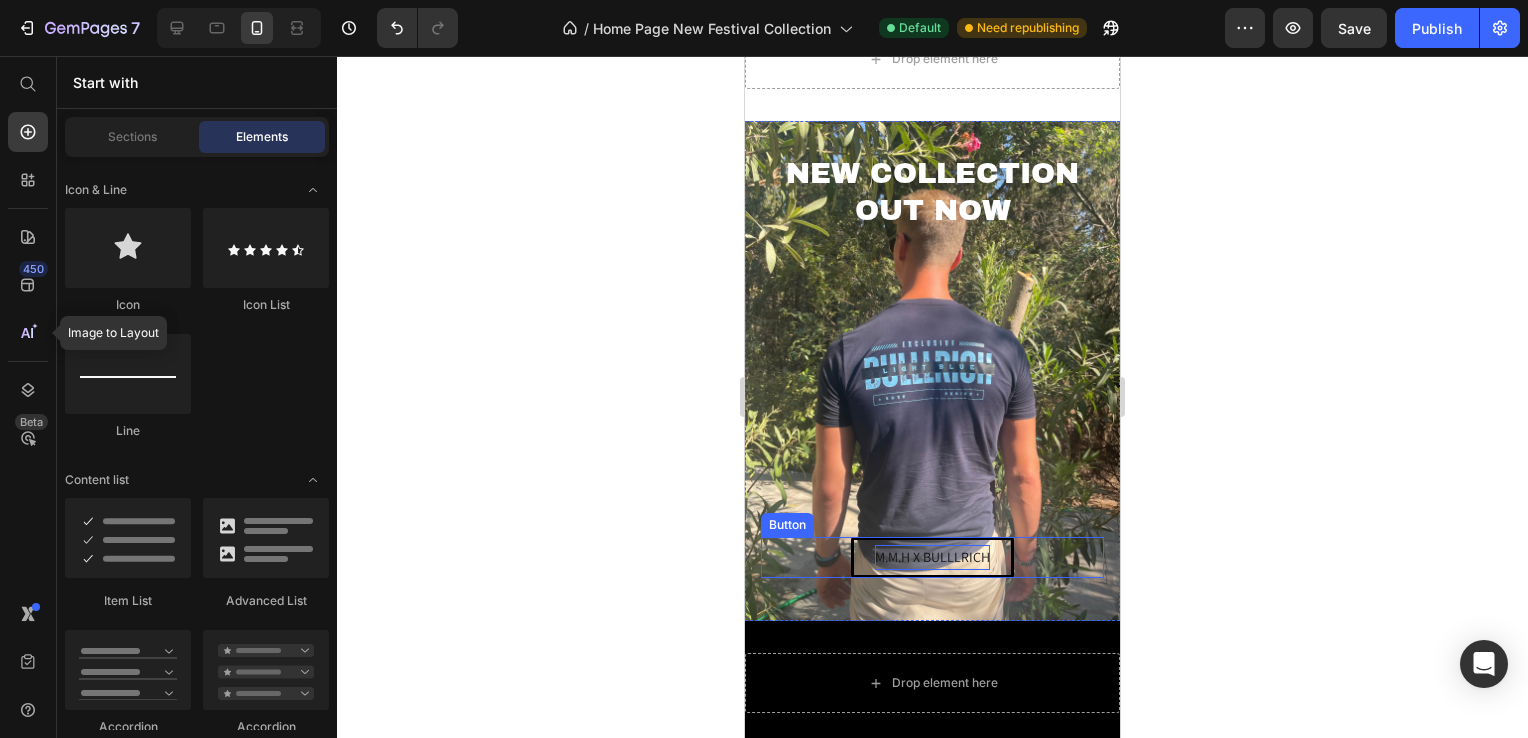 click on "M.M.H X BULLLRICH" at bounding box center [932, 557] 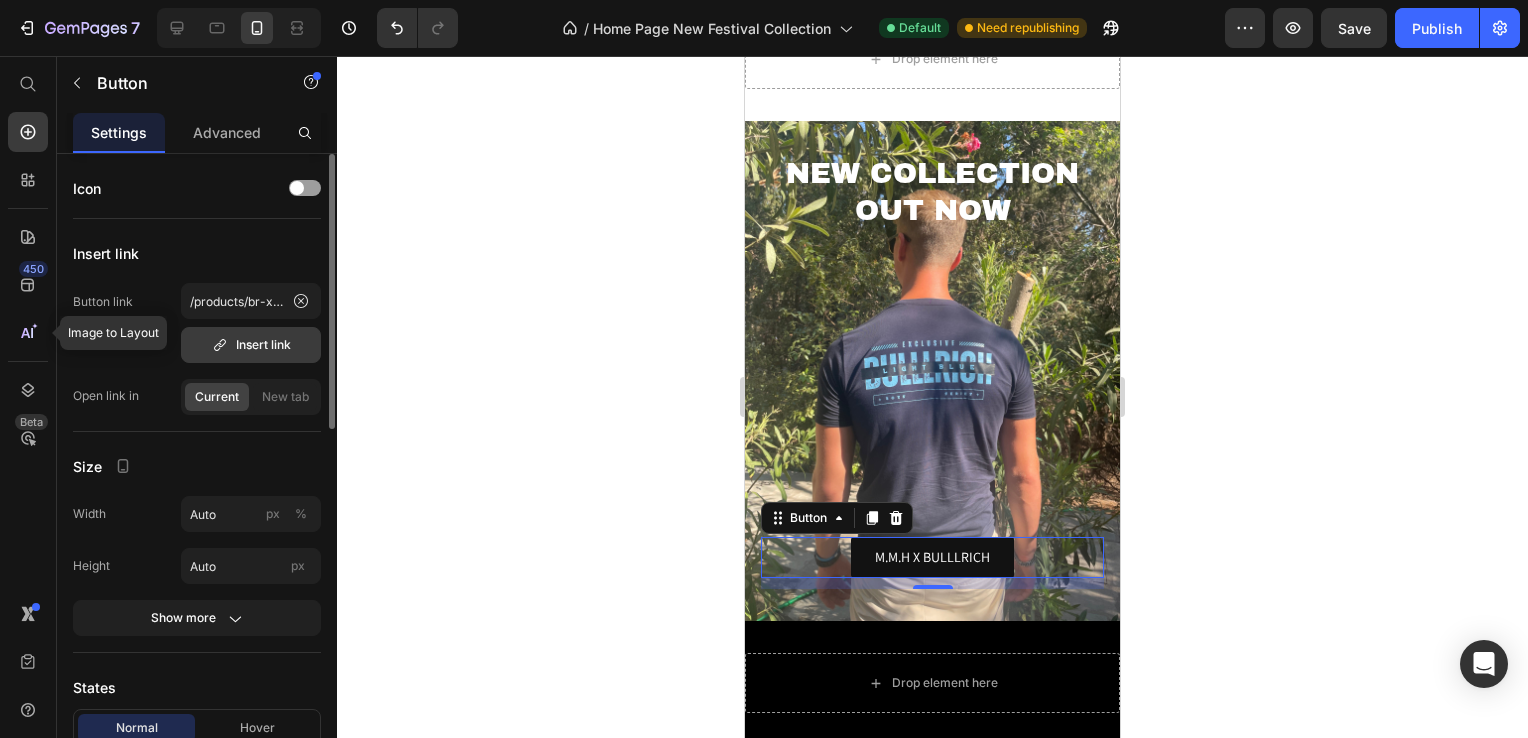click on "Insert link" at bounding box center (251, 345) 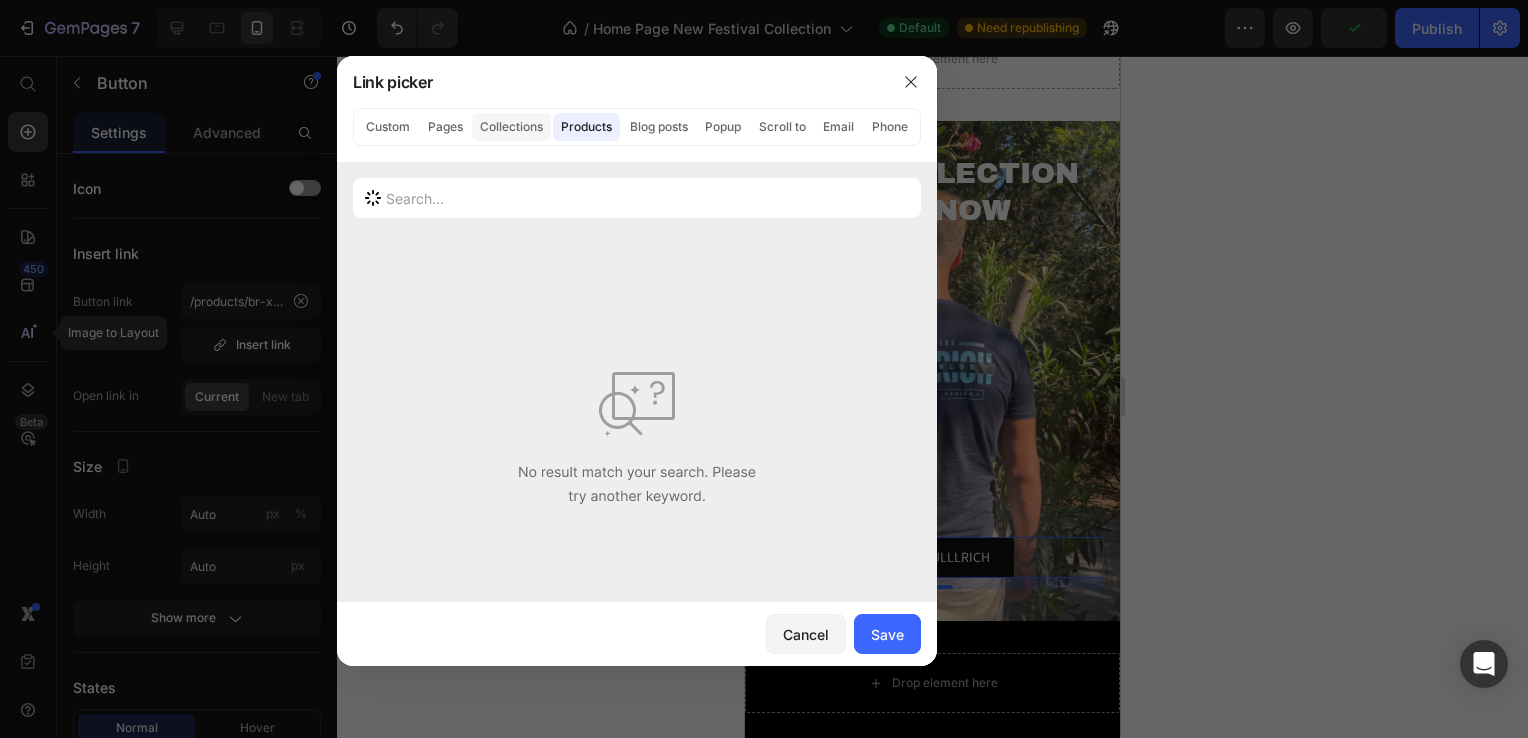 click on "Collections" 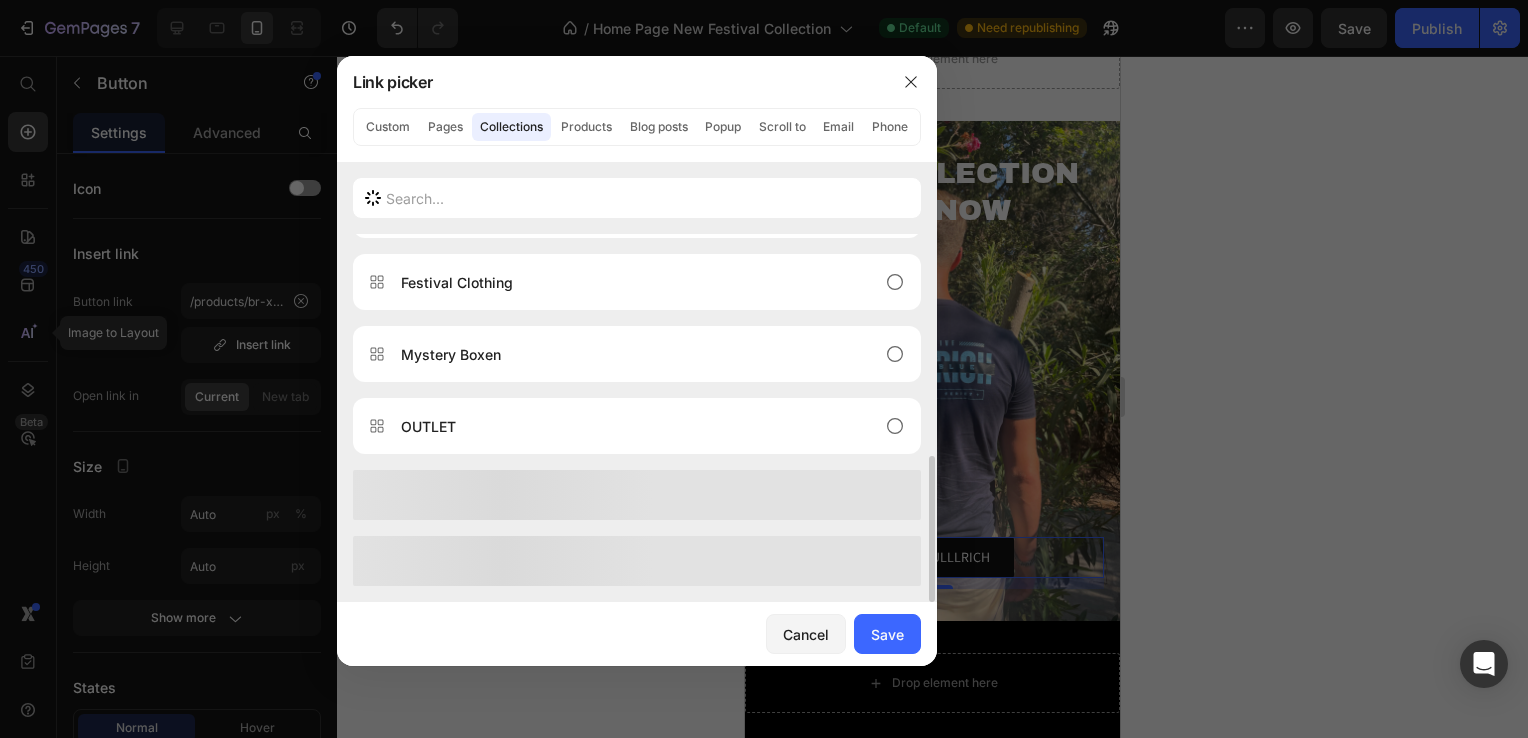 scroll, scrollTop: 496, scrollLeft: 0, axis: vertical 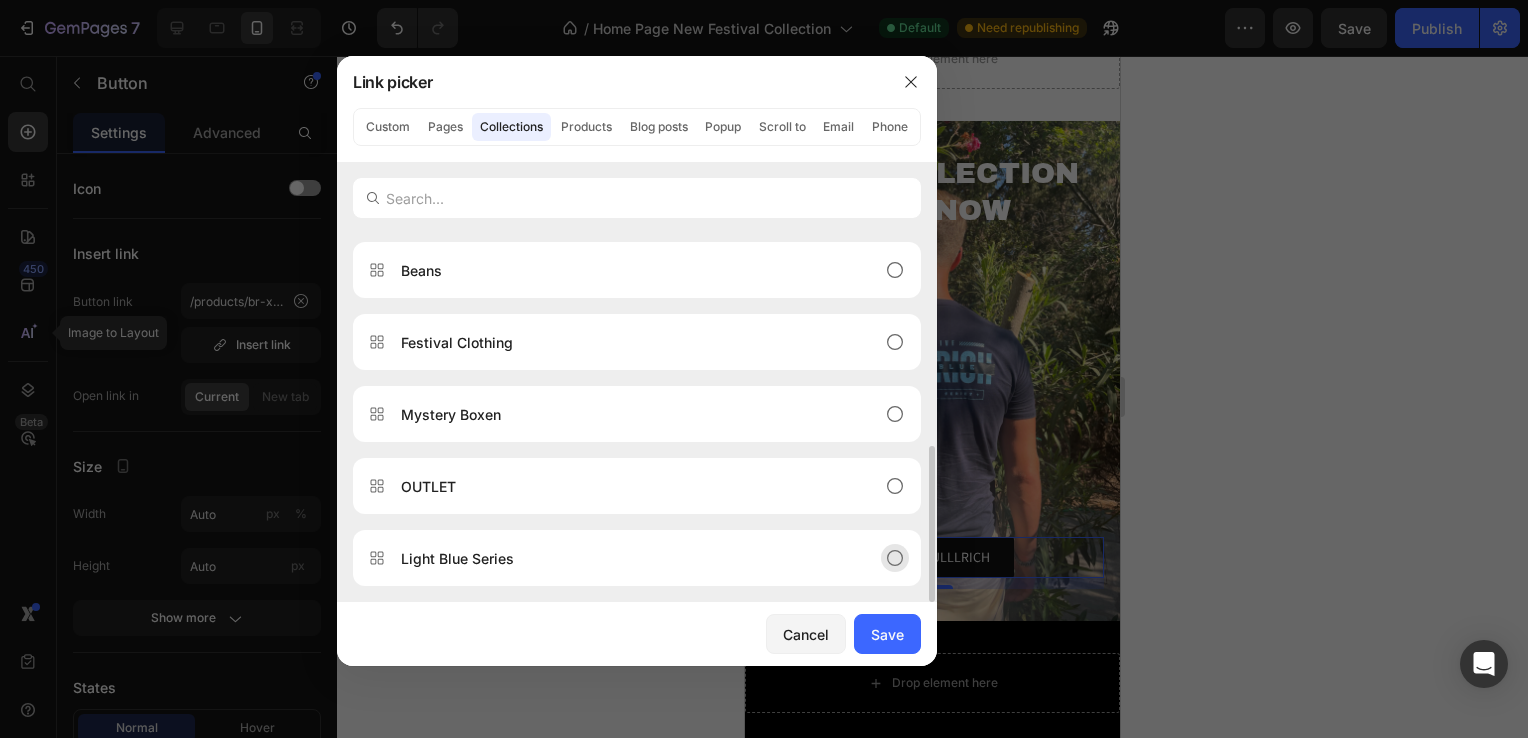 click on "Light Blue Series" 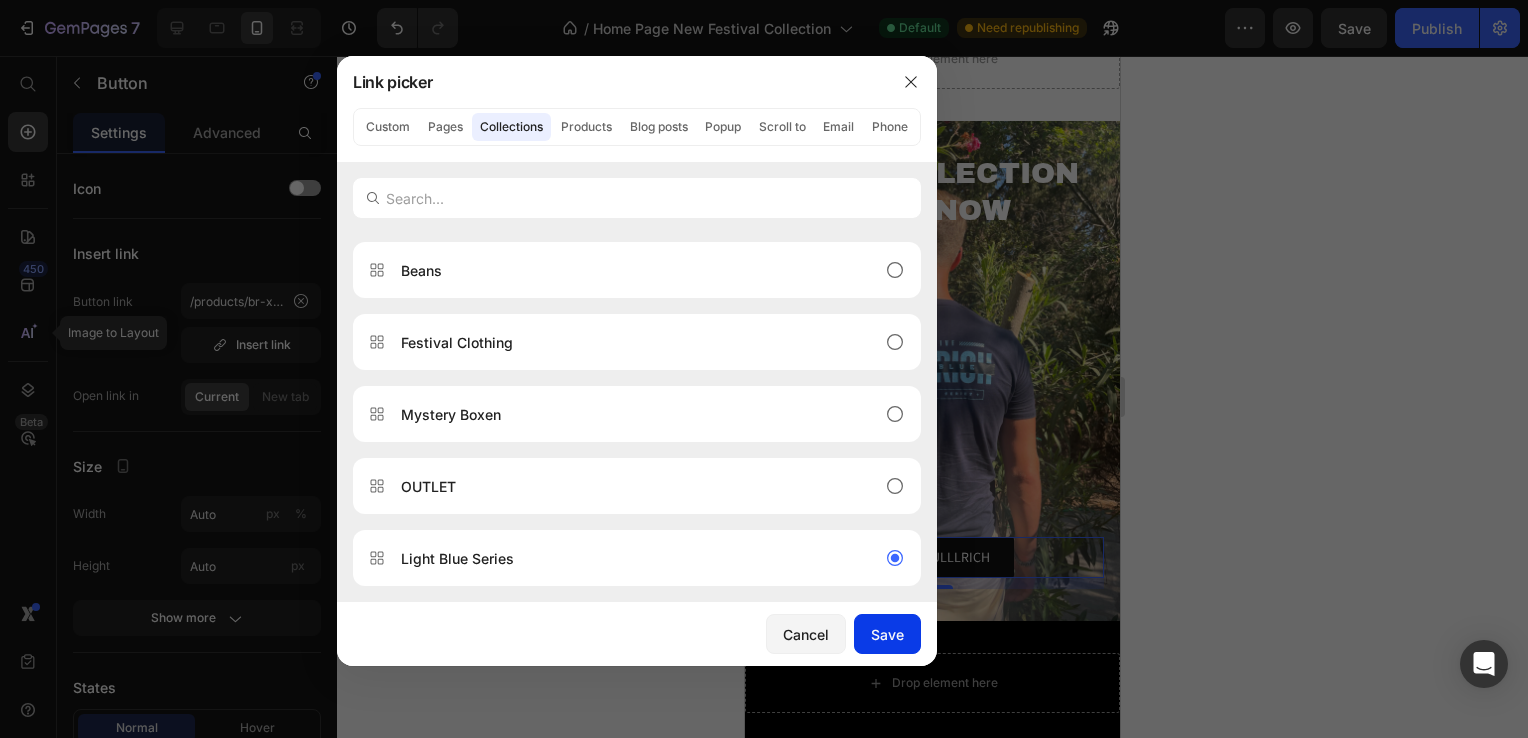 click on "Save" 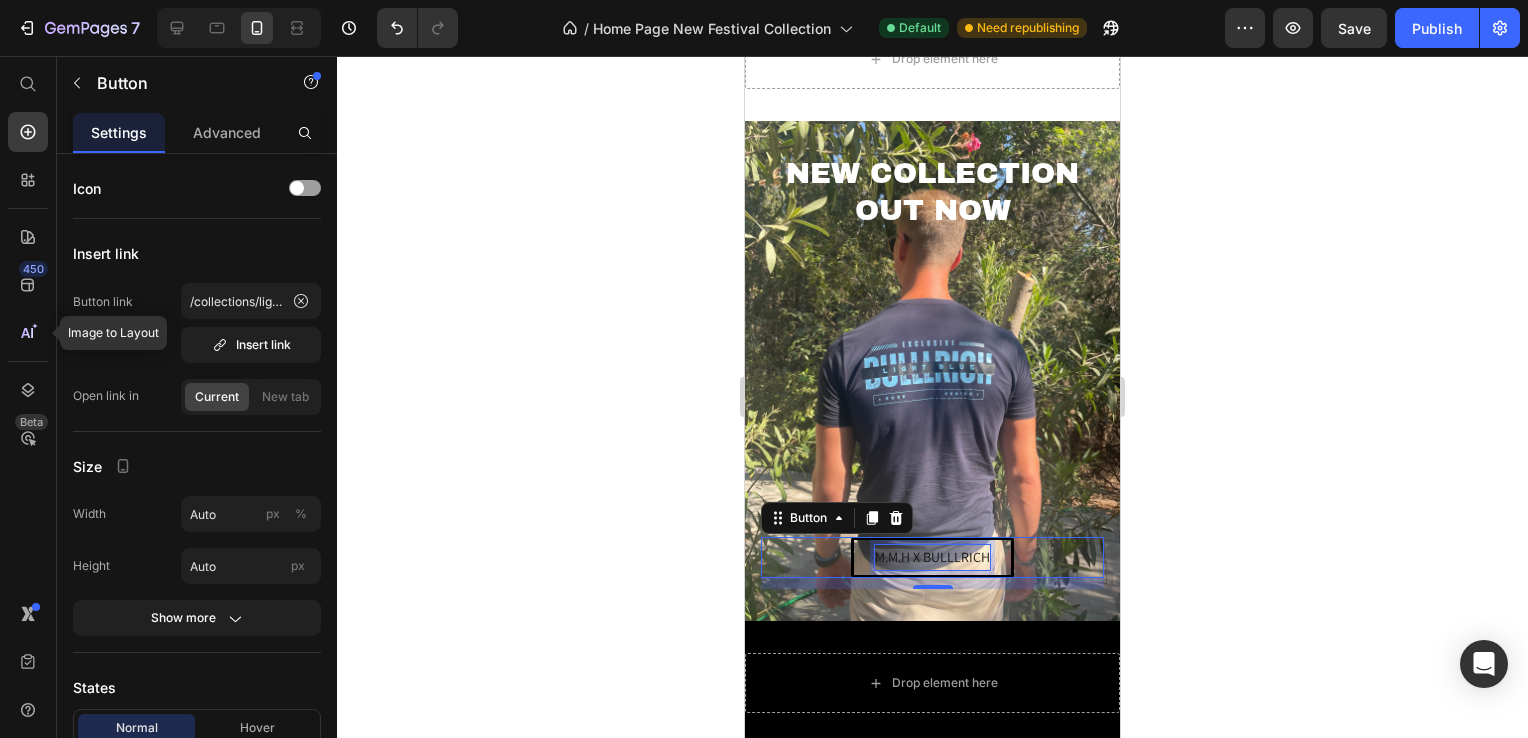 click on "M.M.H X BULLLRICH" at bounding box center [932, 557] 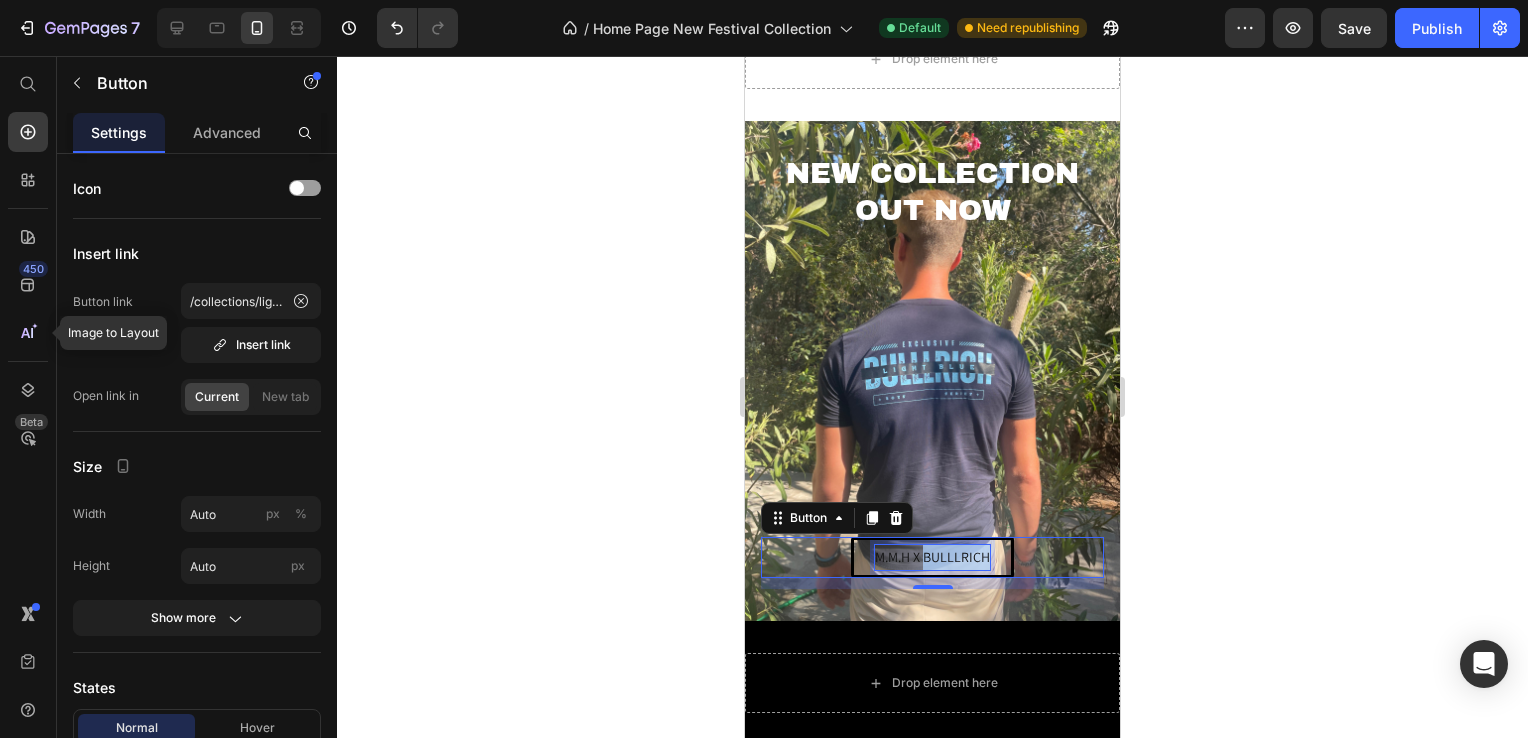 click on "M.M.H X BULLLRICH" at bounding box center [932, 557] 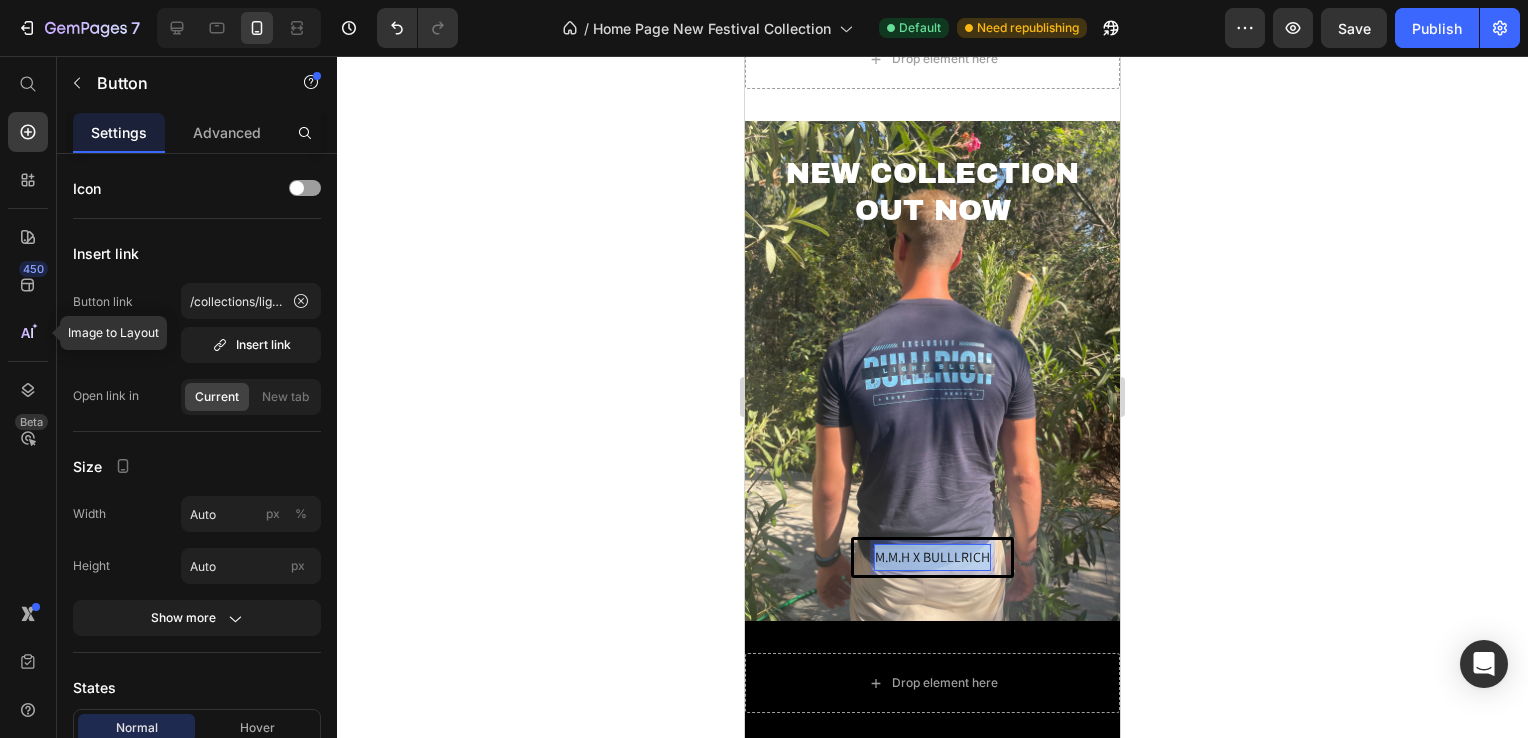 click on "M.M.H X BULLLRICH" at bounding box center [932, 557] 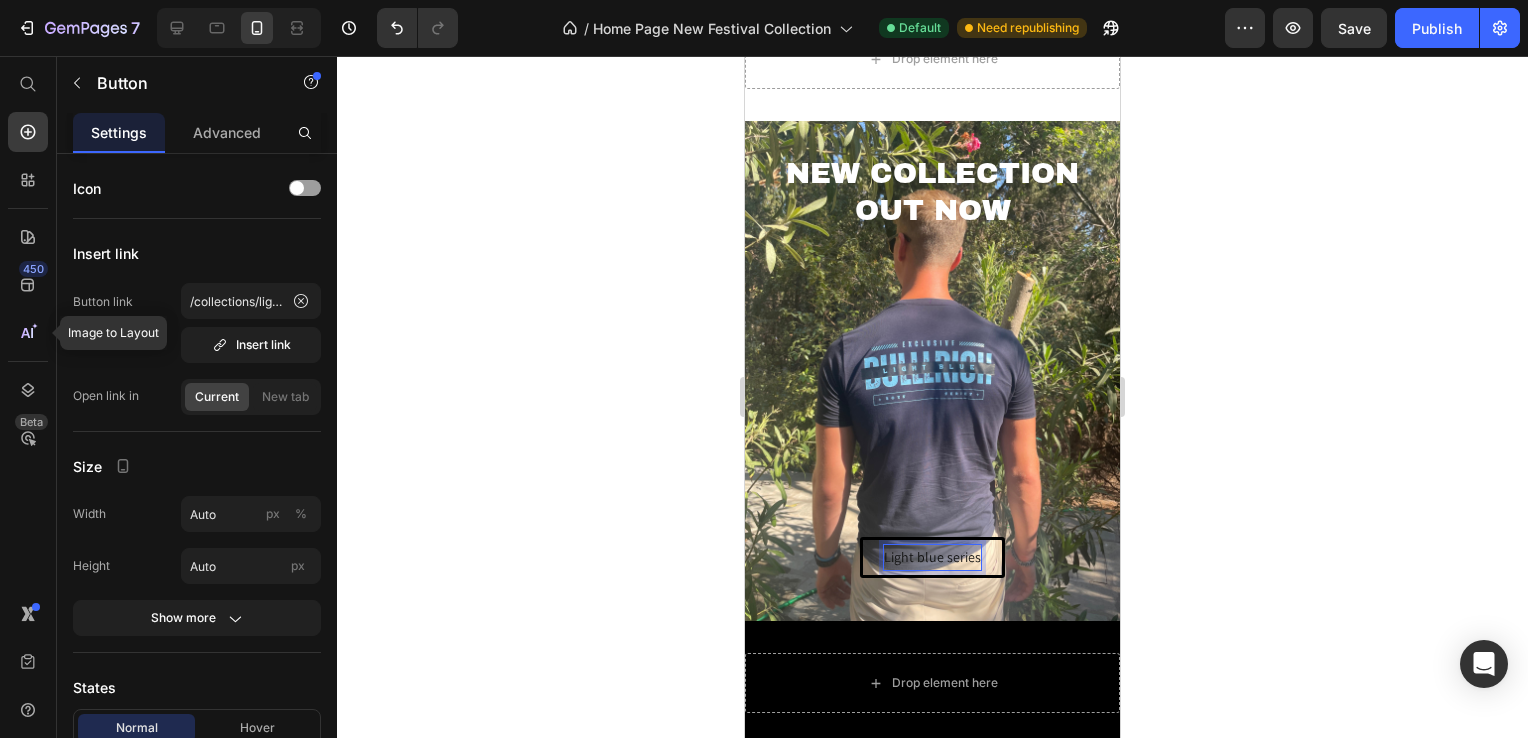 click on "Light blue series" at bounding box center (932, 557) 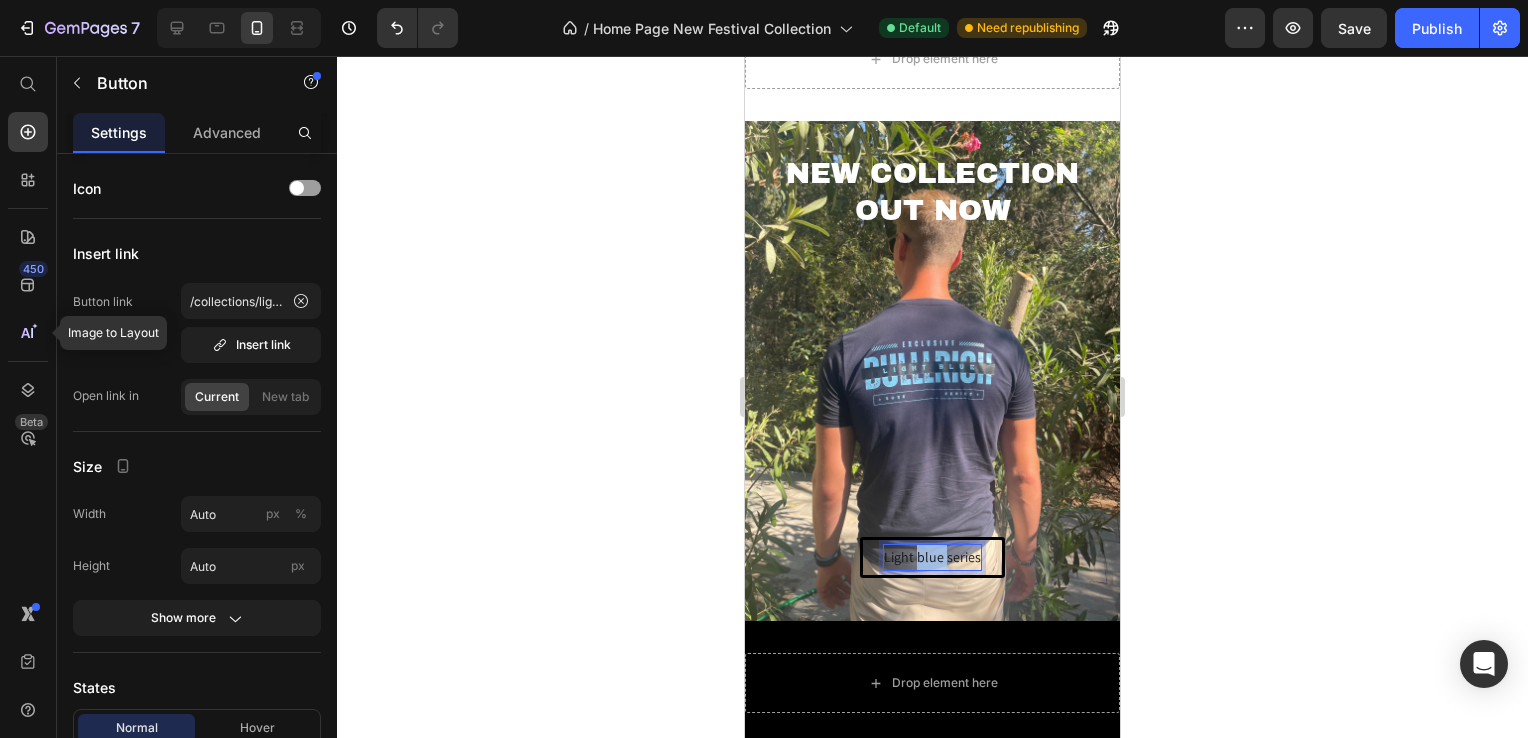 click on "Light blue series" at bounding box center (932, 557) 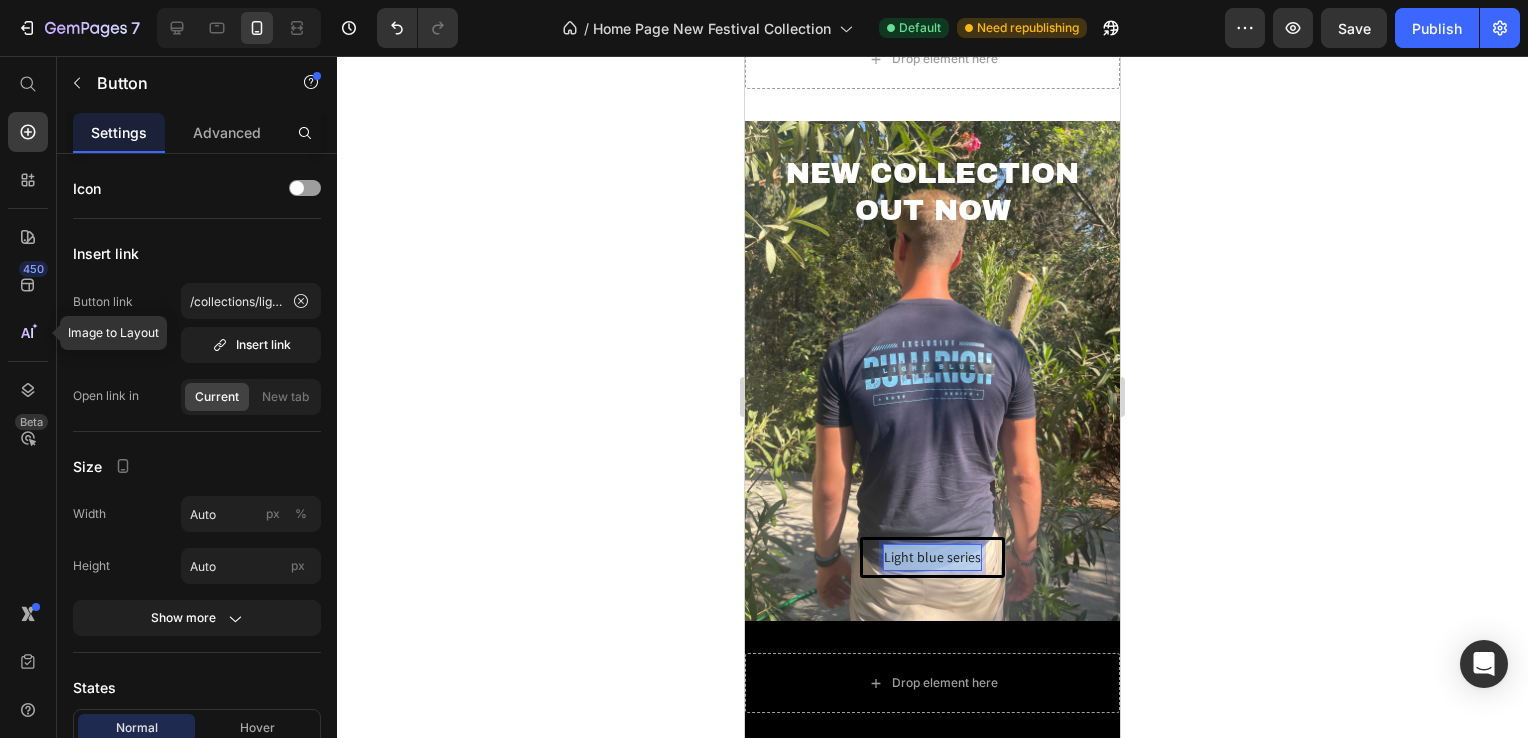 click on "Light blue series" at bounding box center (932, 557) 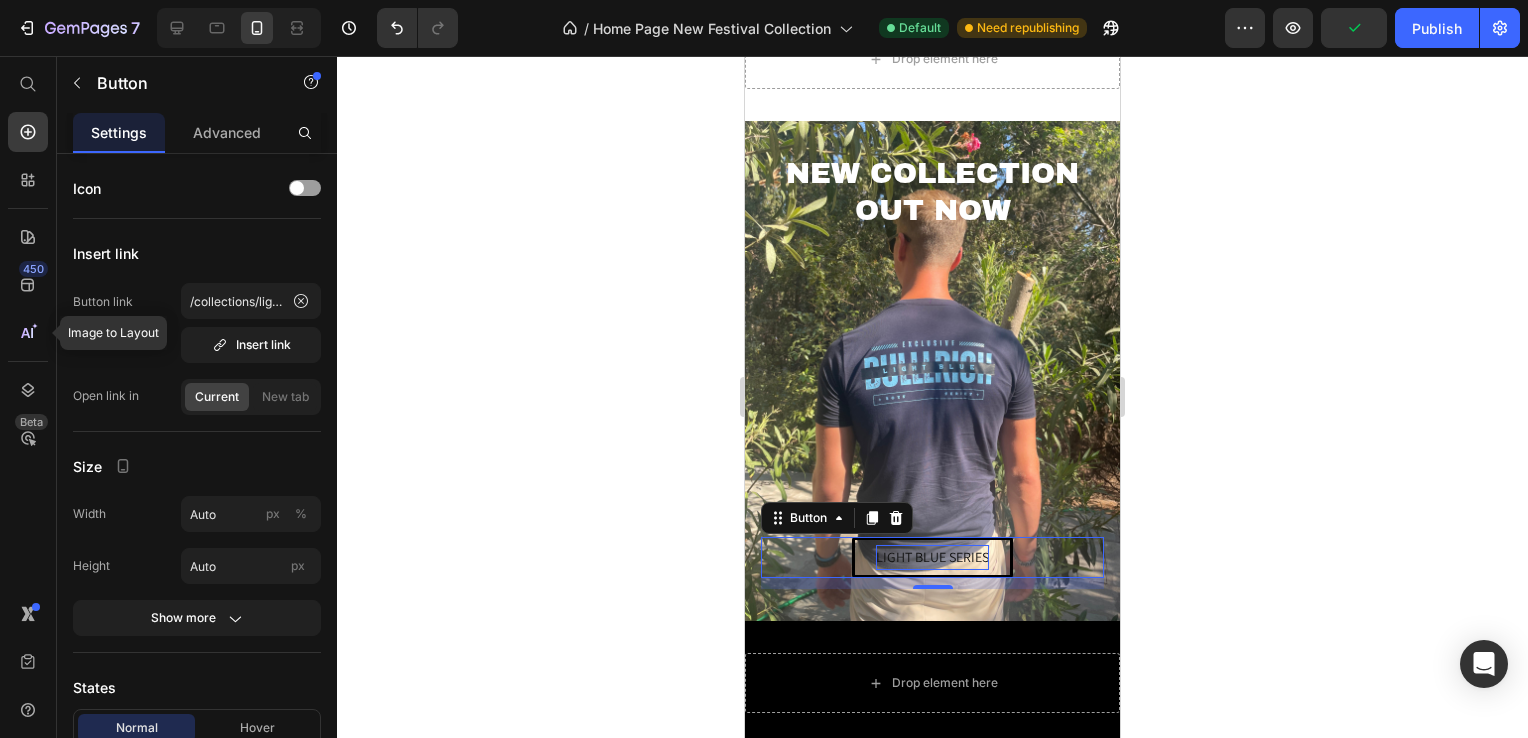click 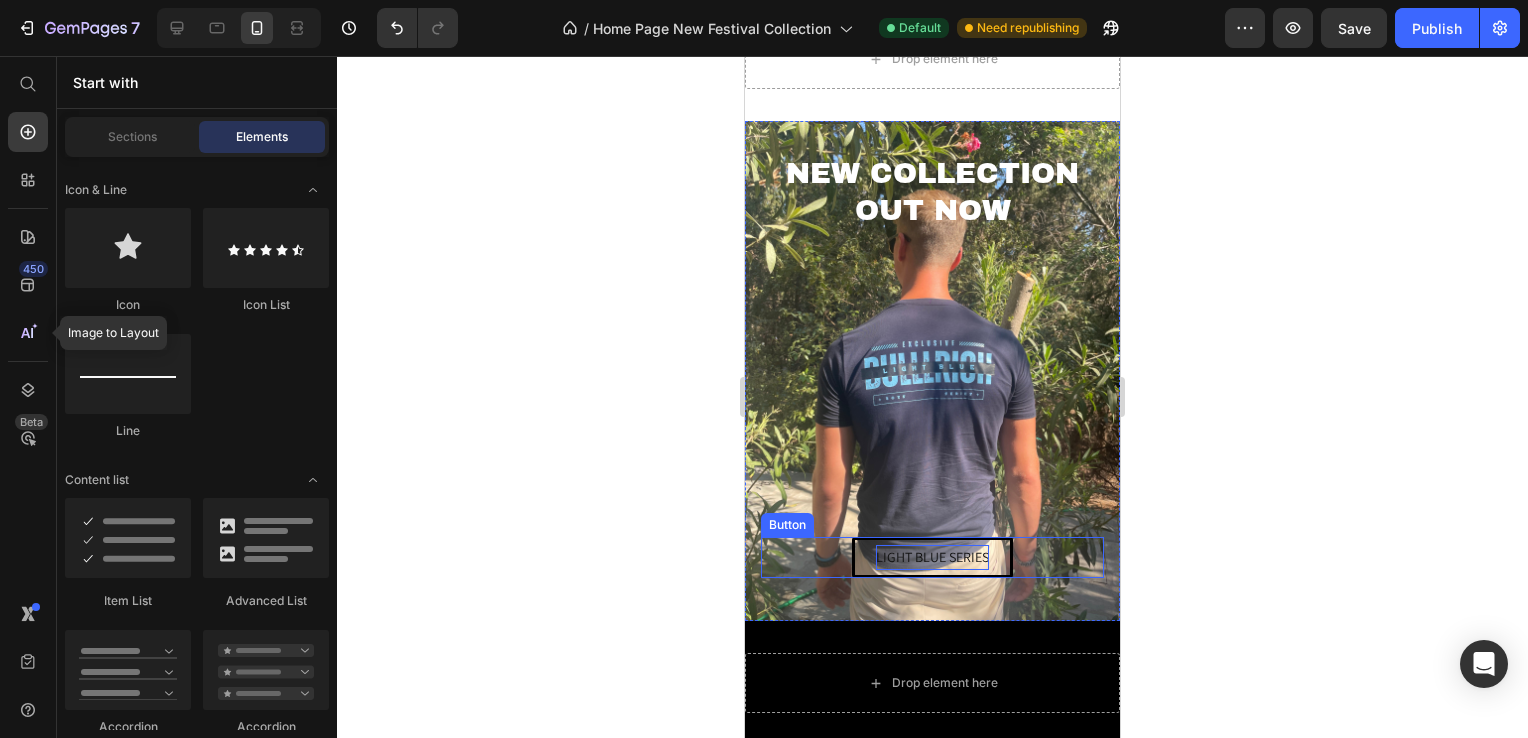 click on "LIGHT BLUE SERIES" at bounding box center [932, 557] 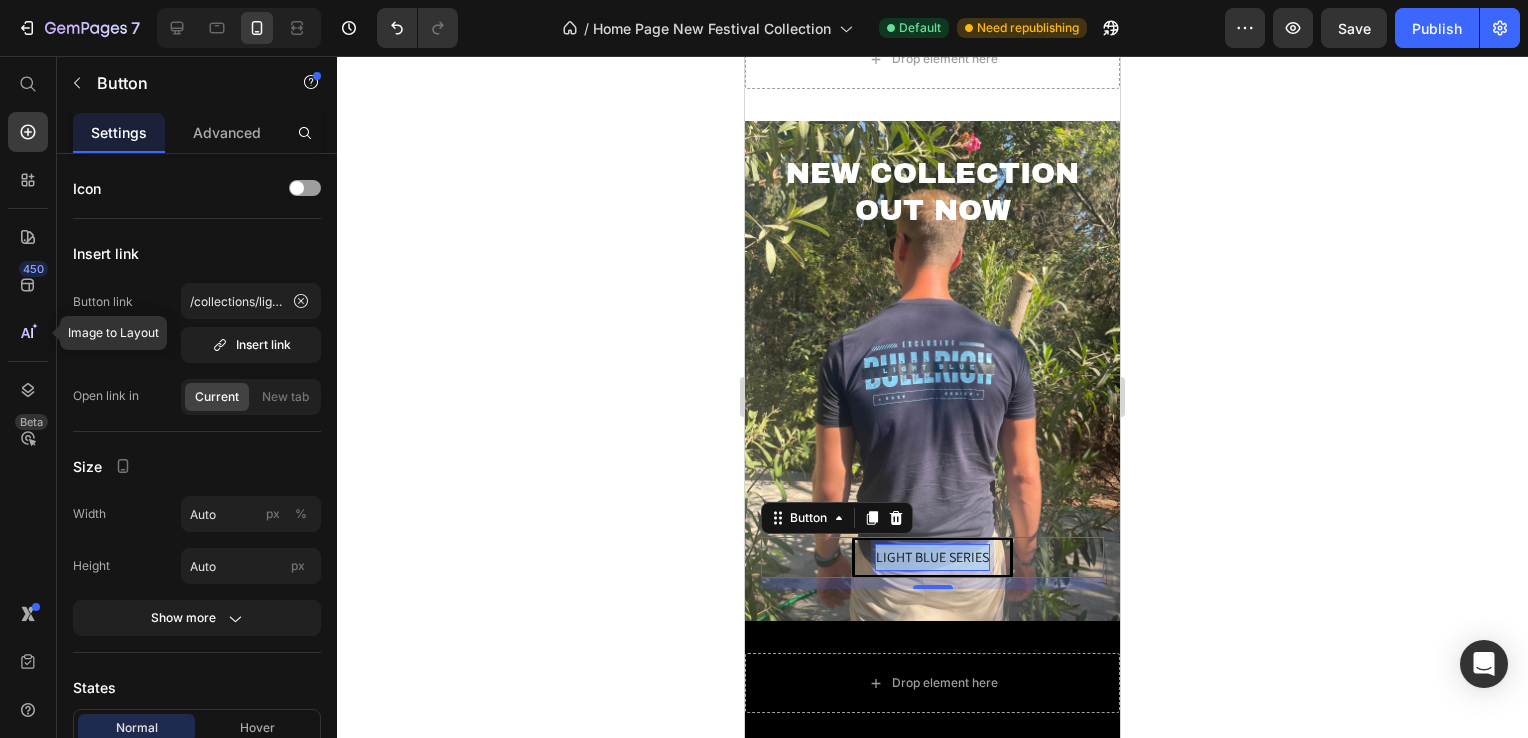click on "LIGHT BLUE SERIES" at bounding box center (932, 557) 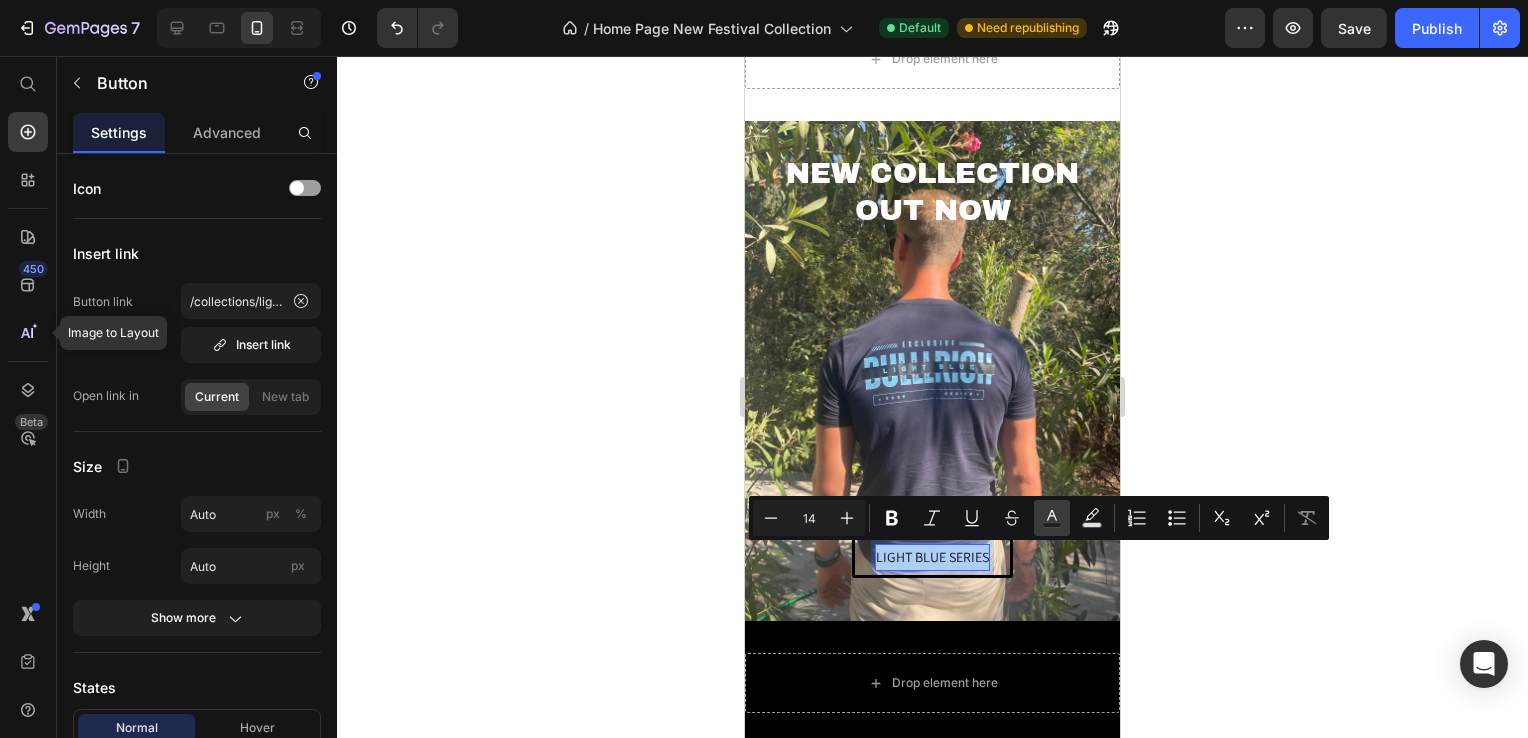 click on "Text Color" at bounding box center [1052, 518] 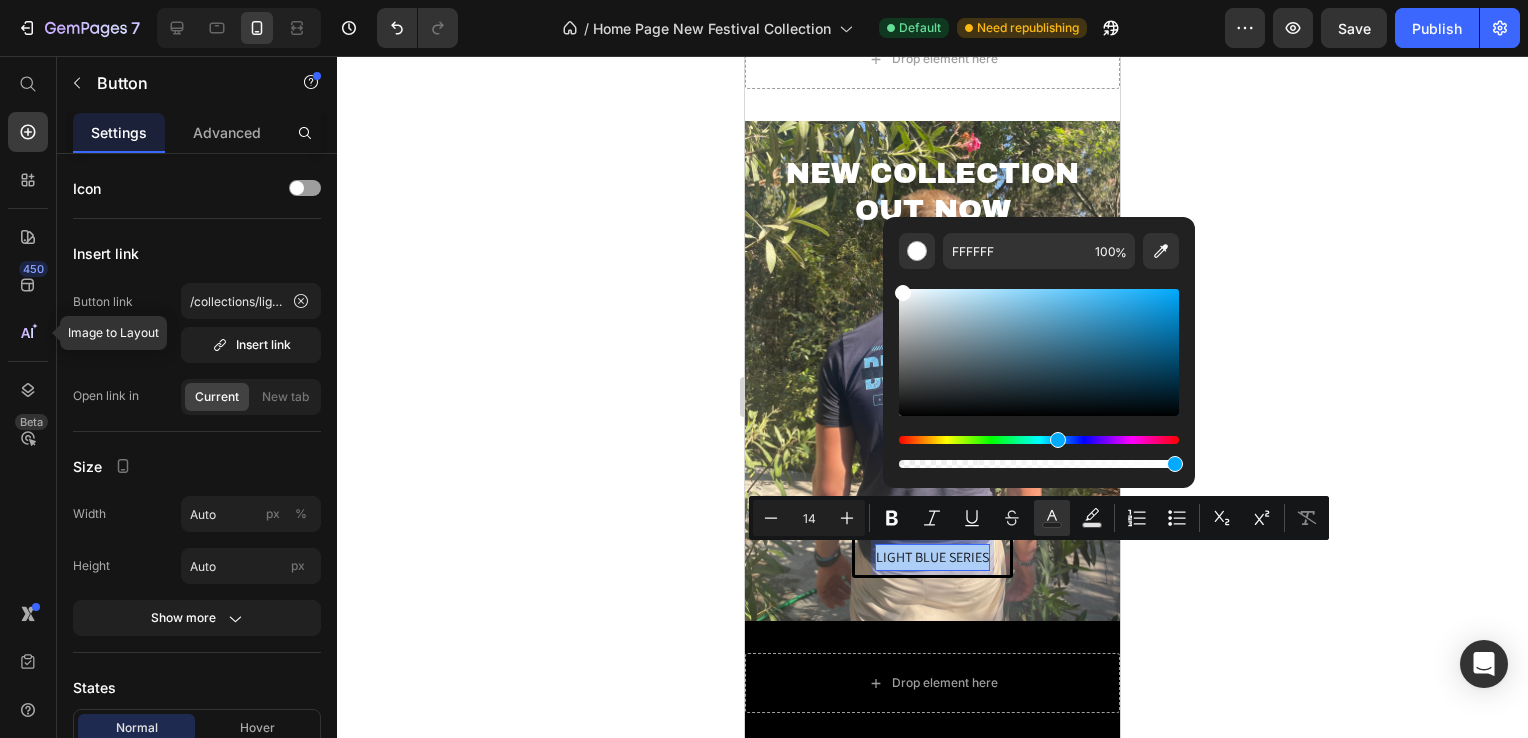 click at bounding box center (1039, 440) 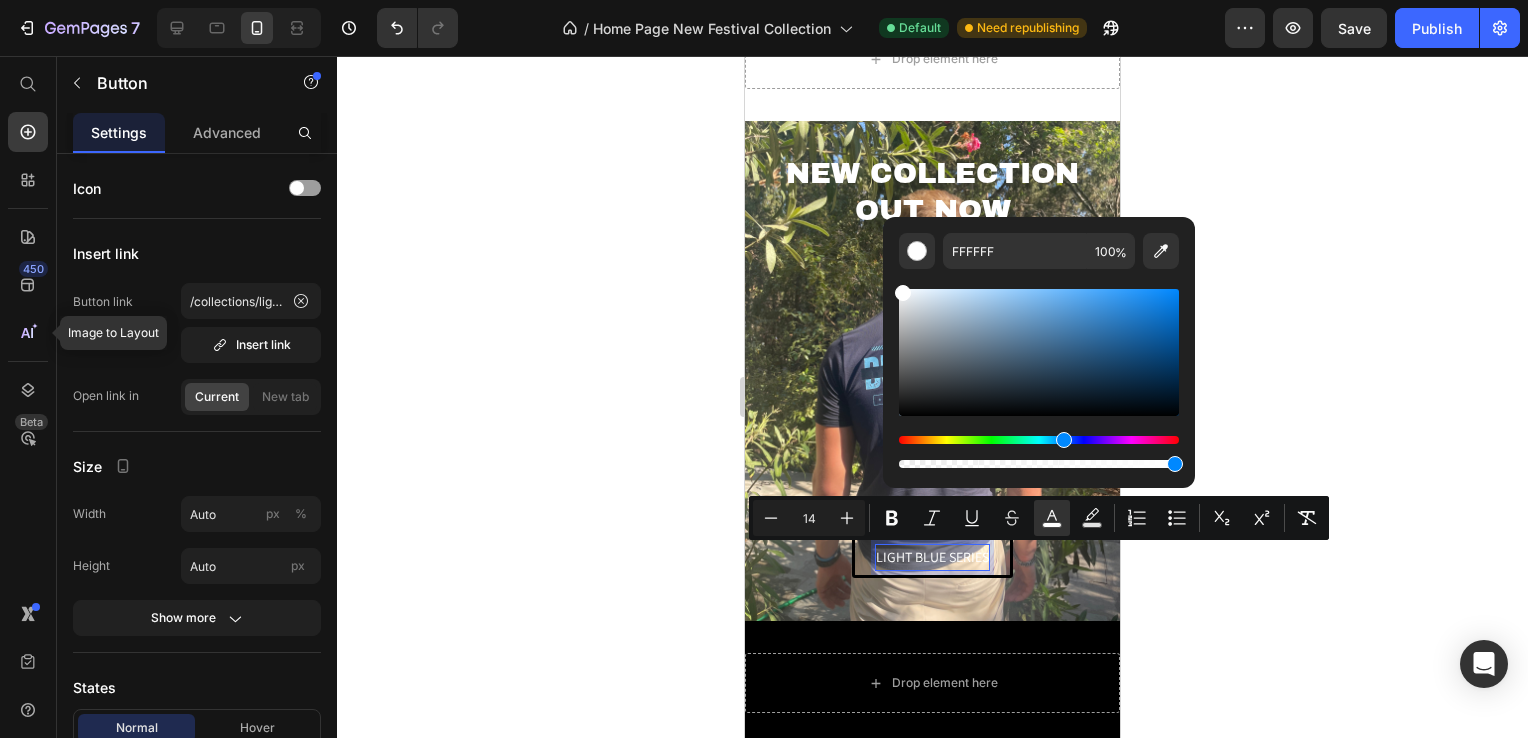 click at bounding box center (1039, 440) 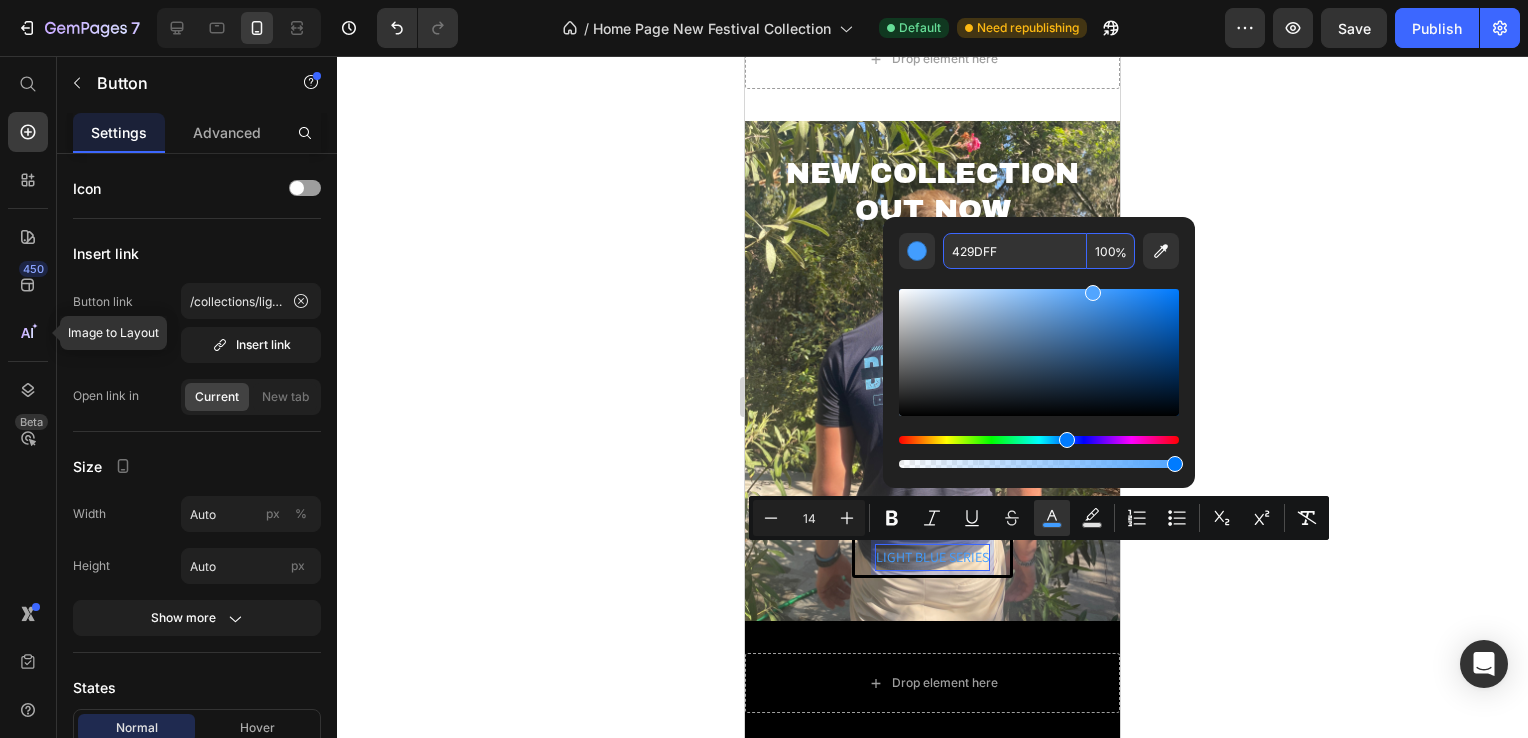 drag, startPoint x: 1071, startPoint y: 303, endPoint x: 1089, endPoint y: 246, distance: 59.77458 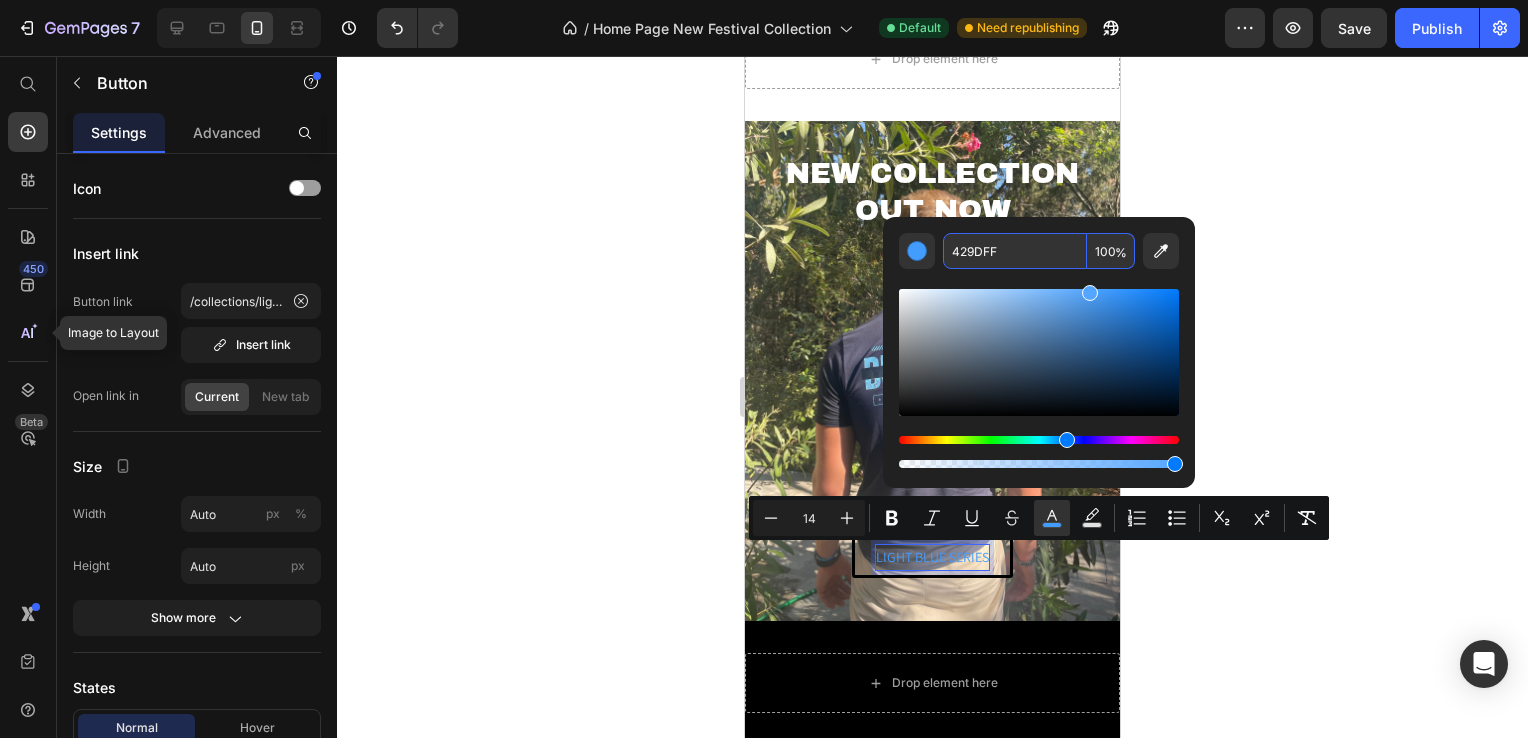 type on "54A6FF" 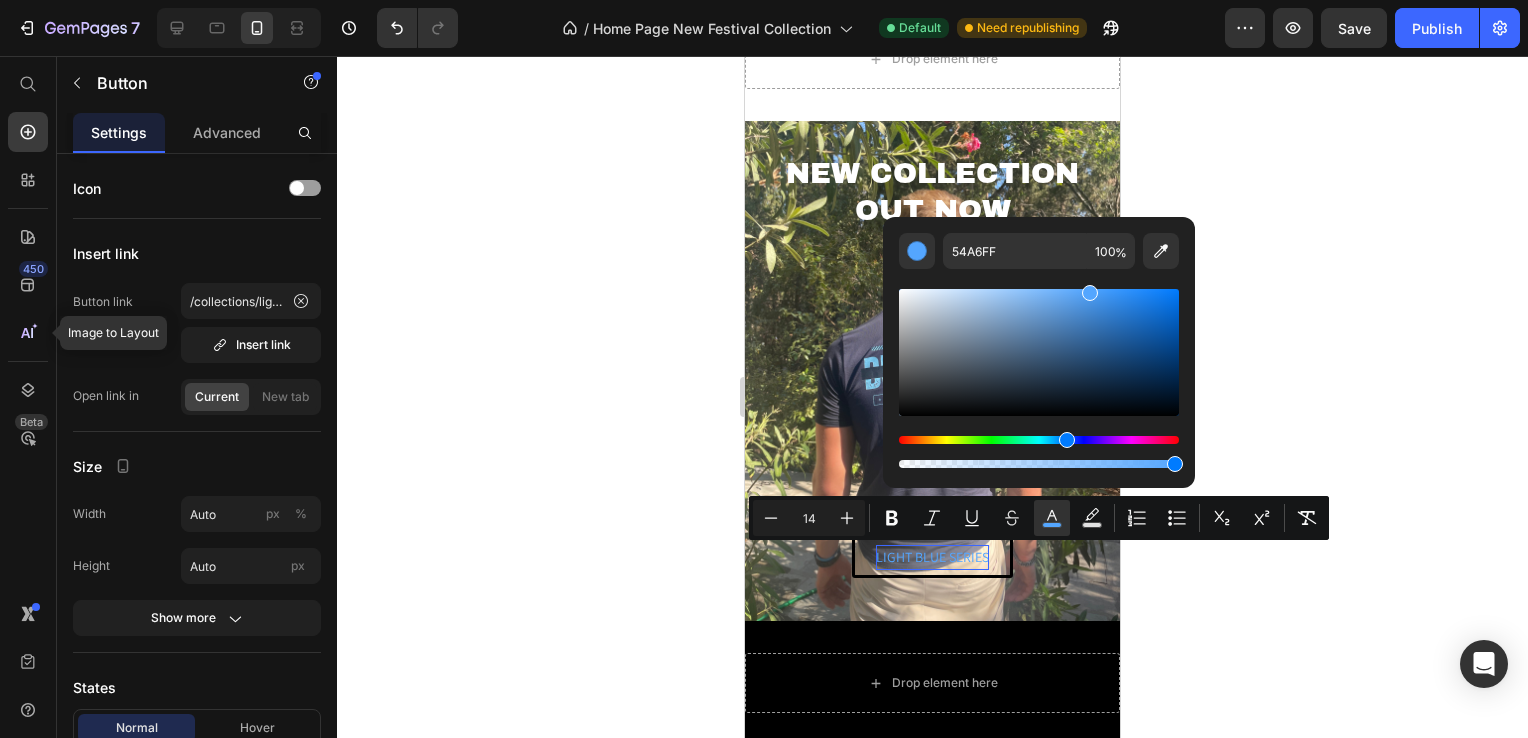 click 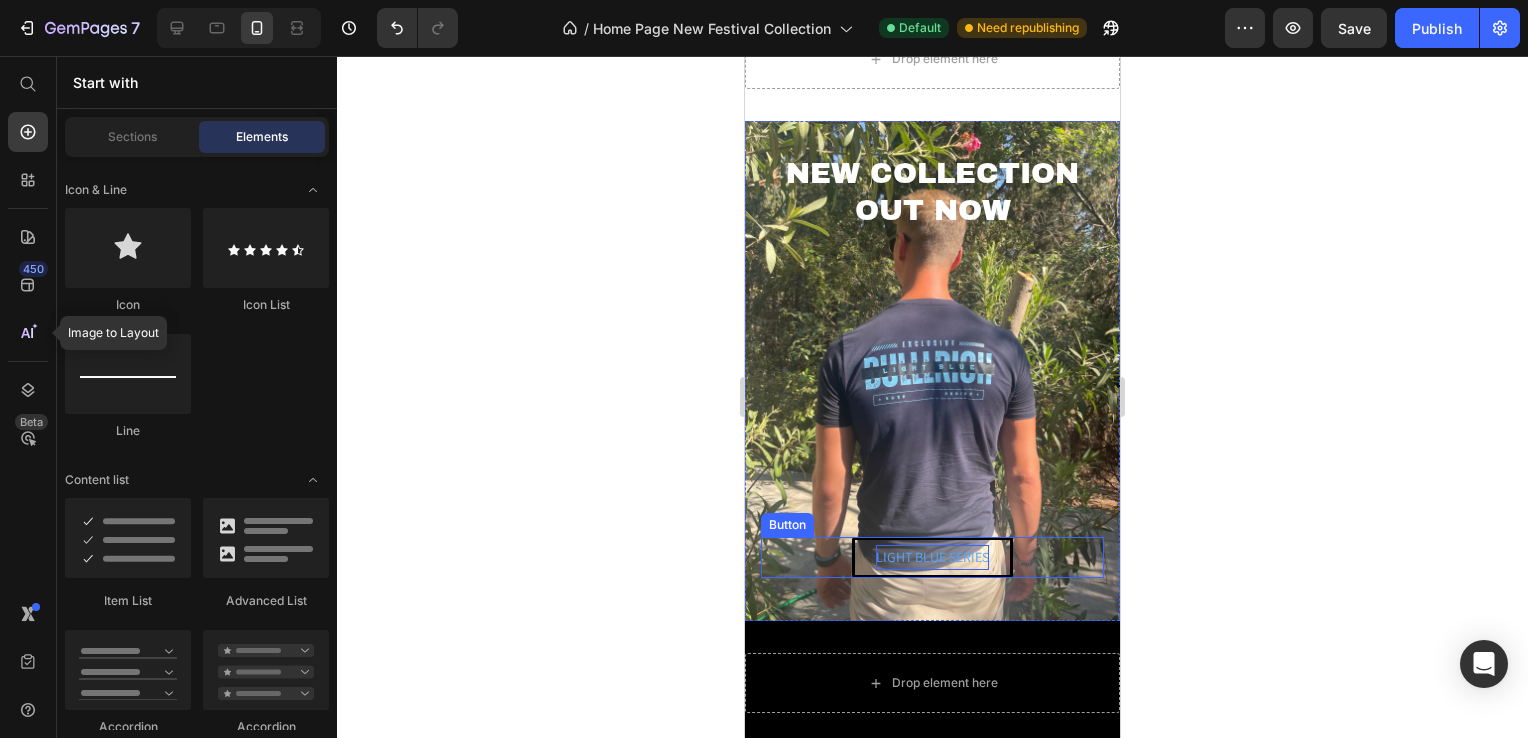 click on "LIGHT BLUE SERIES" at bounding box center [932, 557] 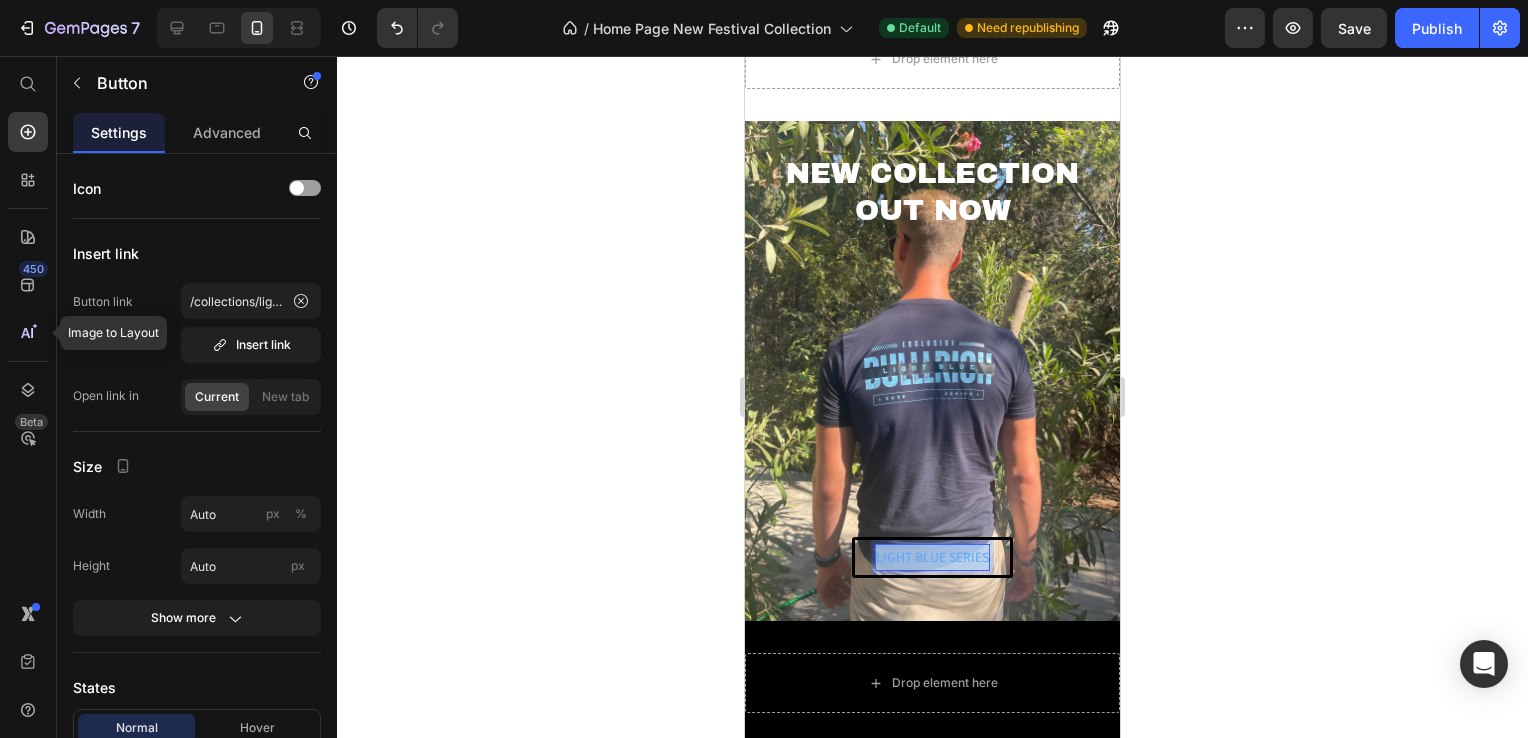 click on "LIGHT BLUE SERIES" at bounding box center [932, 557] 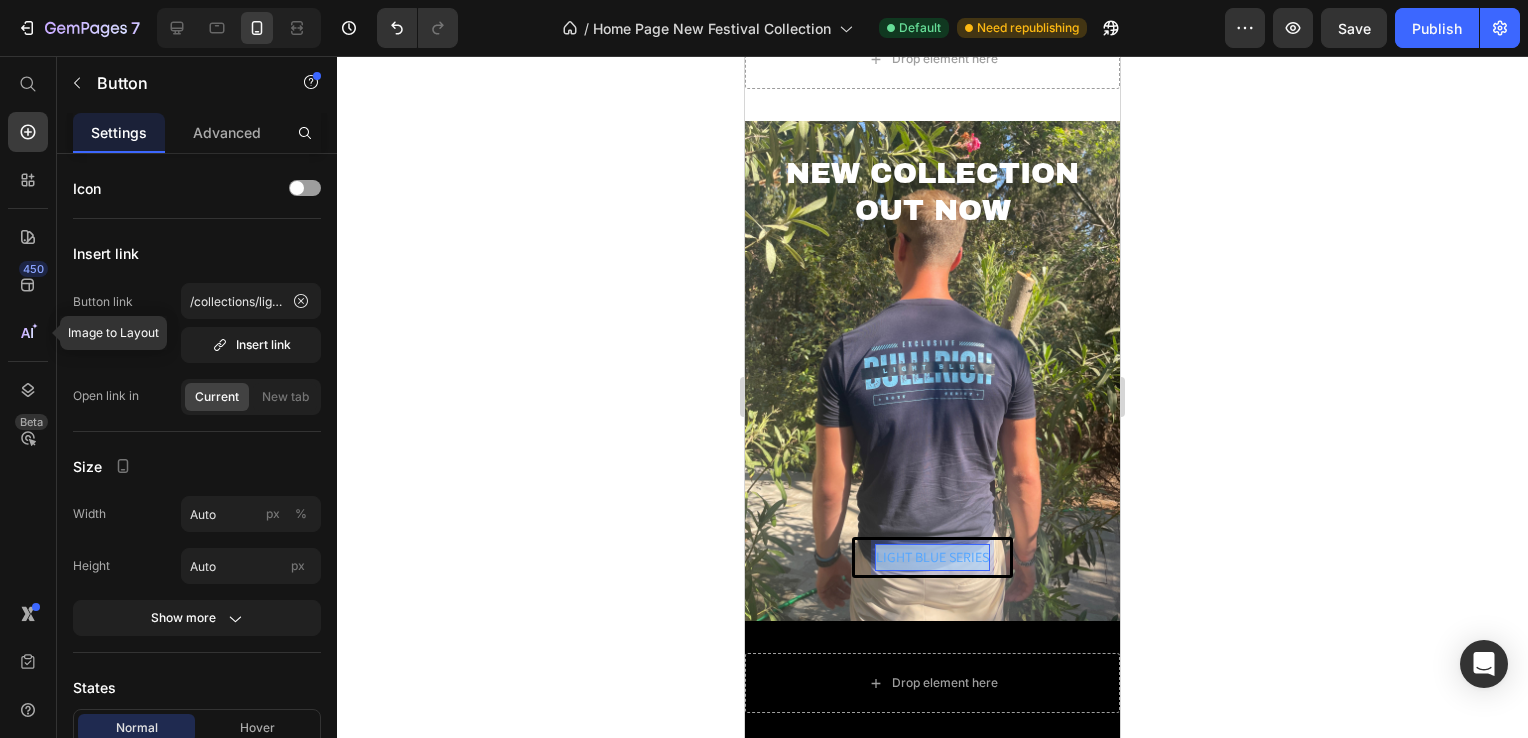click on "LIGHT BLUE SERIES" at bounding box center [932, 557] 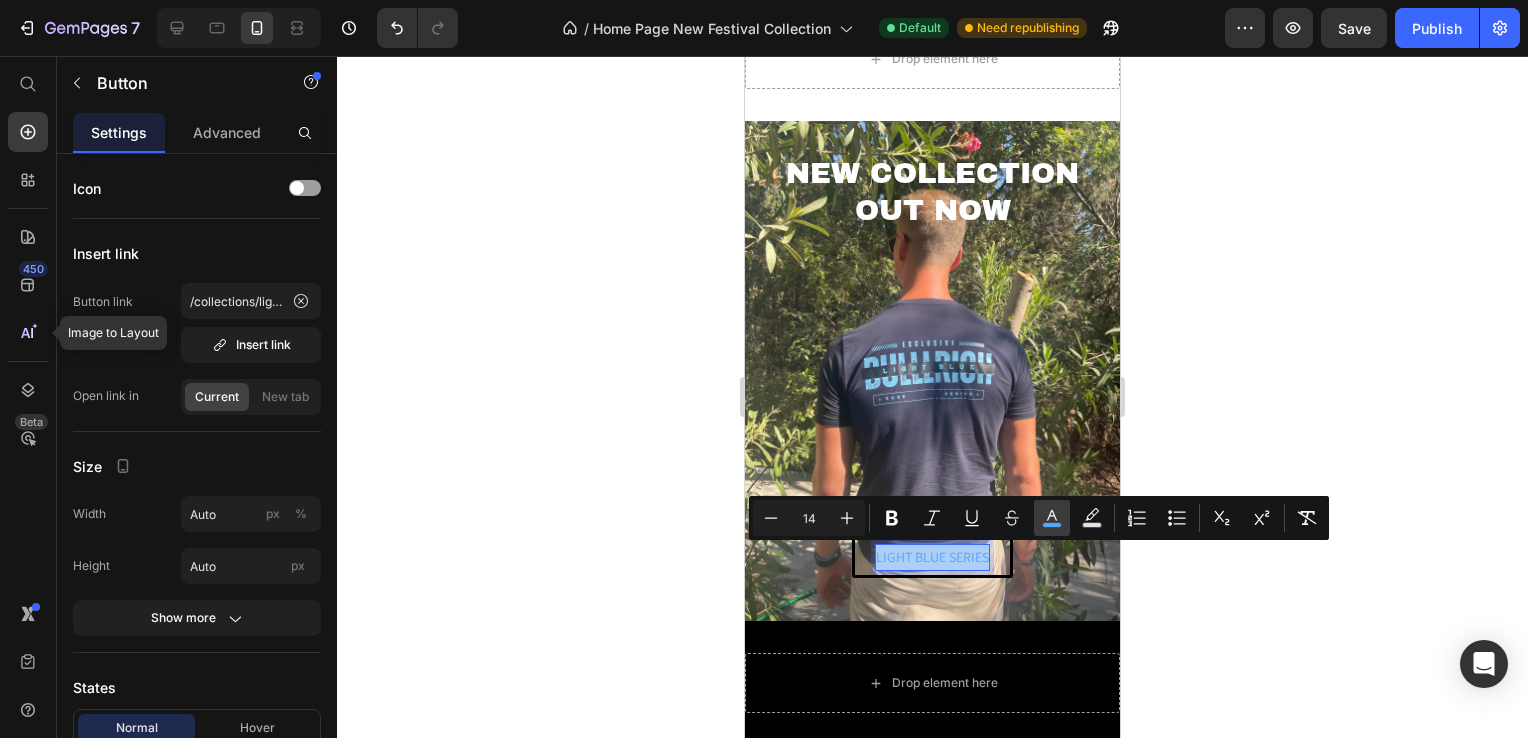 click 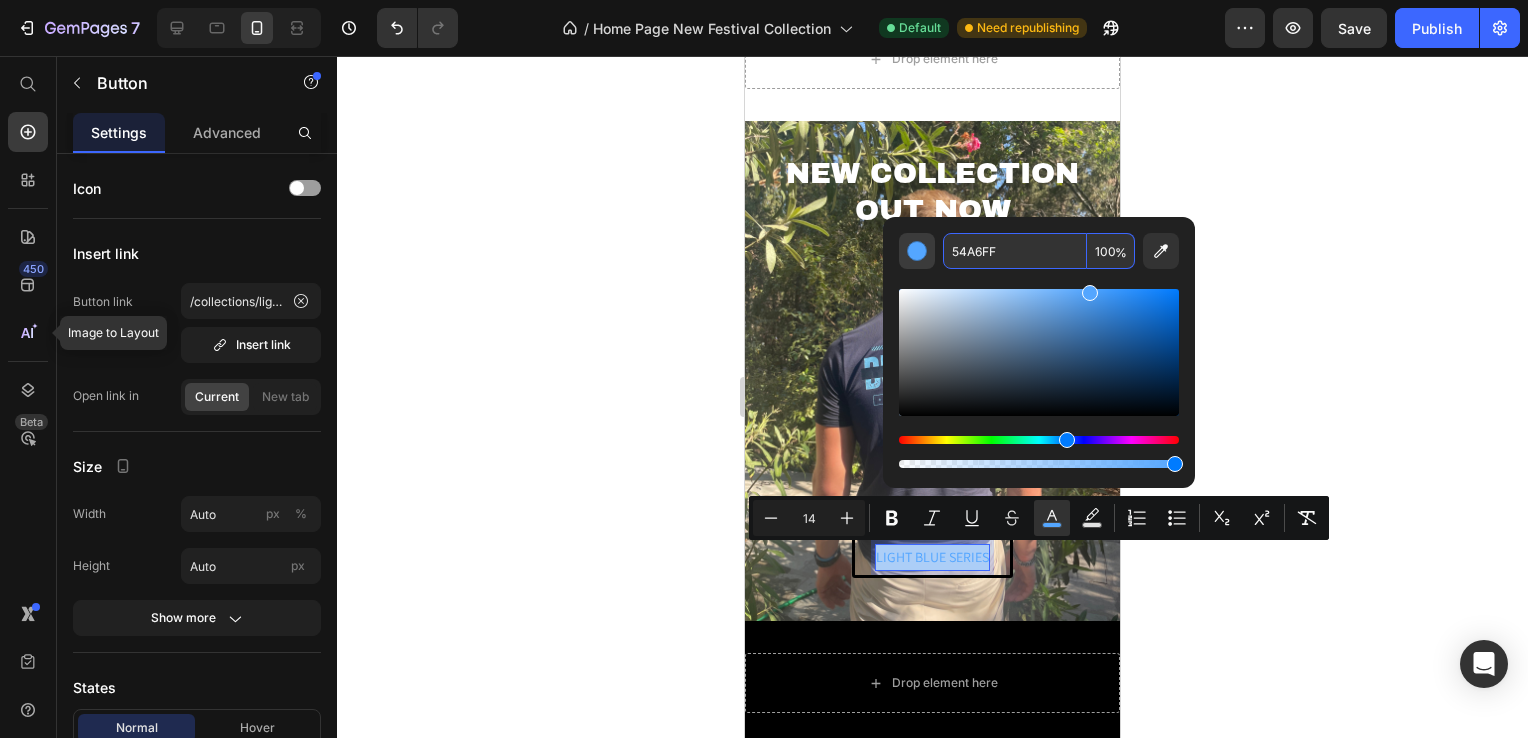 paste on "45a2b9" 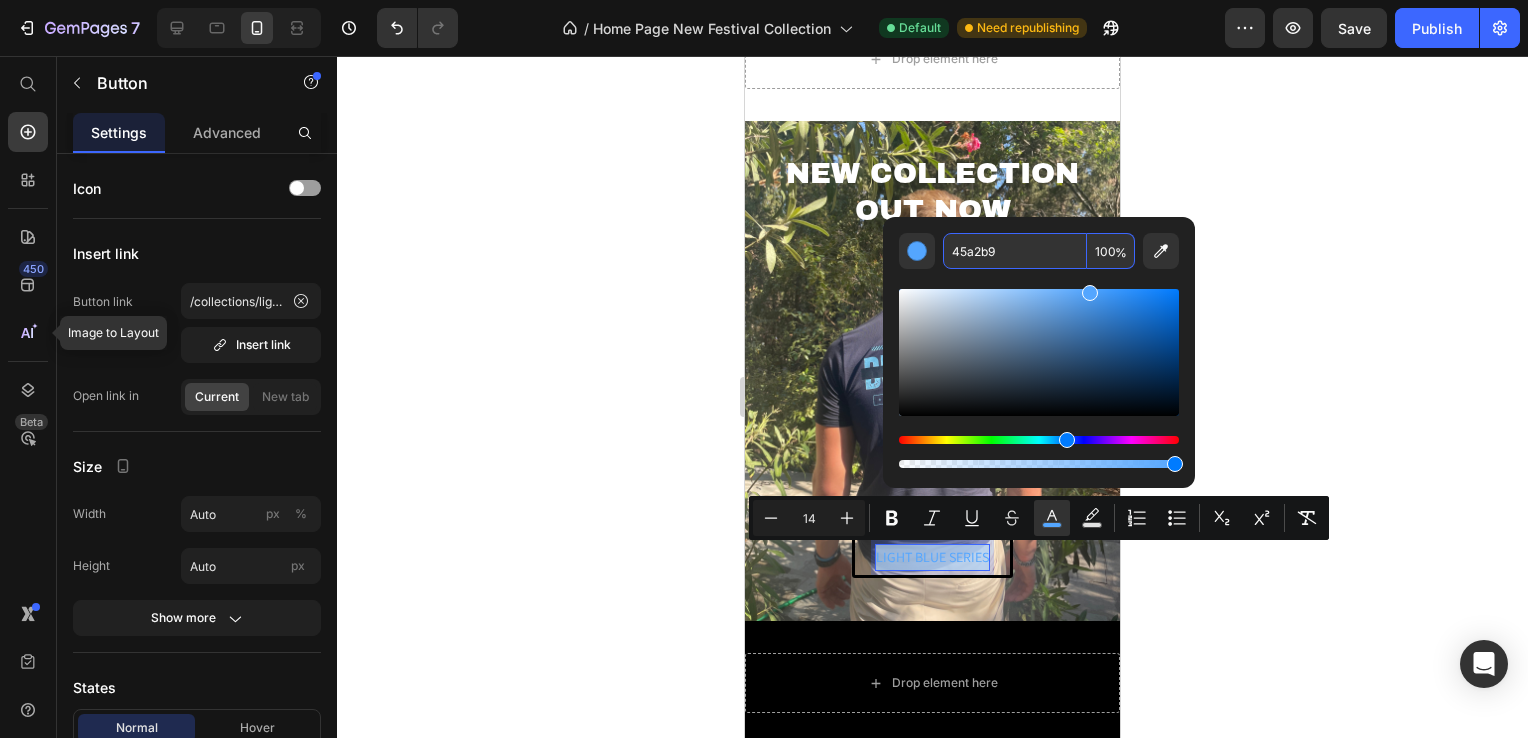type on "45A2B9" 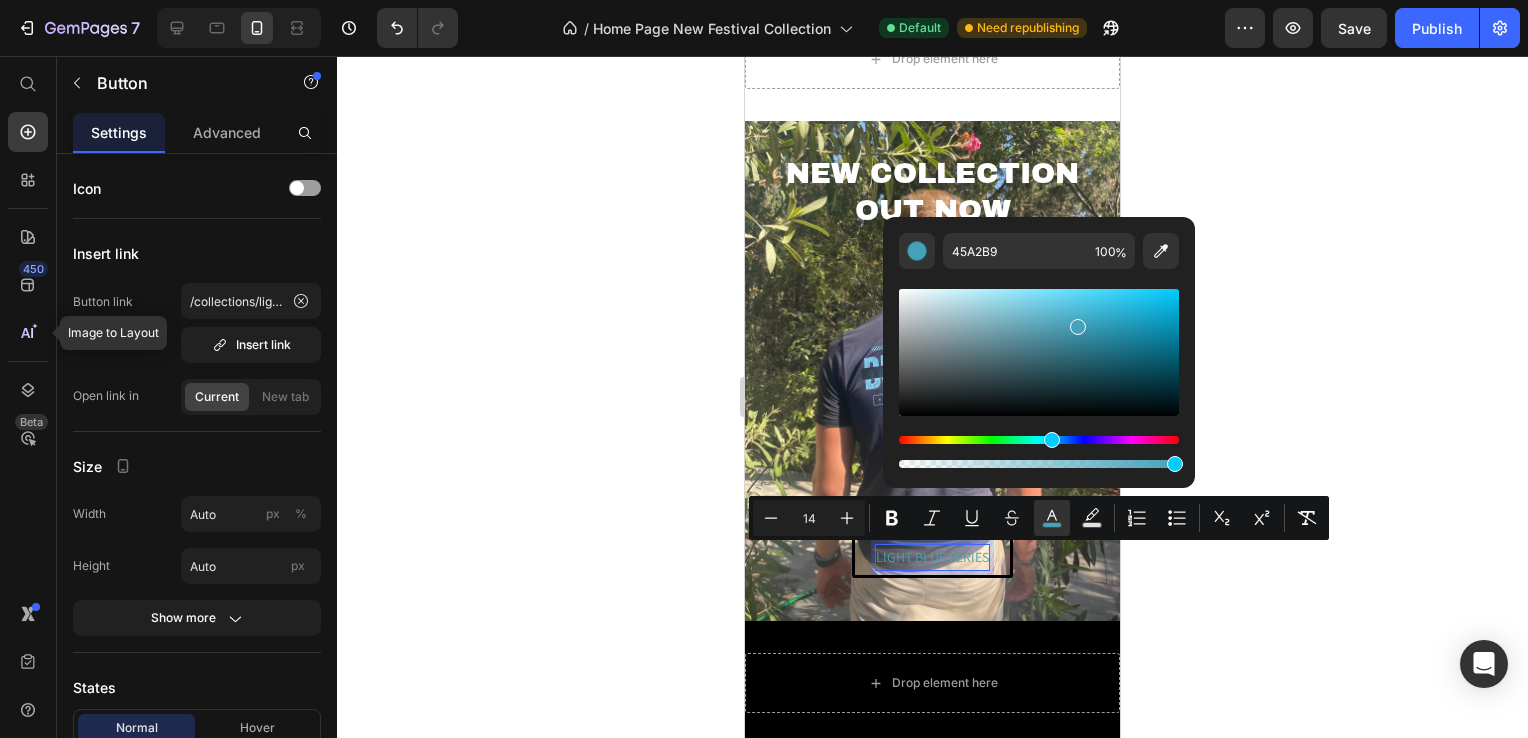click 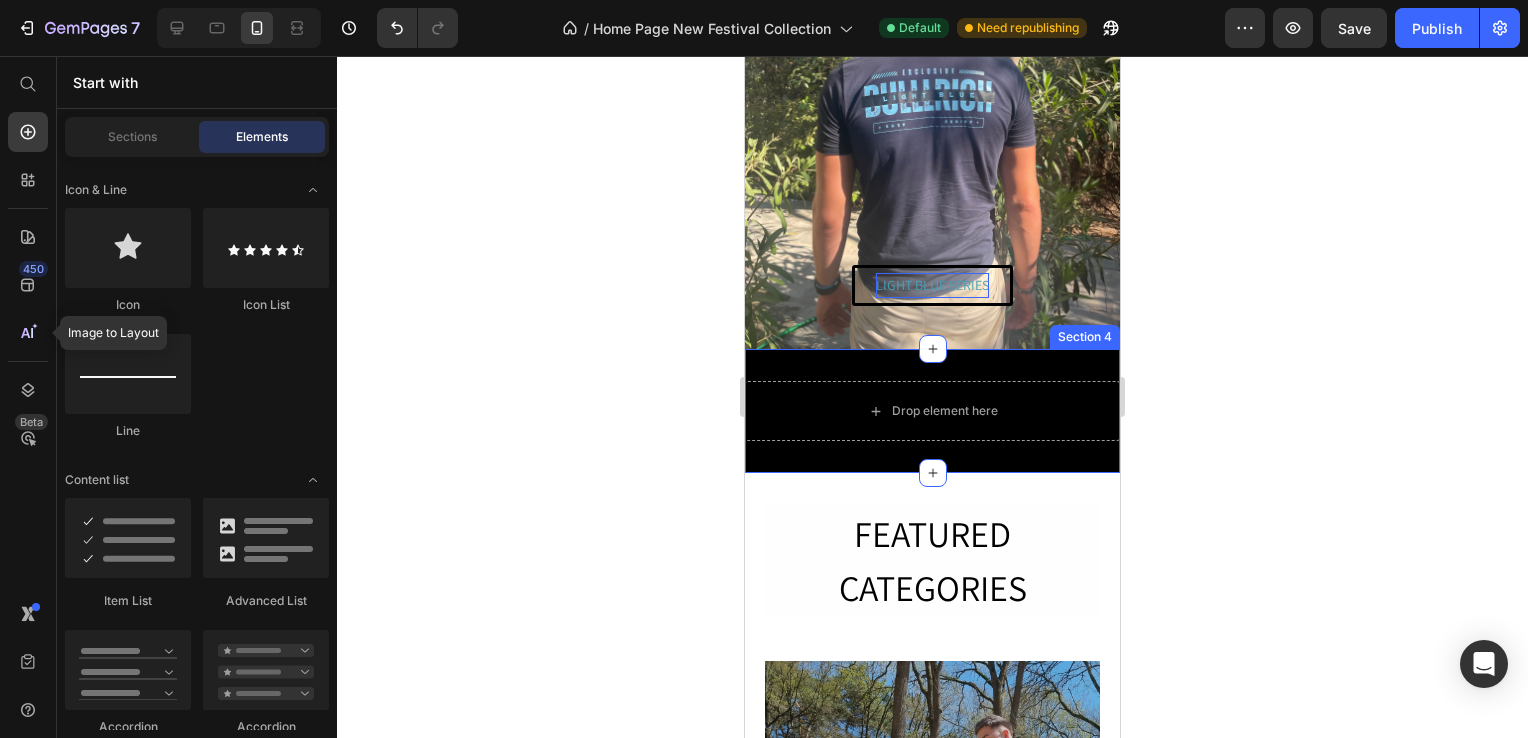 scroll, scrollTop: 400, scrollLeft: 0, axis: vertical 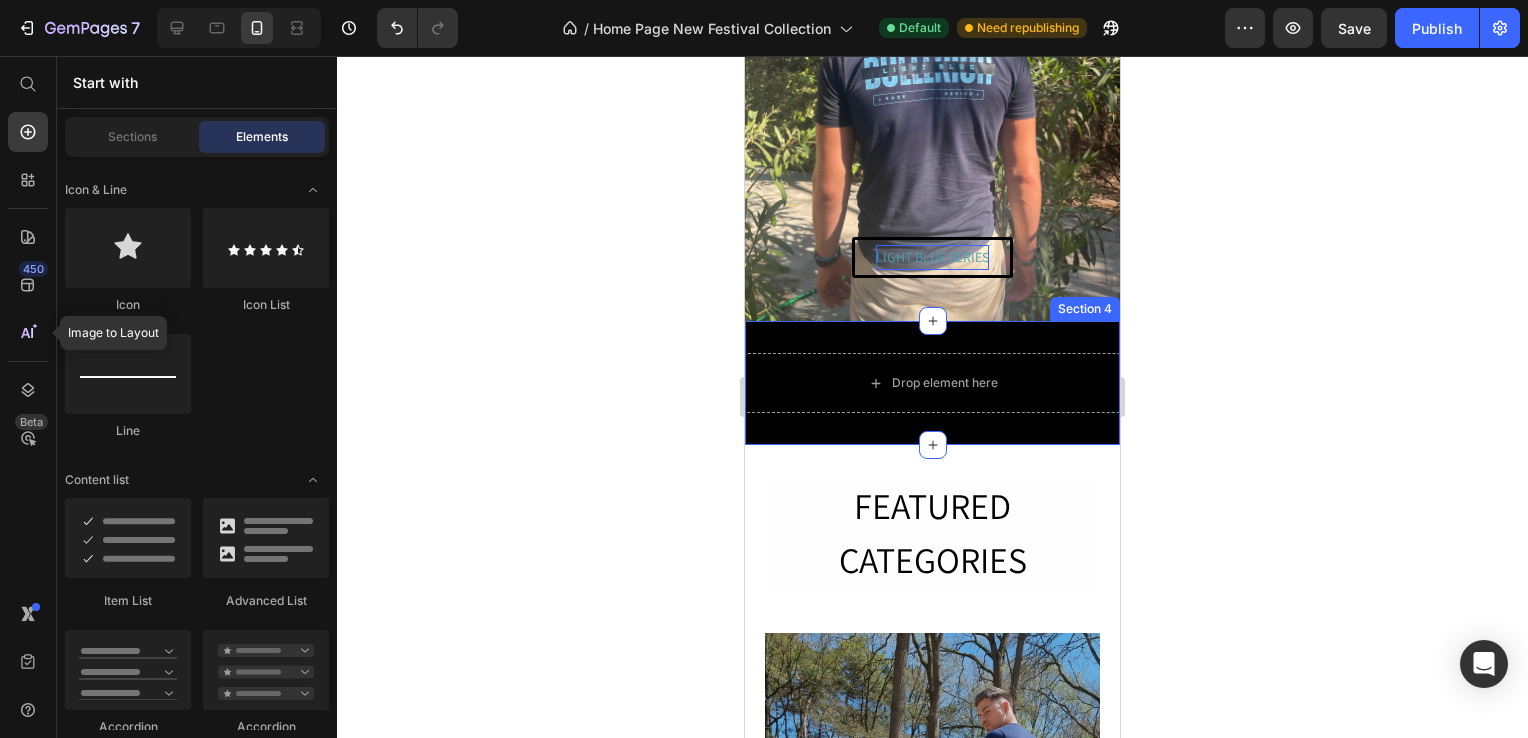 click on "Drop element here Row Section 4" at bounding box center [932, 383] 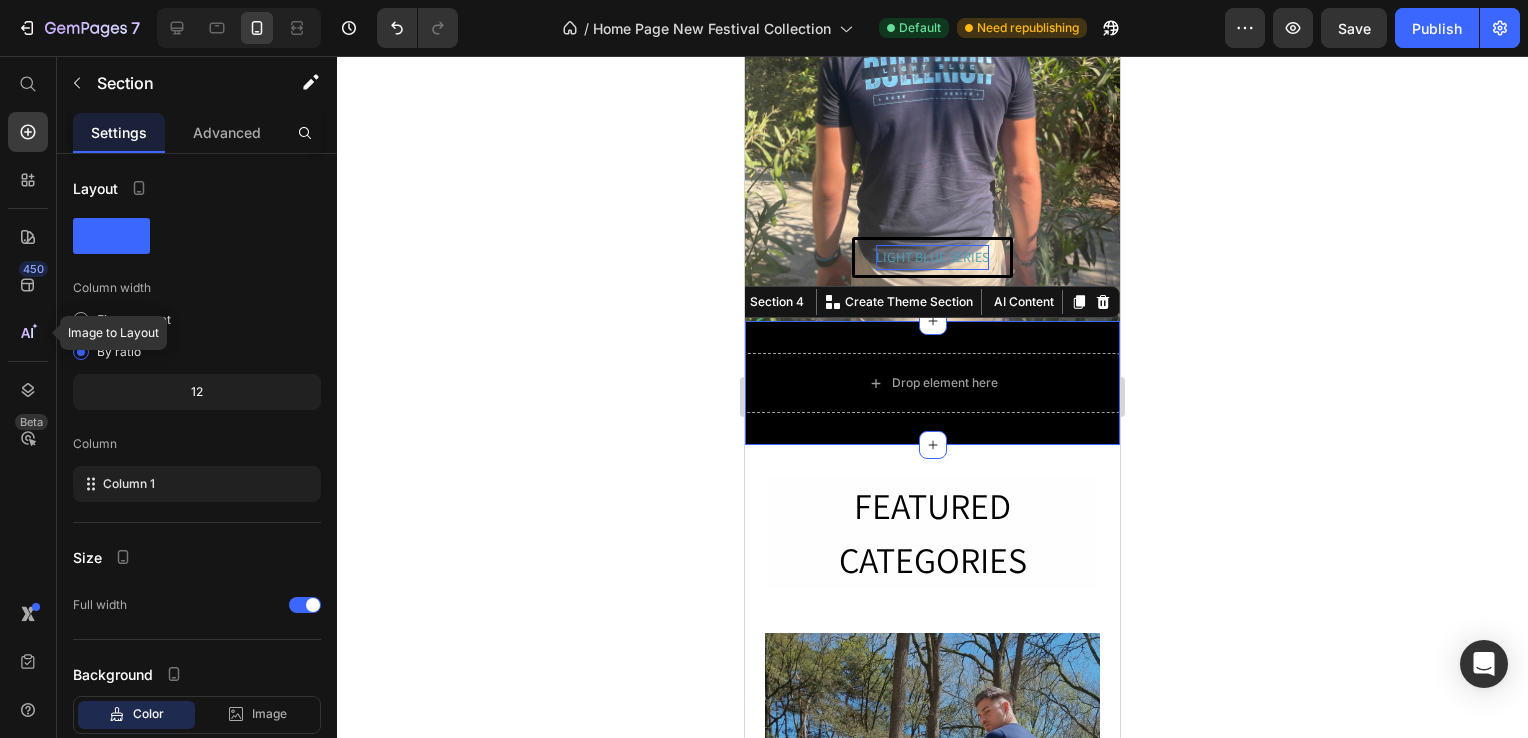 click 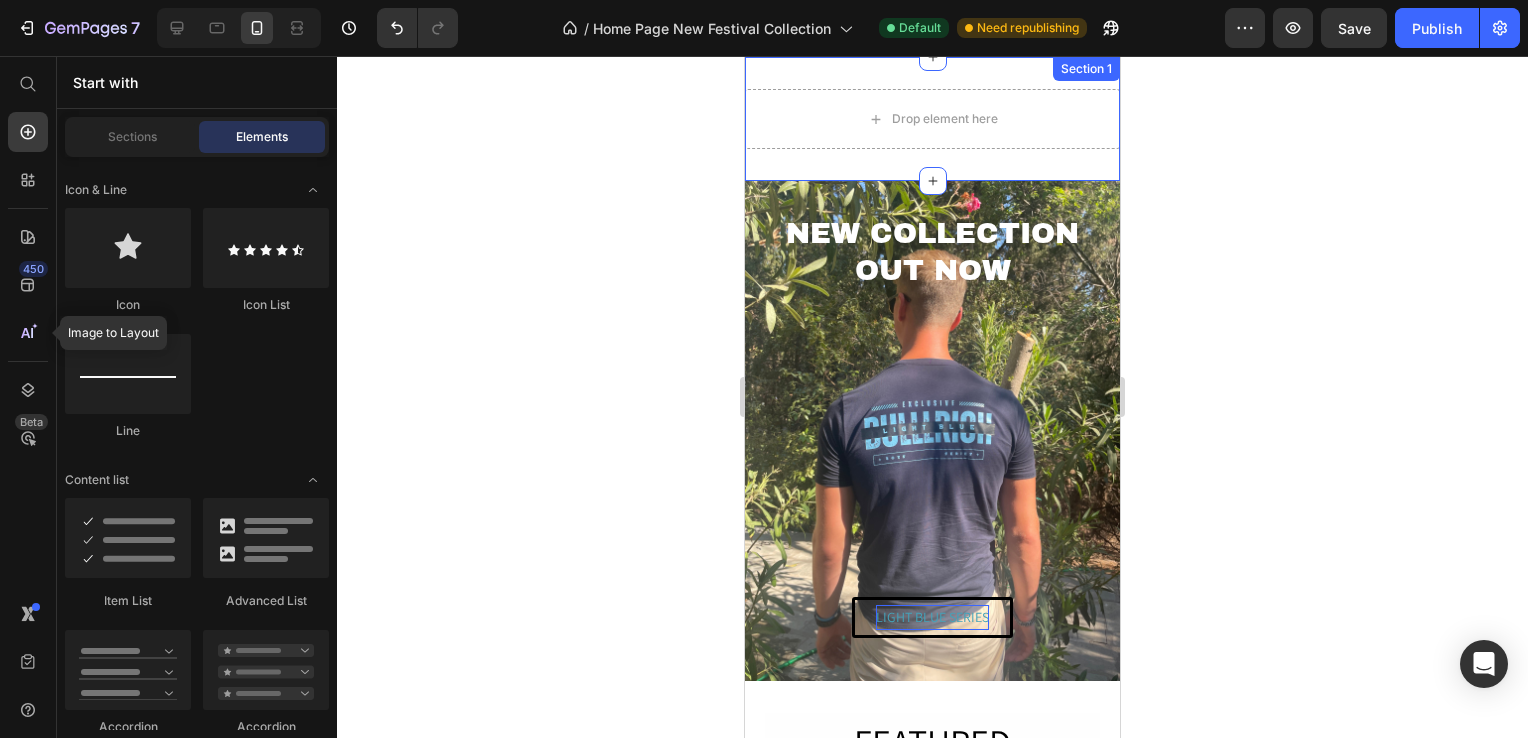 scroll, scrollTop: 0, scrollLeft: 0, axis: both 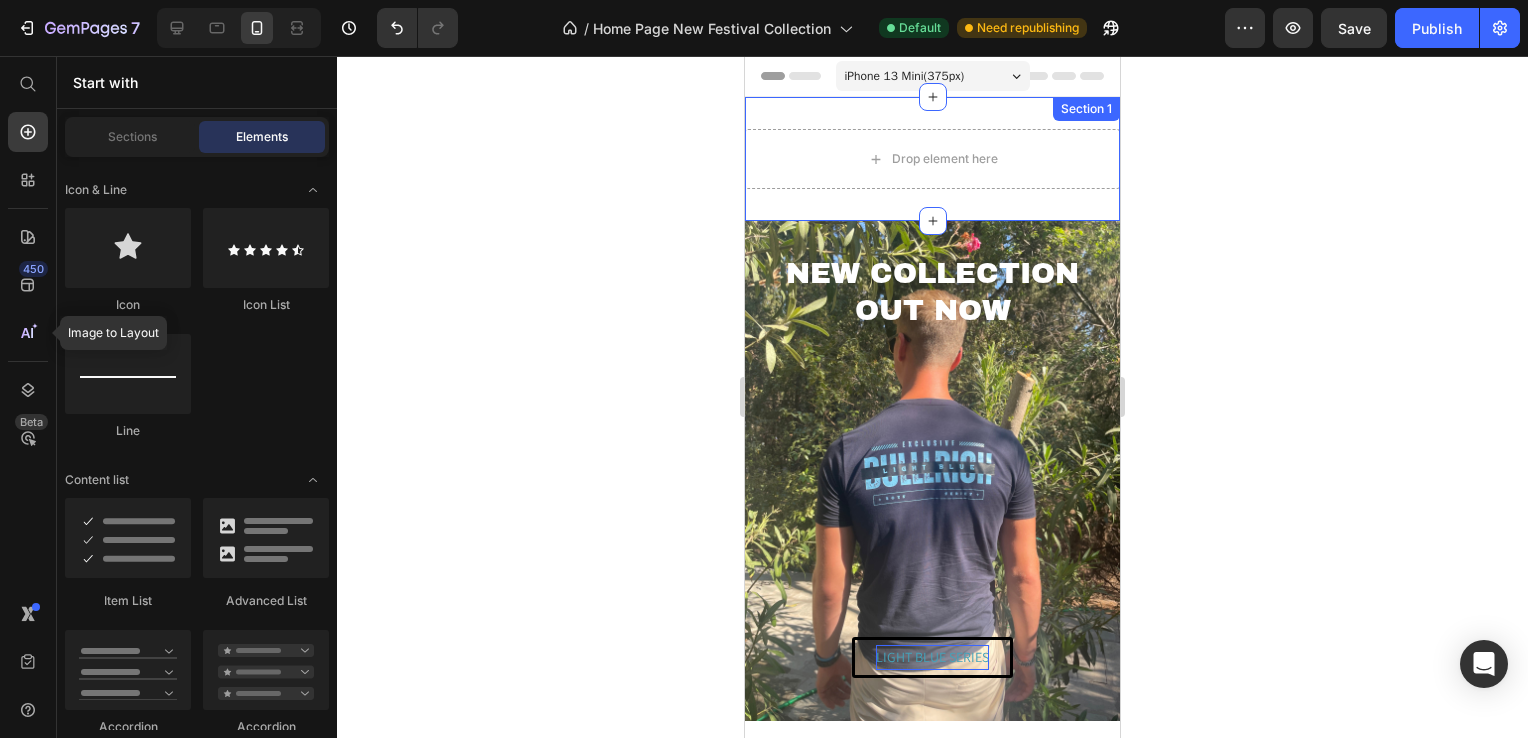click on "Drop element here Section 1" at bounding box center (932, 159) 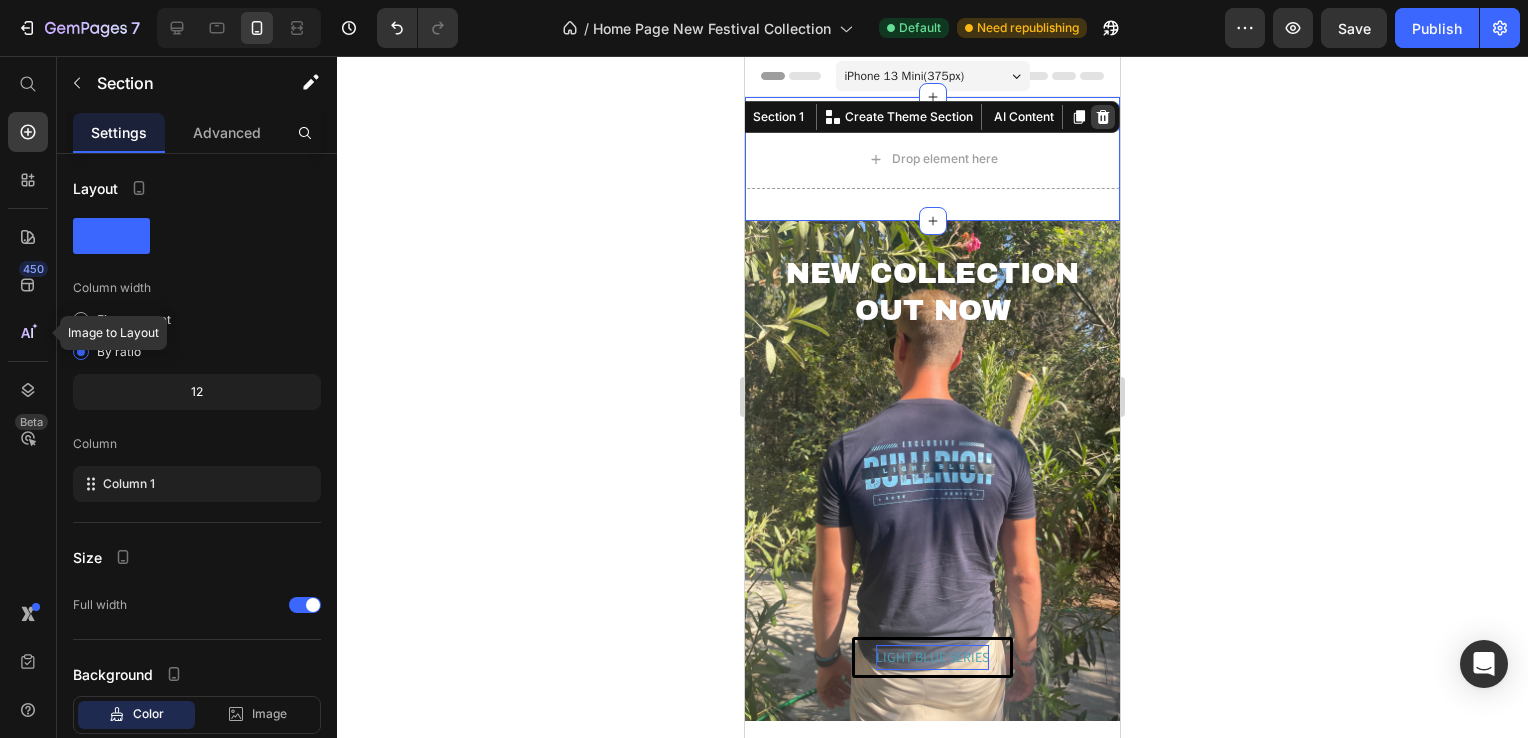 click 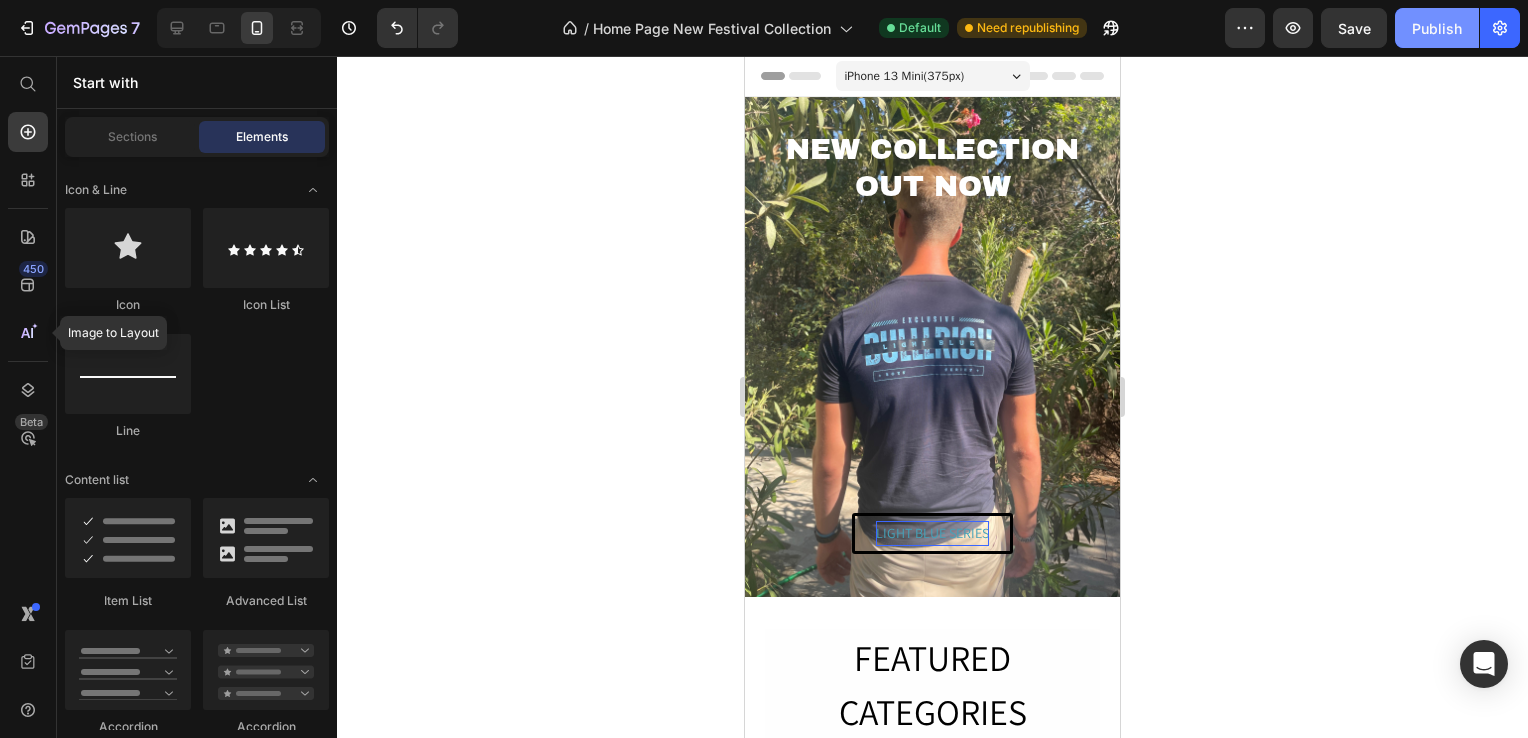 click on "Publish" at bounding box center [1437, 28] 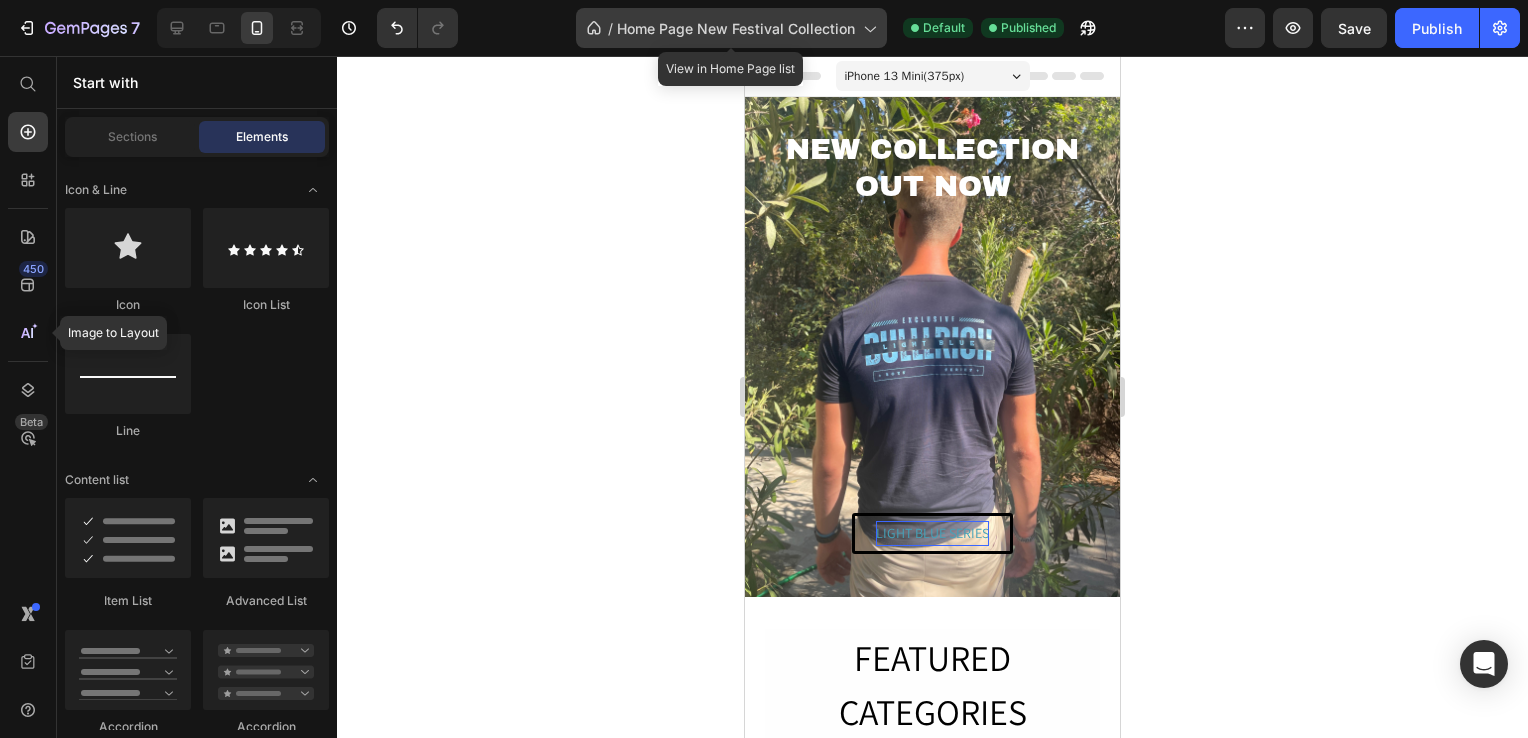 click on "Home Page New Festival Collection" at bounding box center (736, 28) 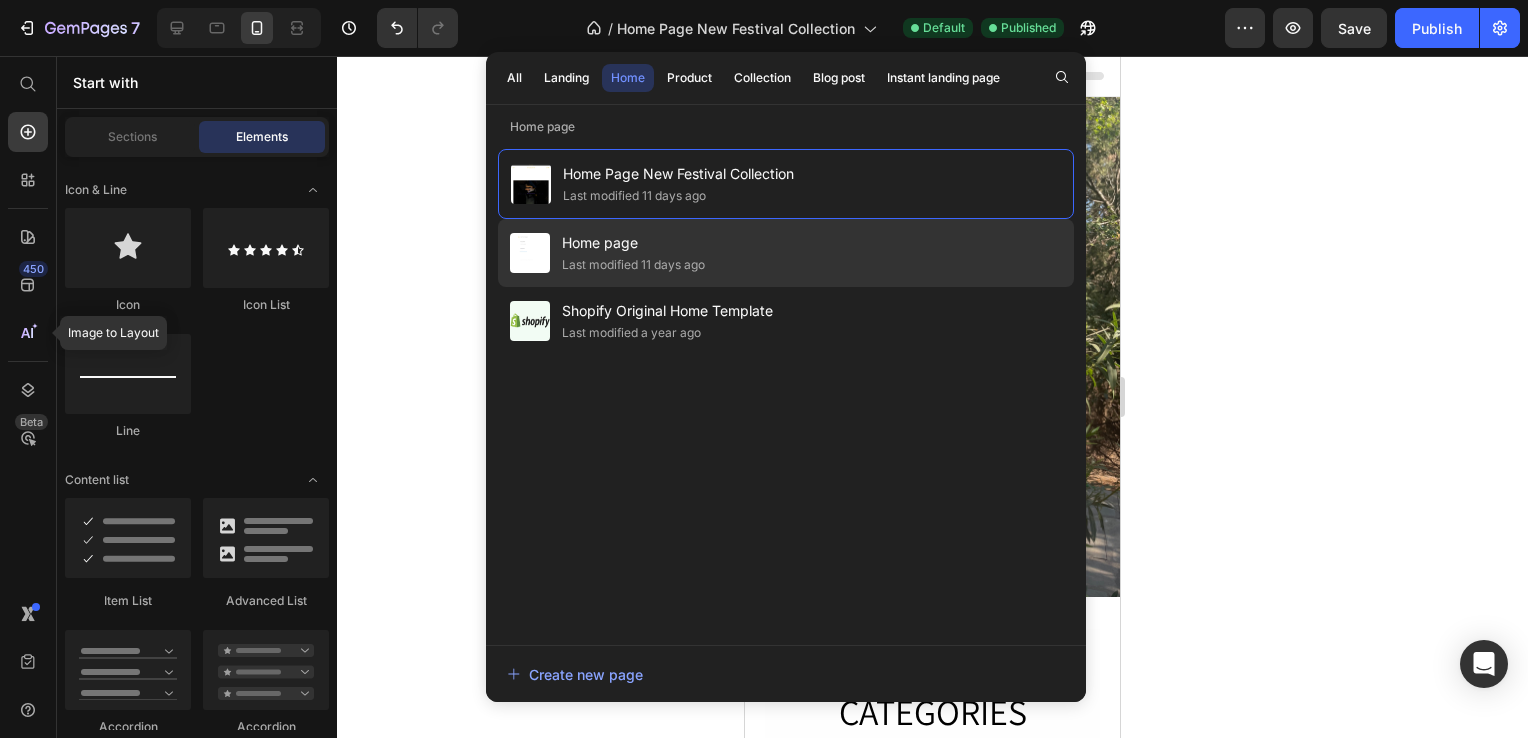 click on "Home page Last modified [TIME] ago" 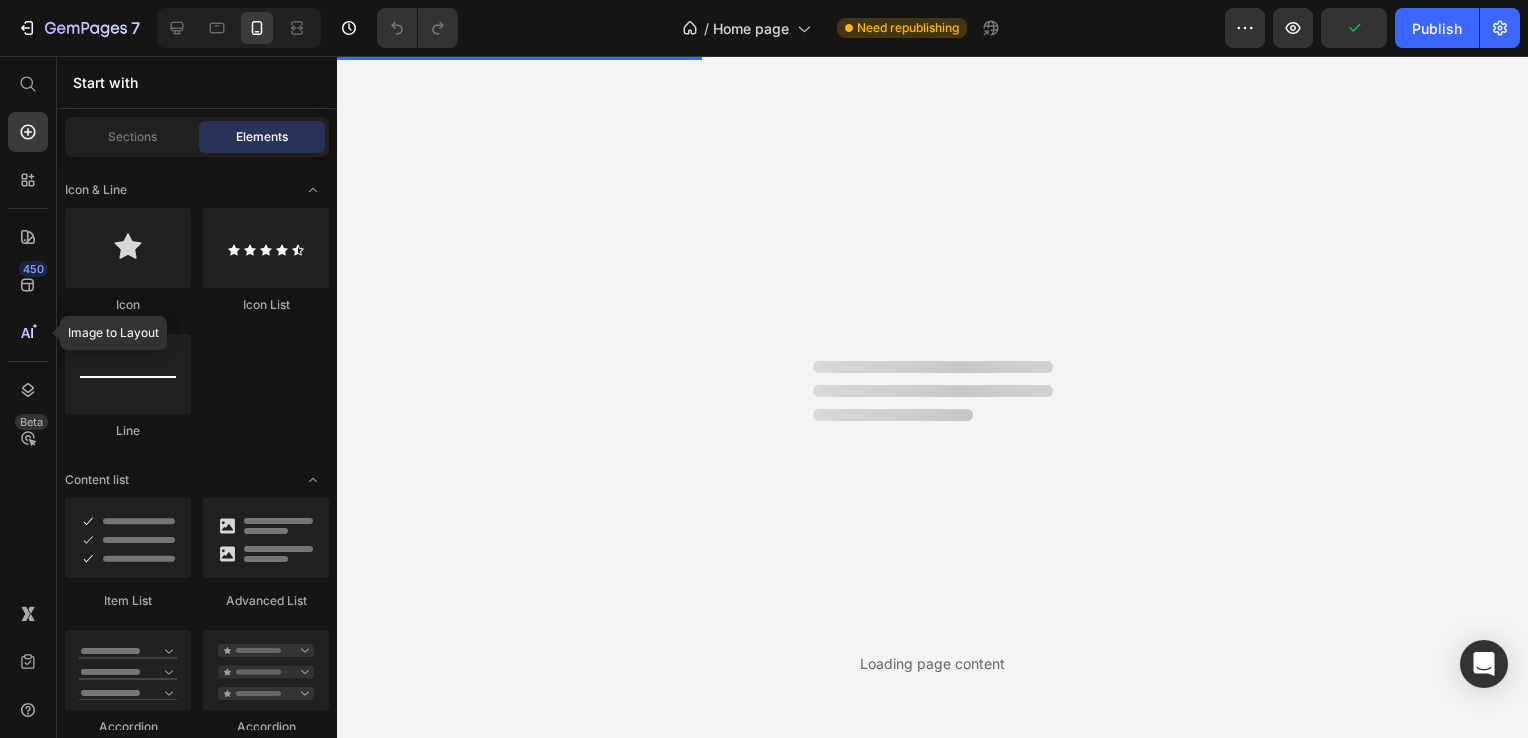 scroll, scrollTop: 0, scrollLeft: 0, axis: both 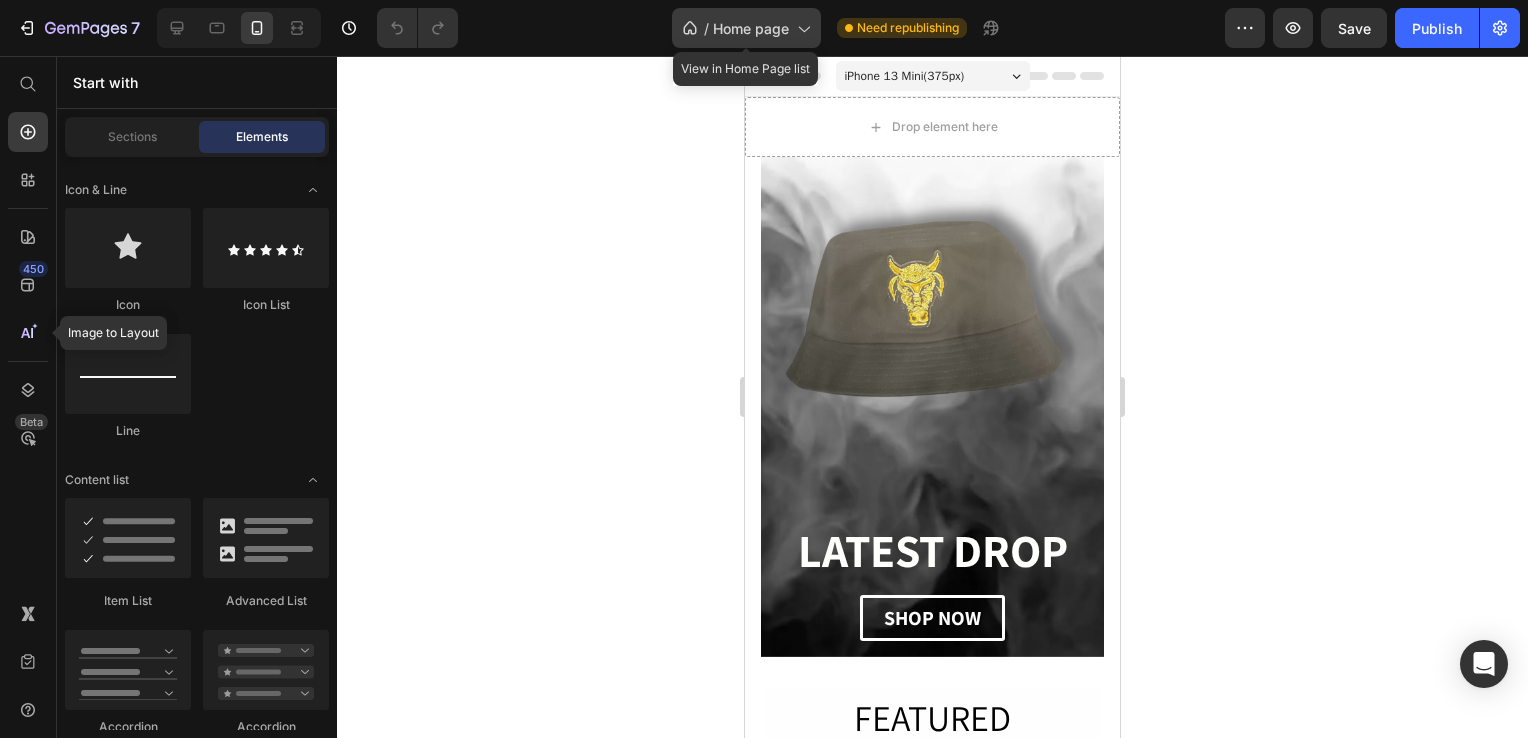 click 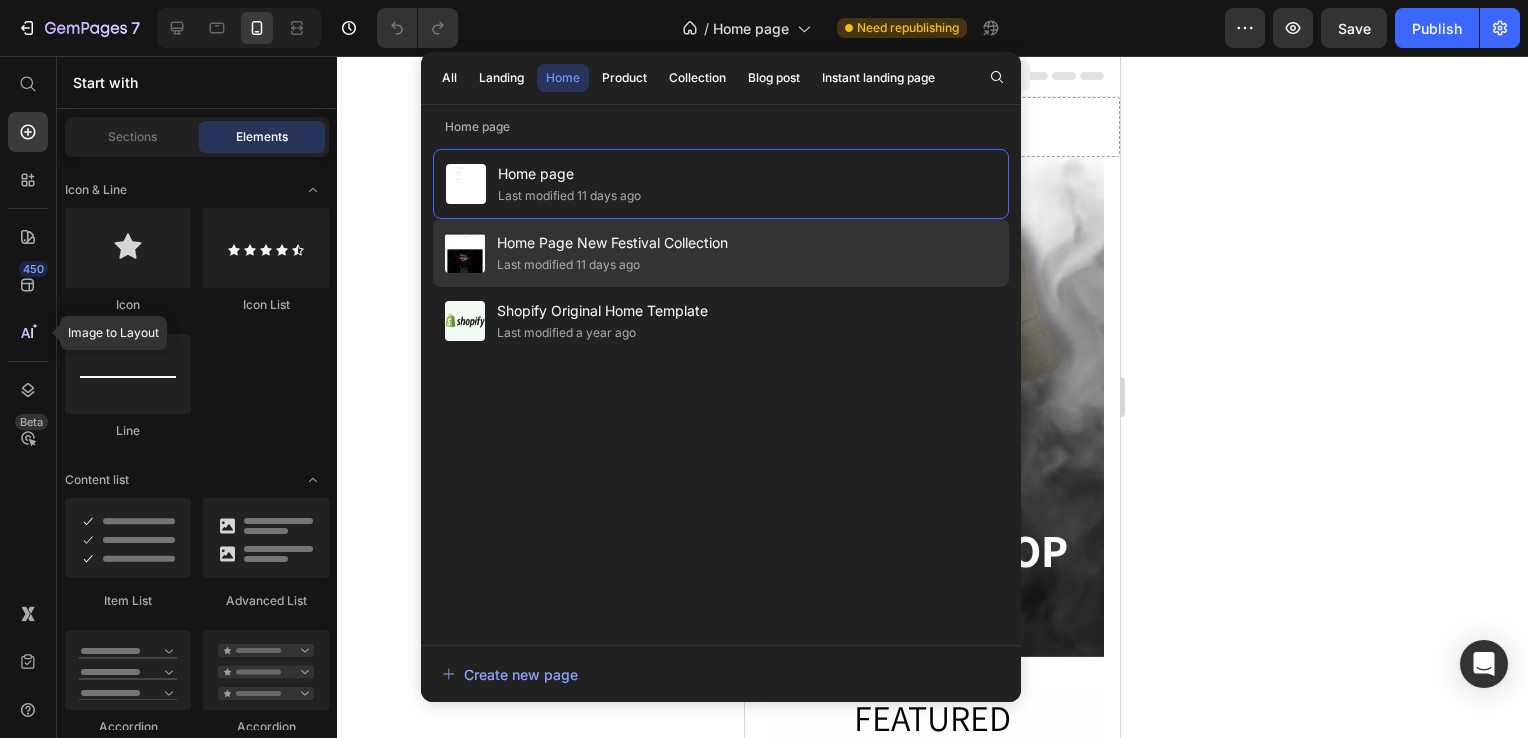 click on "Last modified 11 days ago" 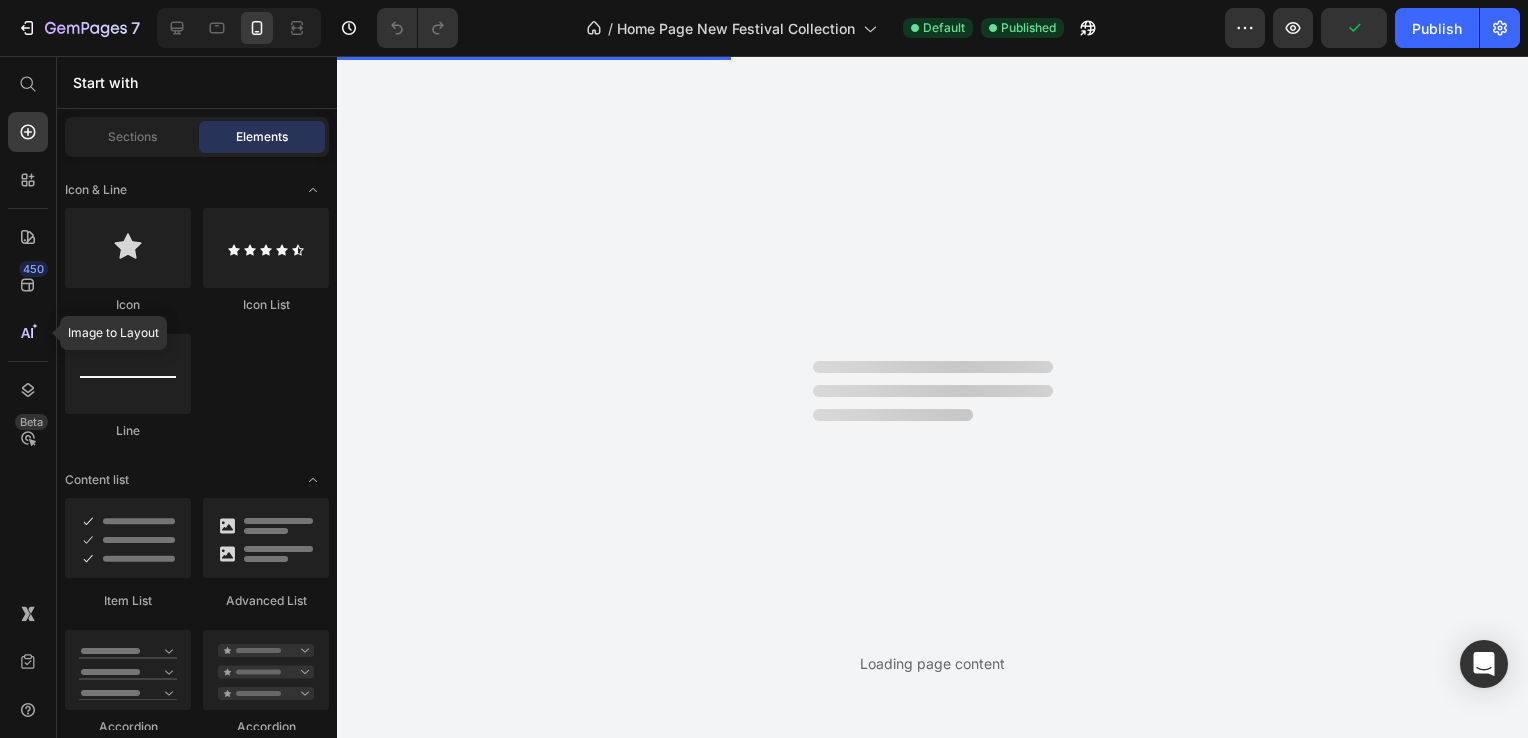 scroll, scrollTop: 0, scrollLeft: 0, axis: both 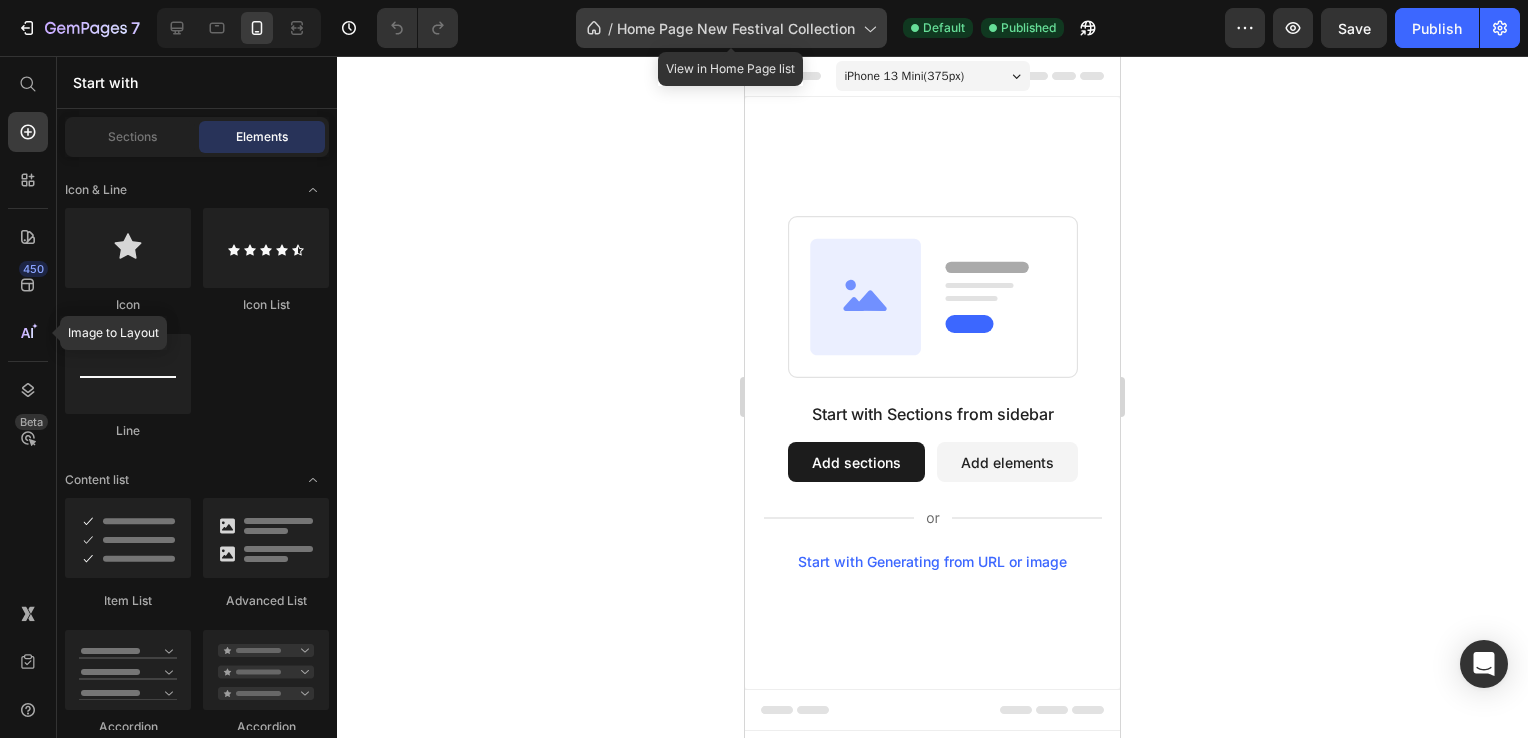 click on "Home Page New Festival Collection" at bounding box center [736, 28] 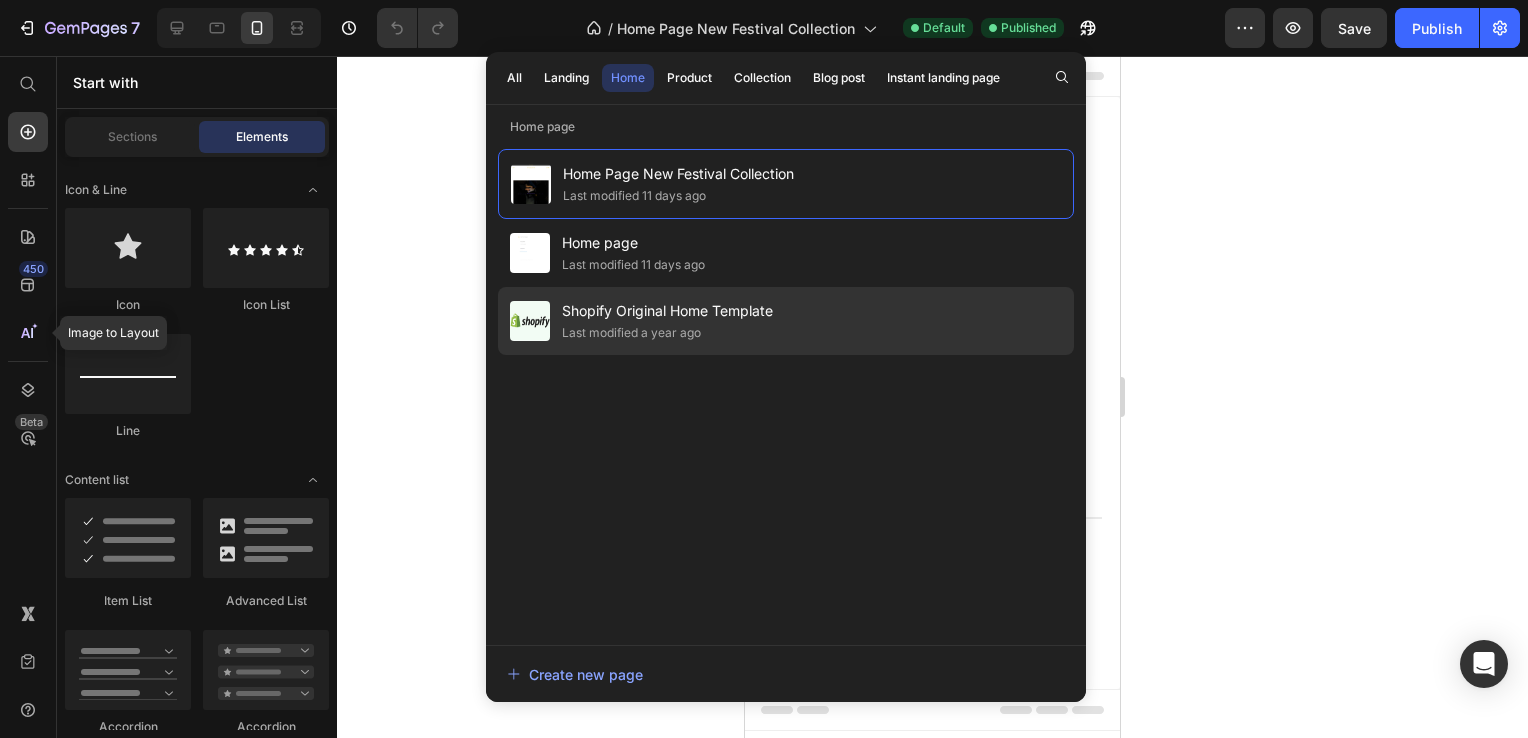 click on "Shopify Original Home Template Last modified a year ago" 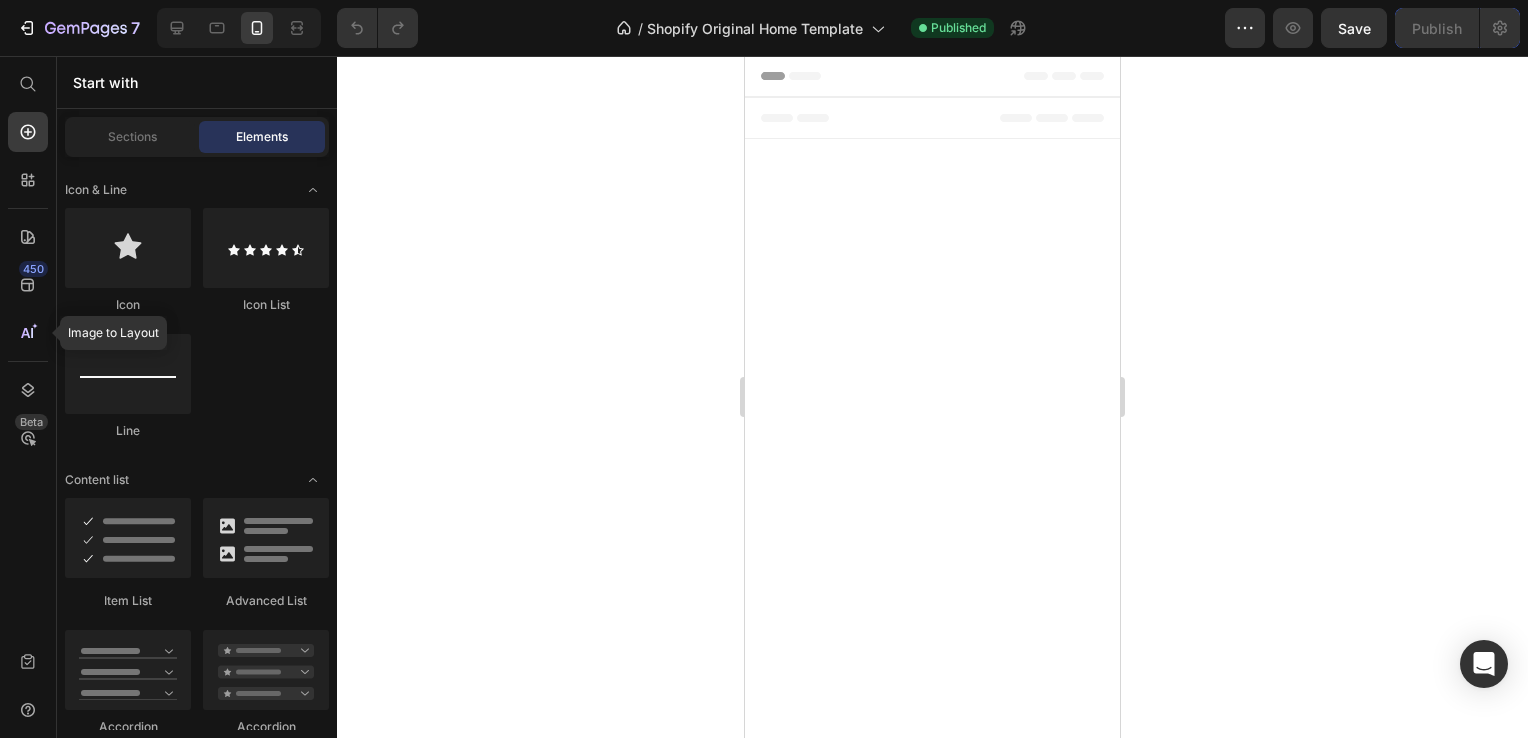 scroll, scrollTop: 0, scrollLeft: 0, axis: both 